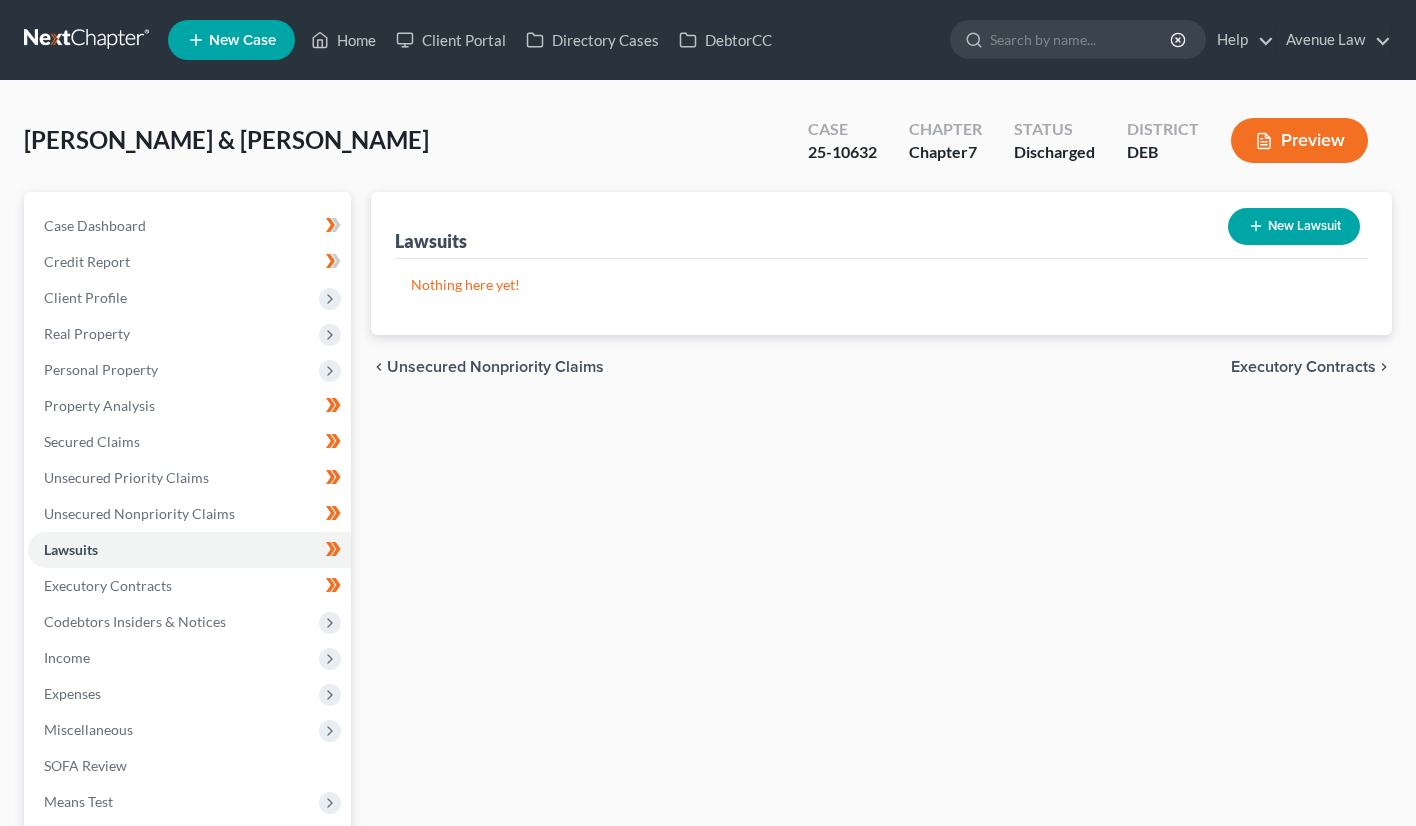 scroll, scrollTop: 100, scrollLeft: 0, axis: vertical 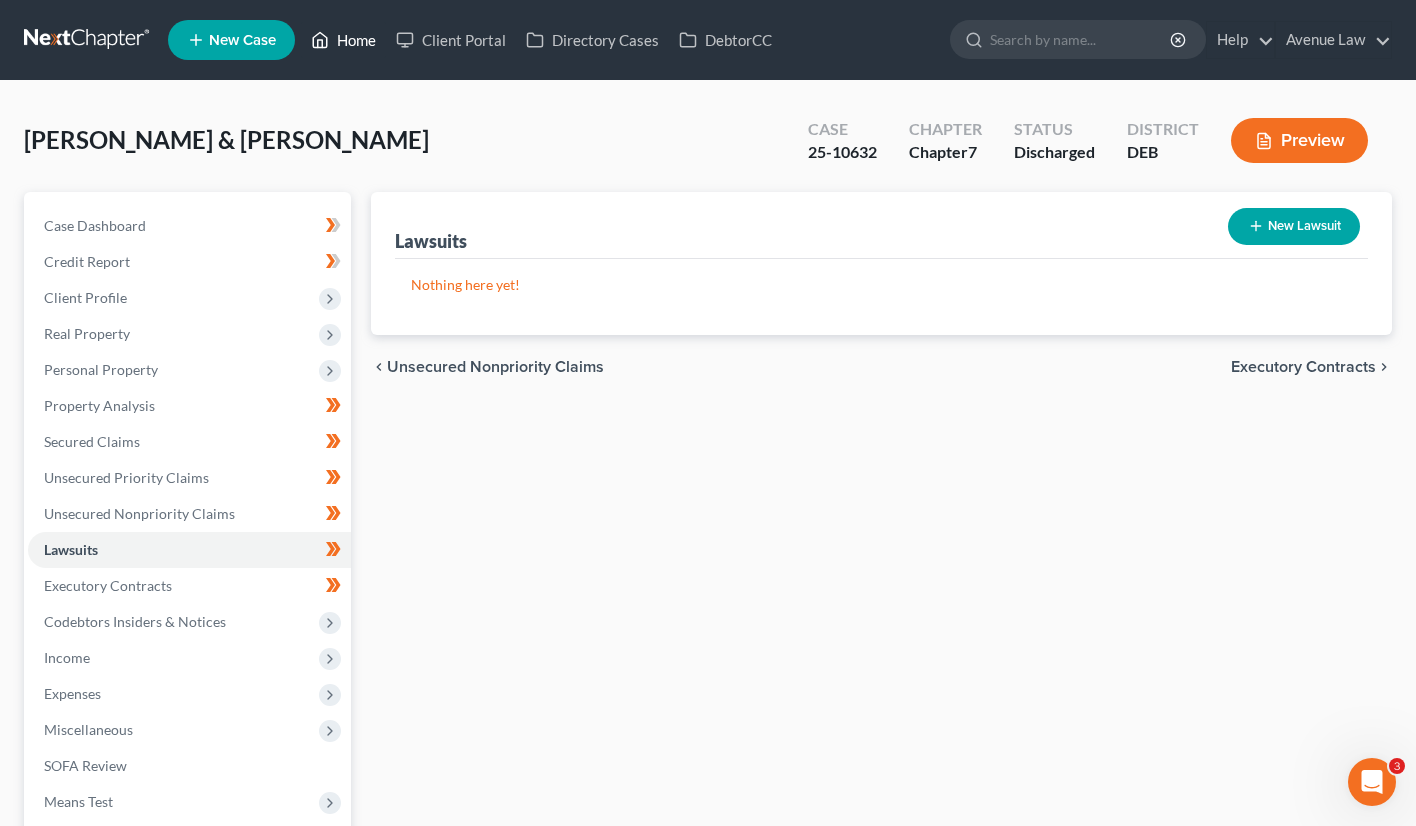 click on "Home" at bounding box center [343, 40] 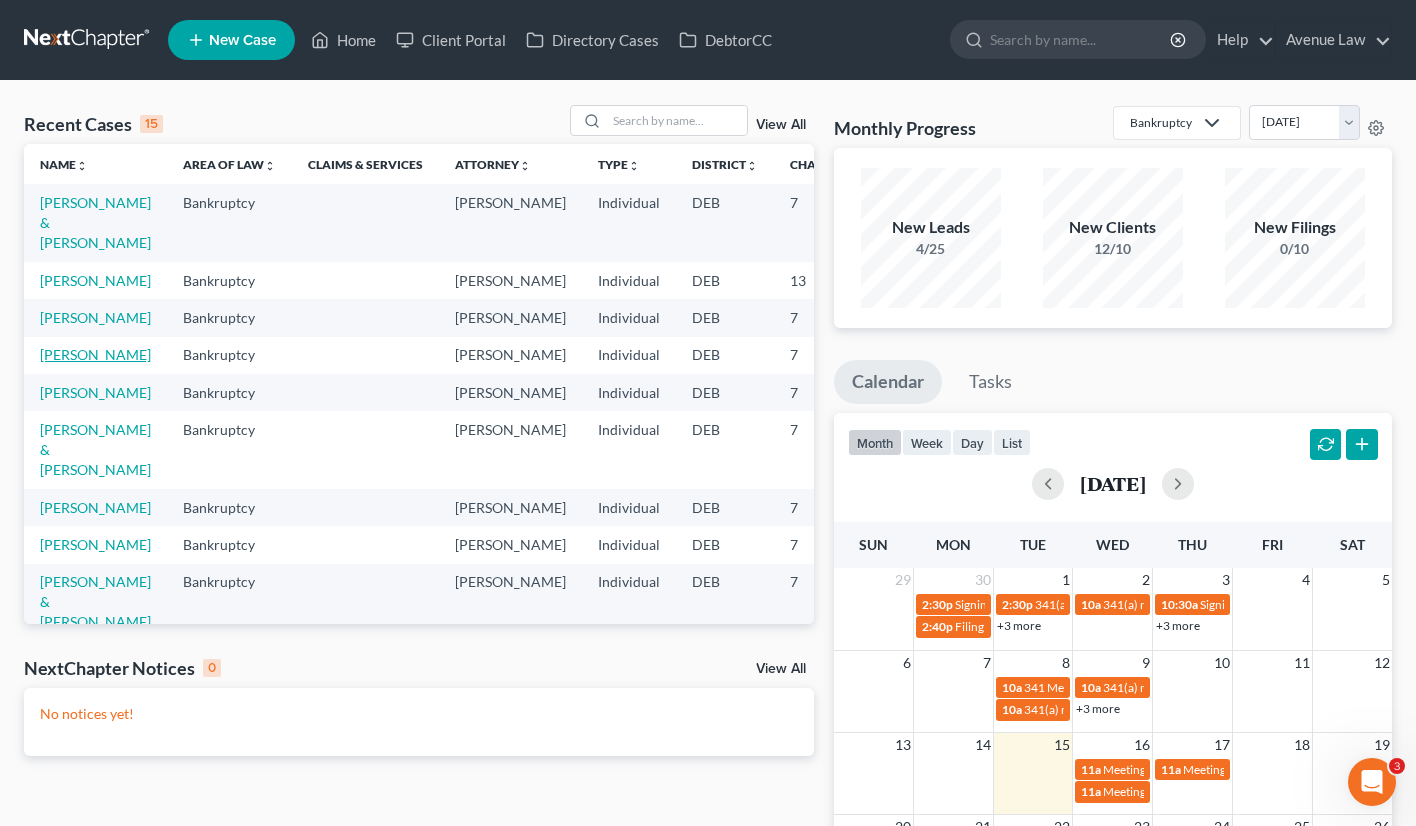 click on "[PERSON_NAME]" at bounding box center [95, 354] 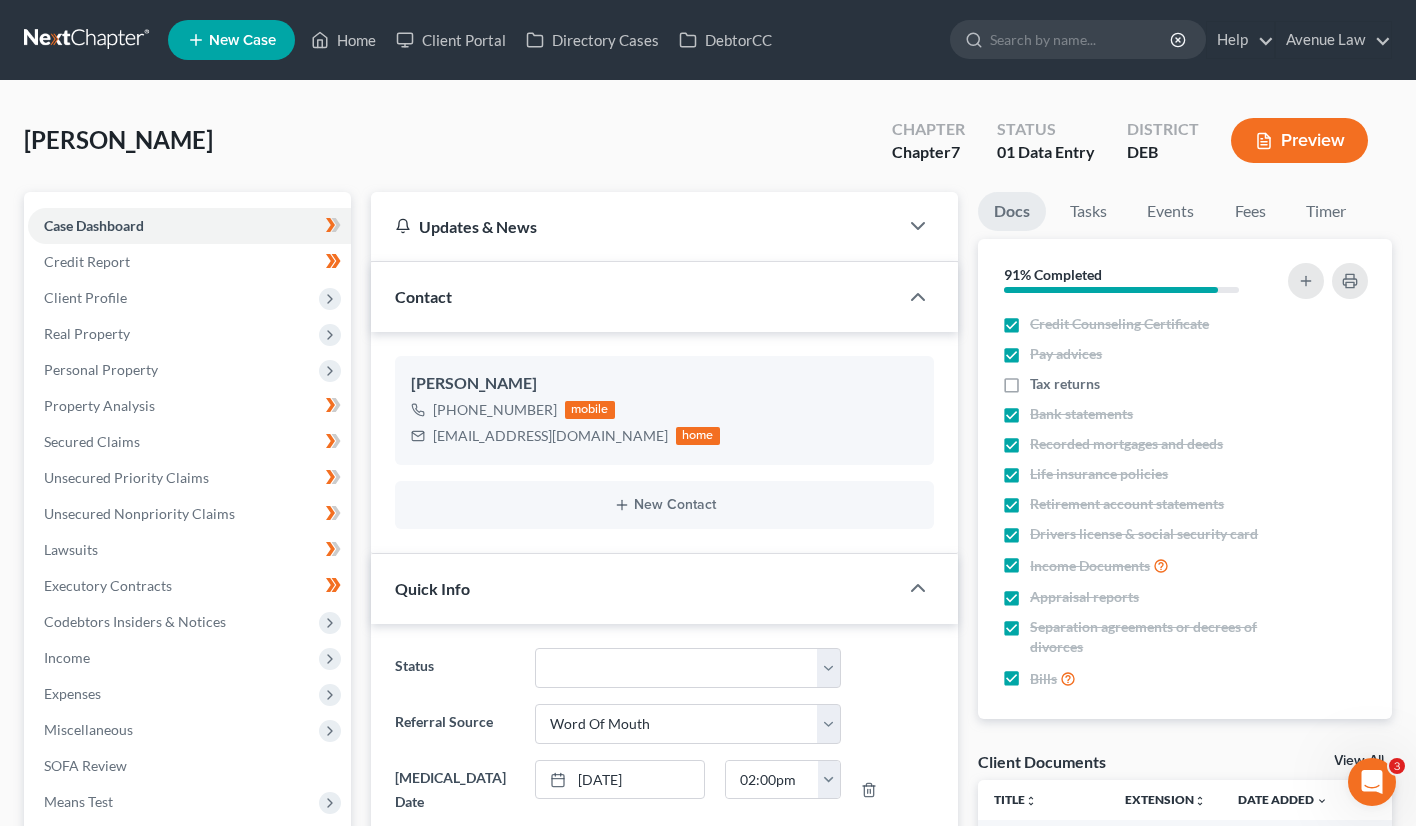 scroll, scrollTop: 82, scrollLeft: 0, axis: vertical 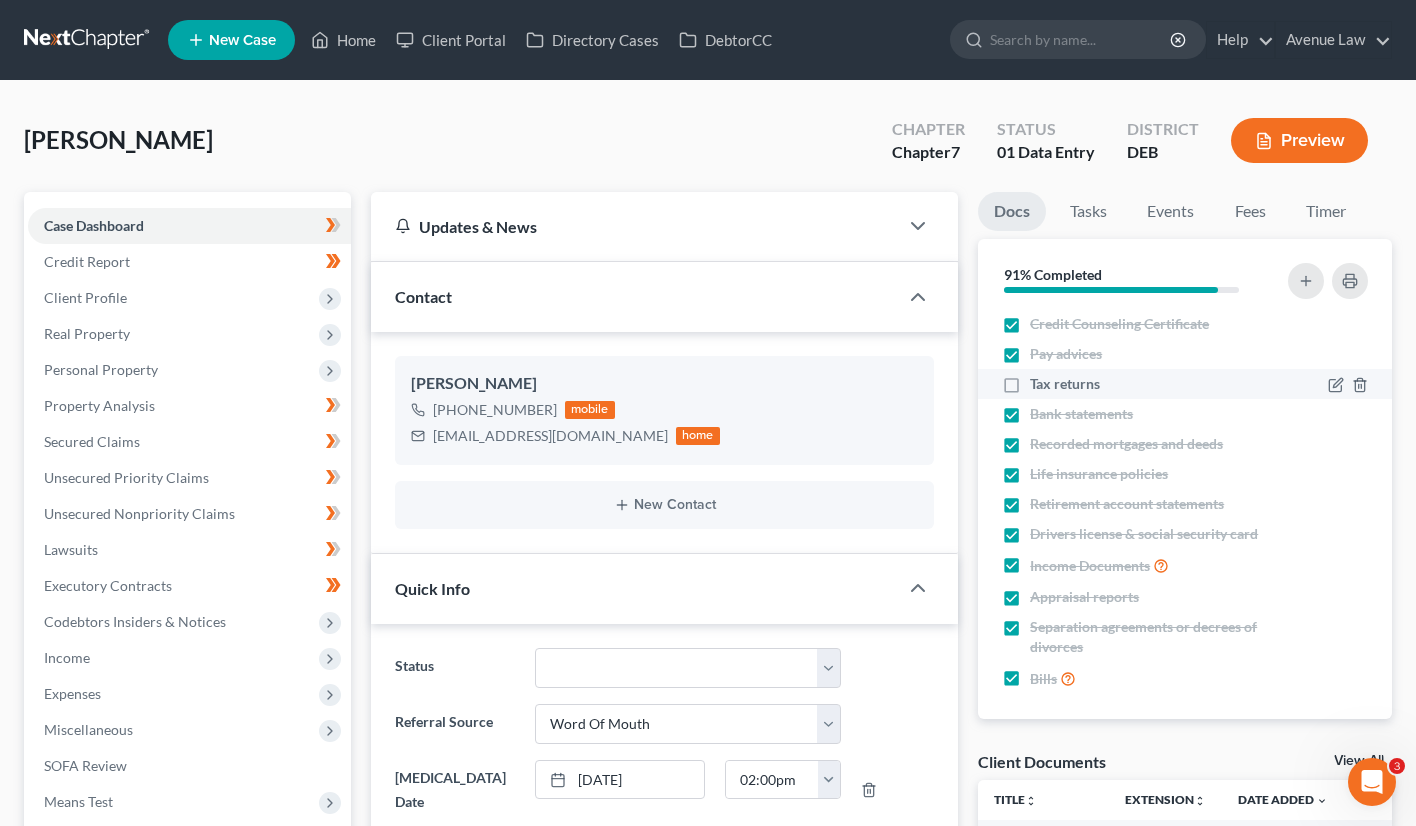 click on "Tax returns" at bounding box center [1065, 384] 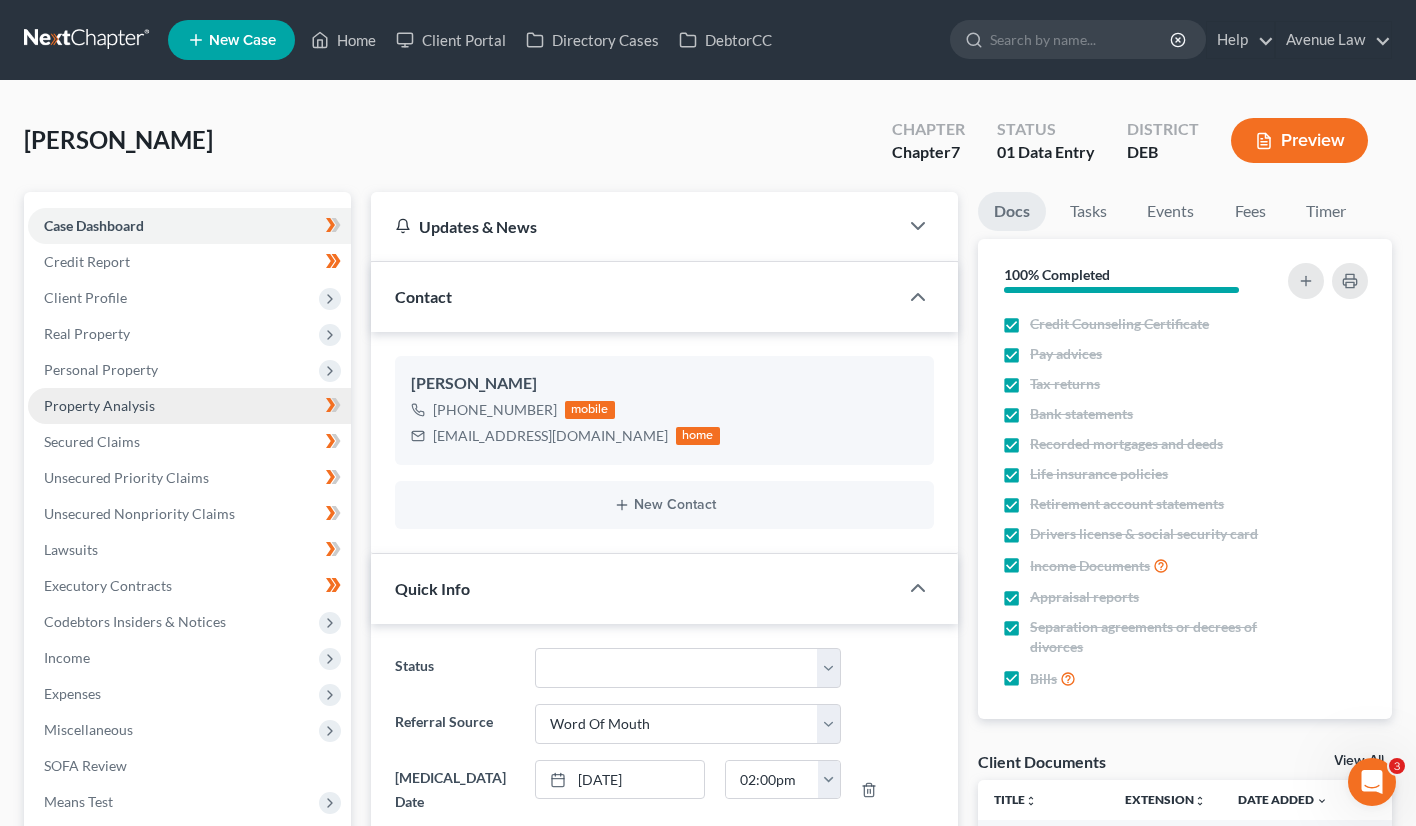 click on "Property Analysis" at bounding box center [189, 406] 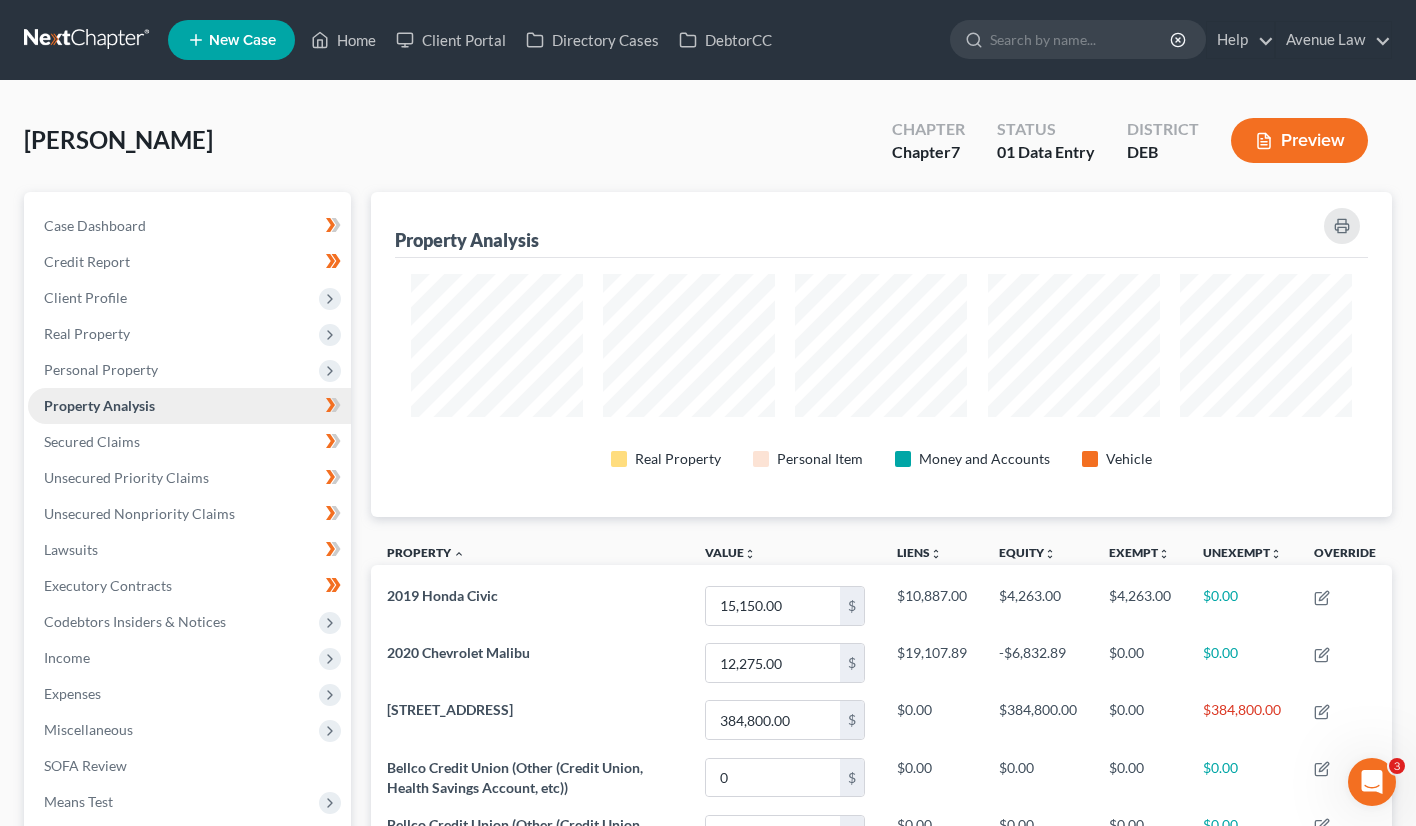 scroll, scrollTop: 999675, scrollLeft: 998979, axis: both 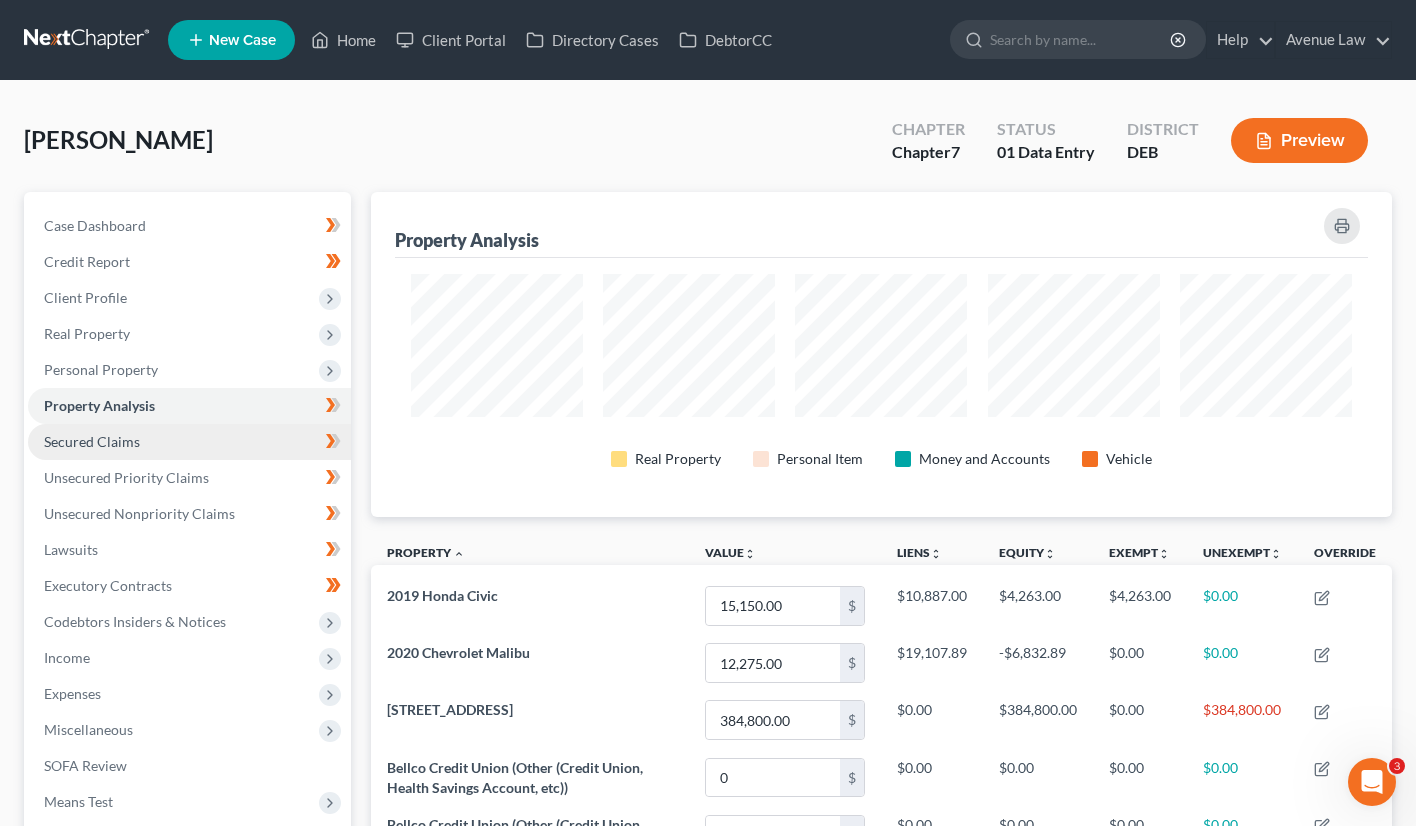 click on "Secured Claims" at bounding box center (92, 441) 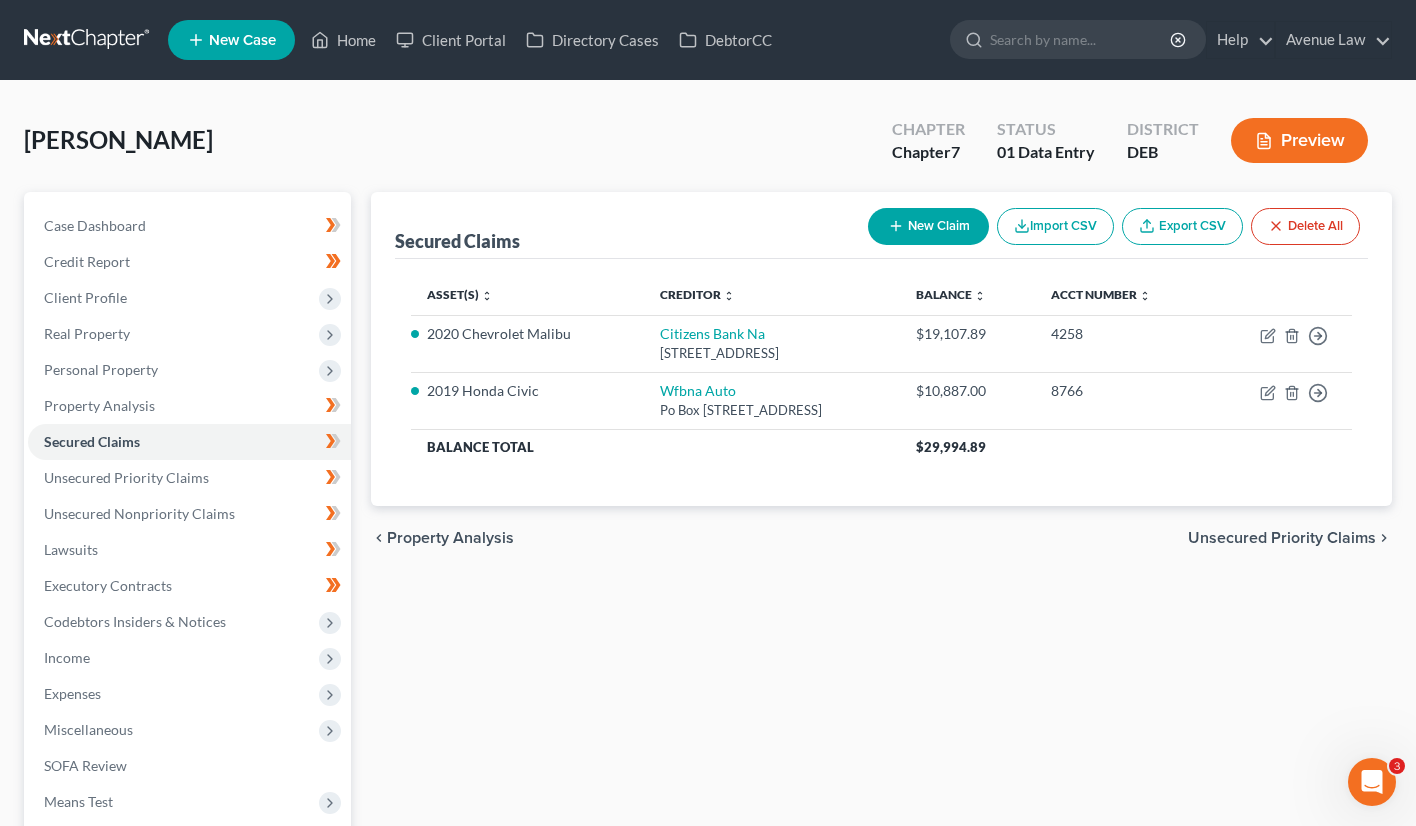 click on "New Claim" at bounding box center (928, 226) 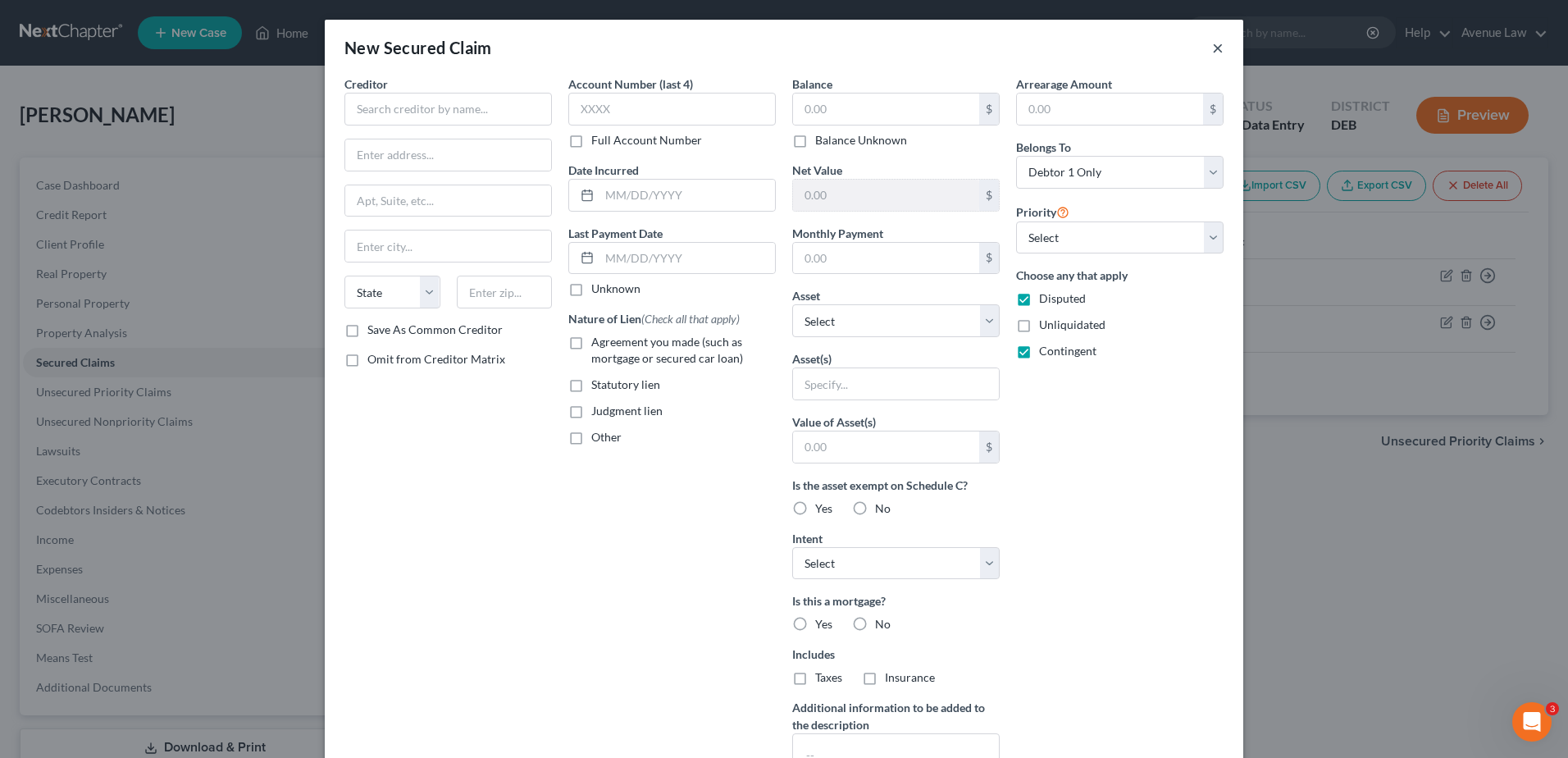 click on "×" at bounding box center [1218, 48] 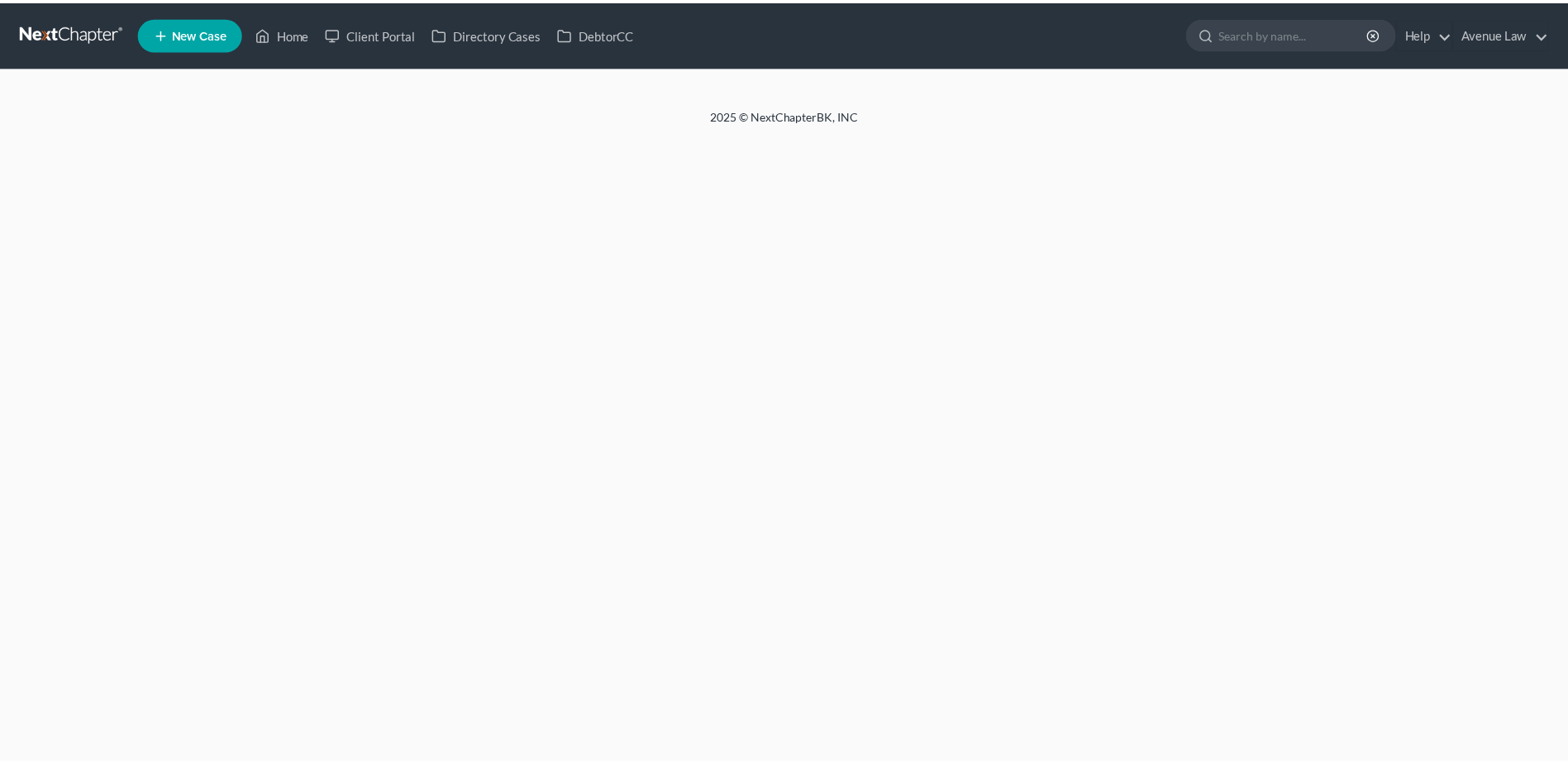 scroll, scrollTop: 0, scrollLeft: 0, axis: both 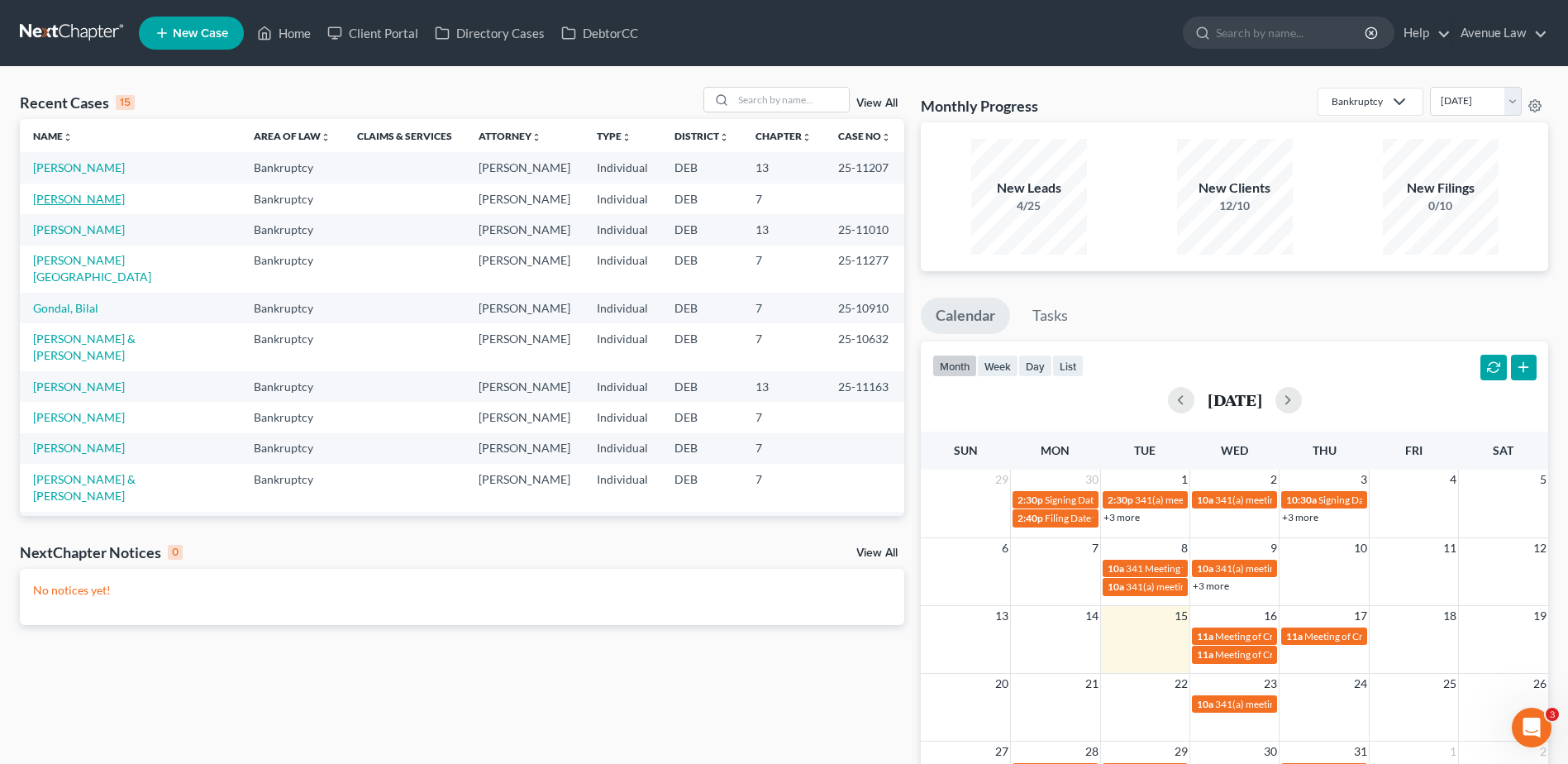 click on "[PERSON_NAME]" at bounding box center (130, 198) 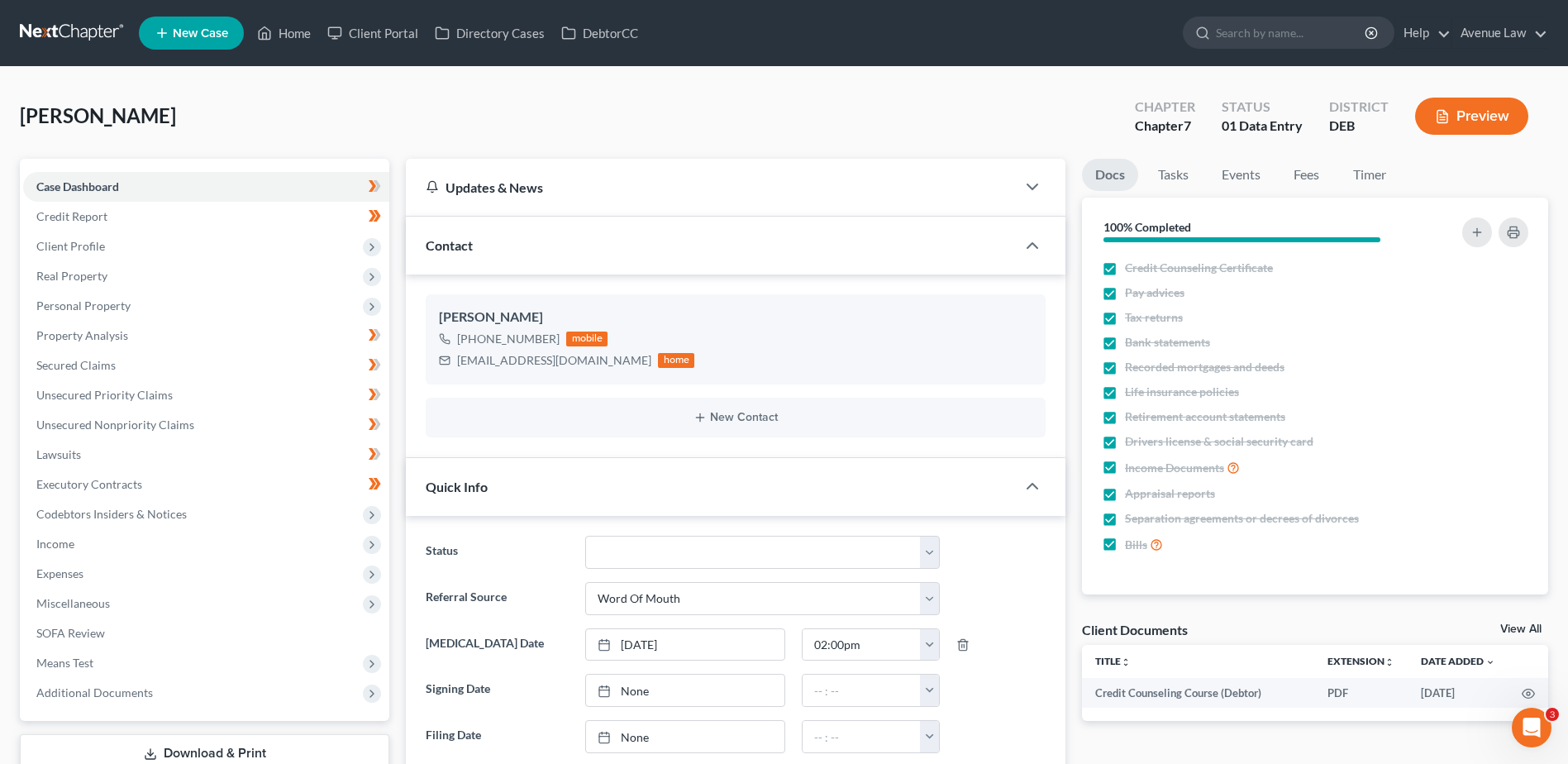 scroll, scrollTop: 51, scrollLeft: 0, axis: vertical 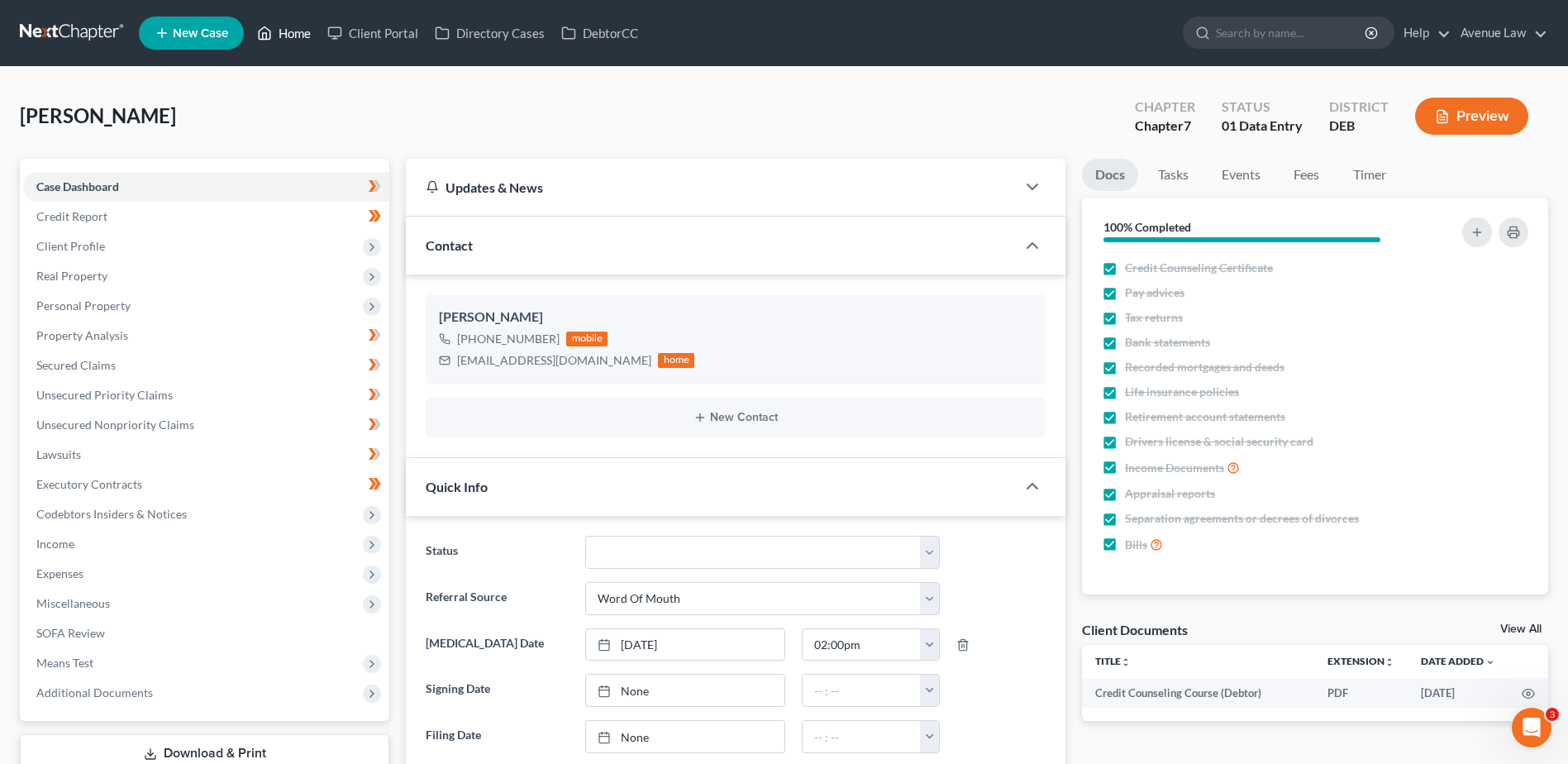 click on "Home" at bounding box center [284, 33] 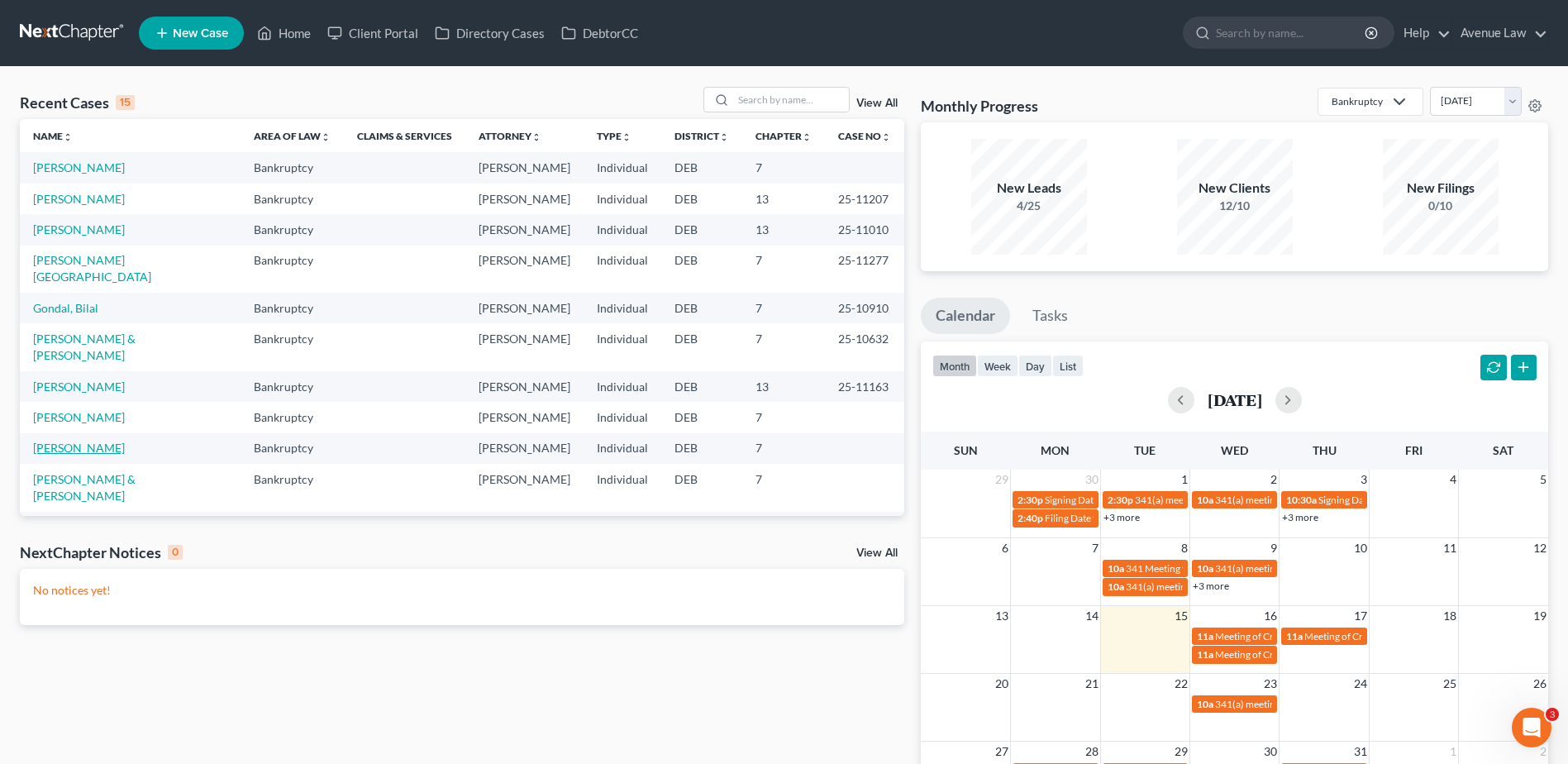 click on "[PERSON_NAME]" at bounding box center (79, 447) 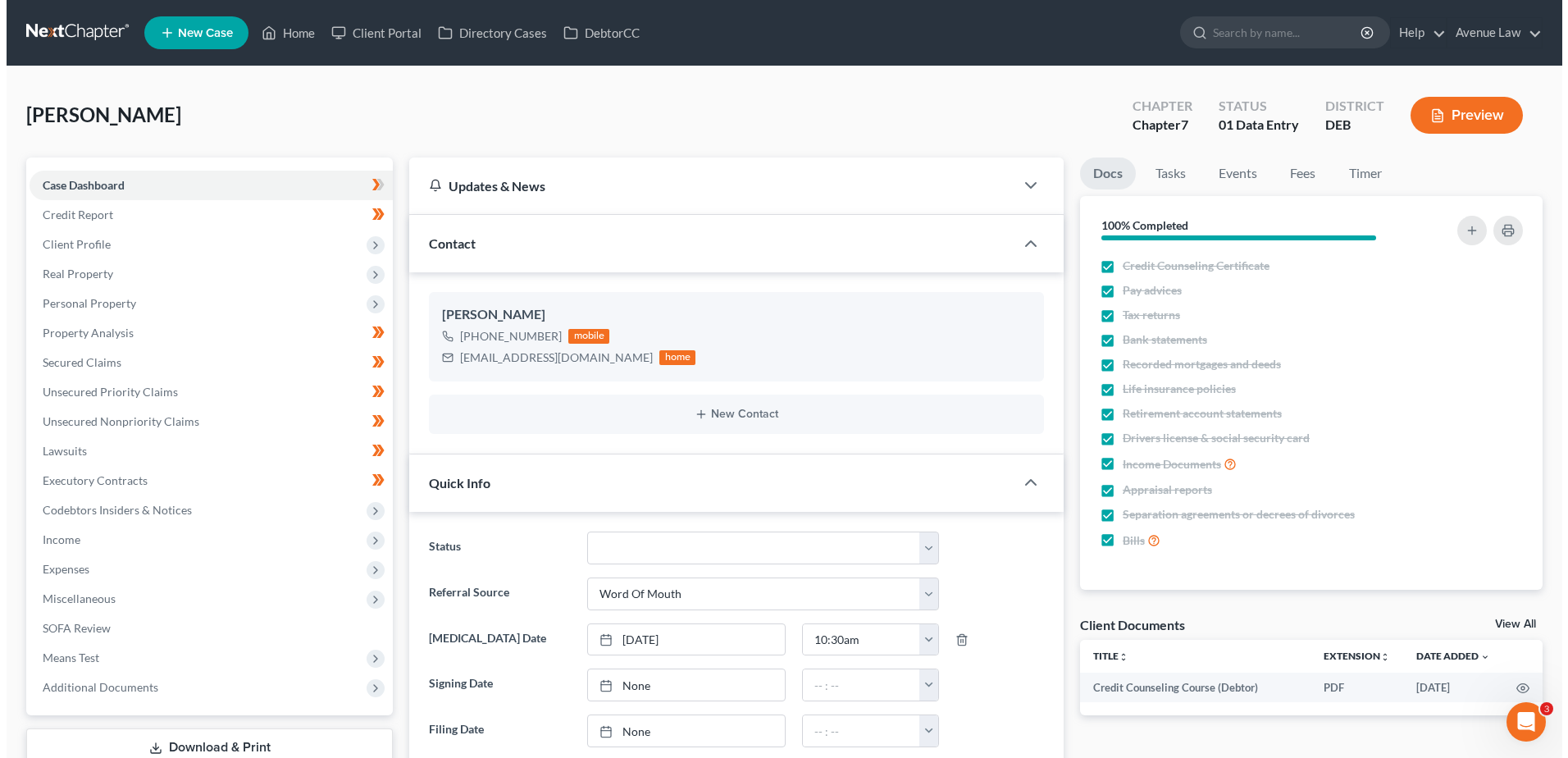 scroll, scrollTop: 95, scrollLeft: 0, axis: vertical 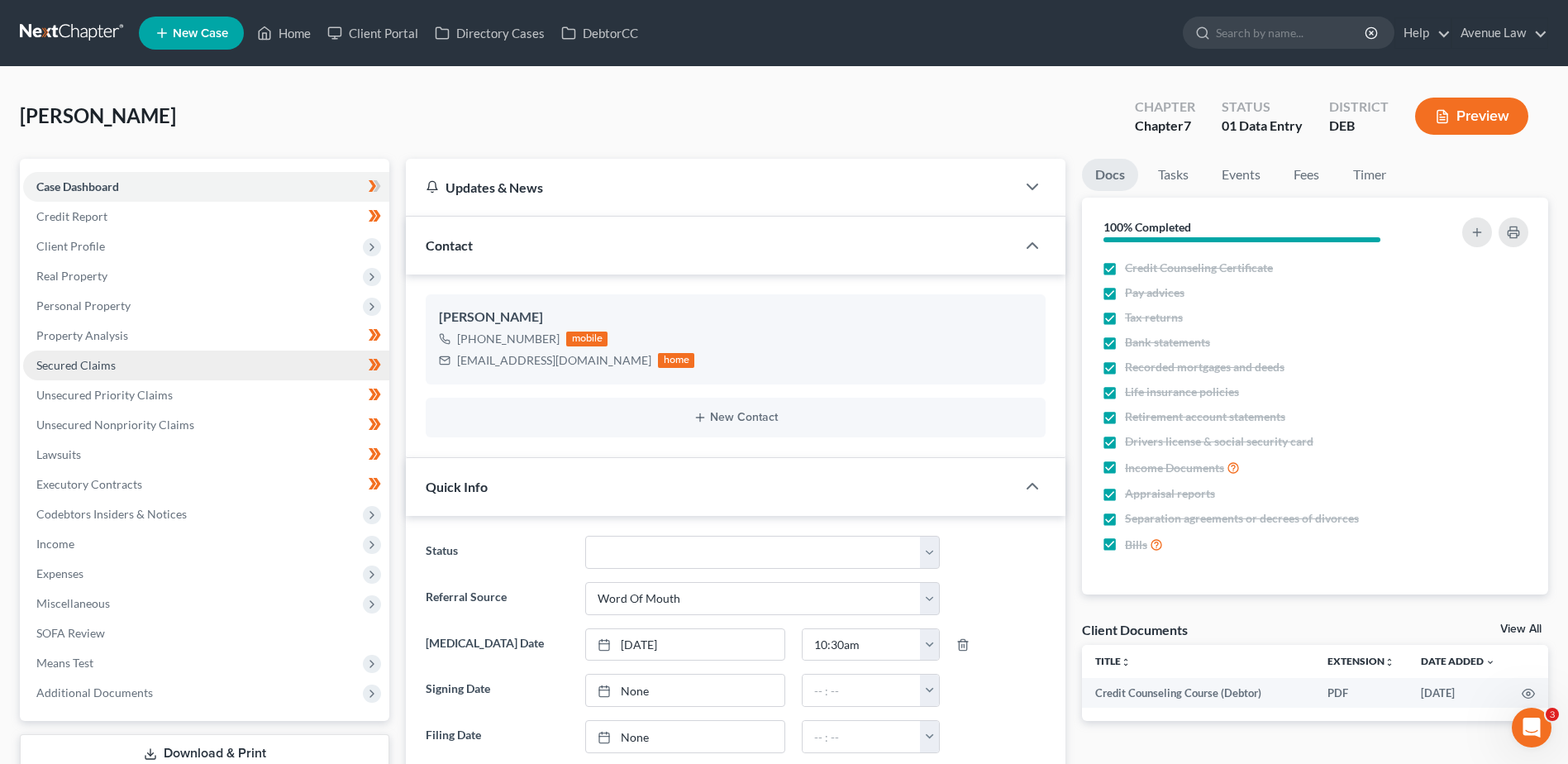 click on "Secured Claims" at bounding box center [206, 365] 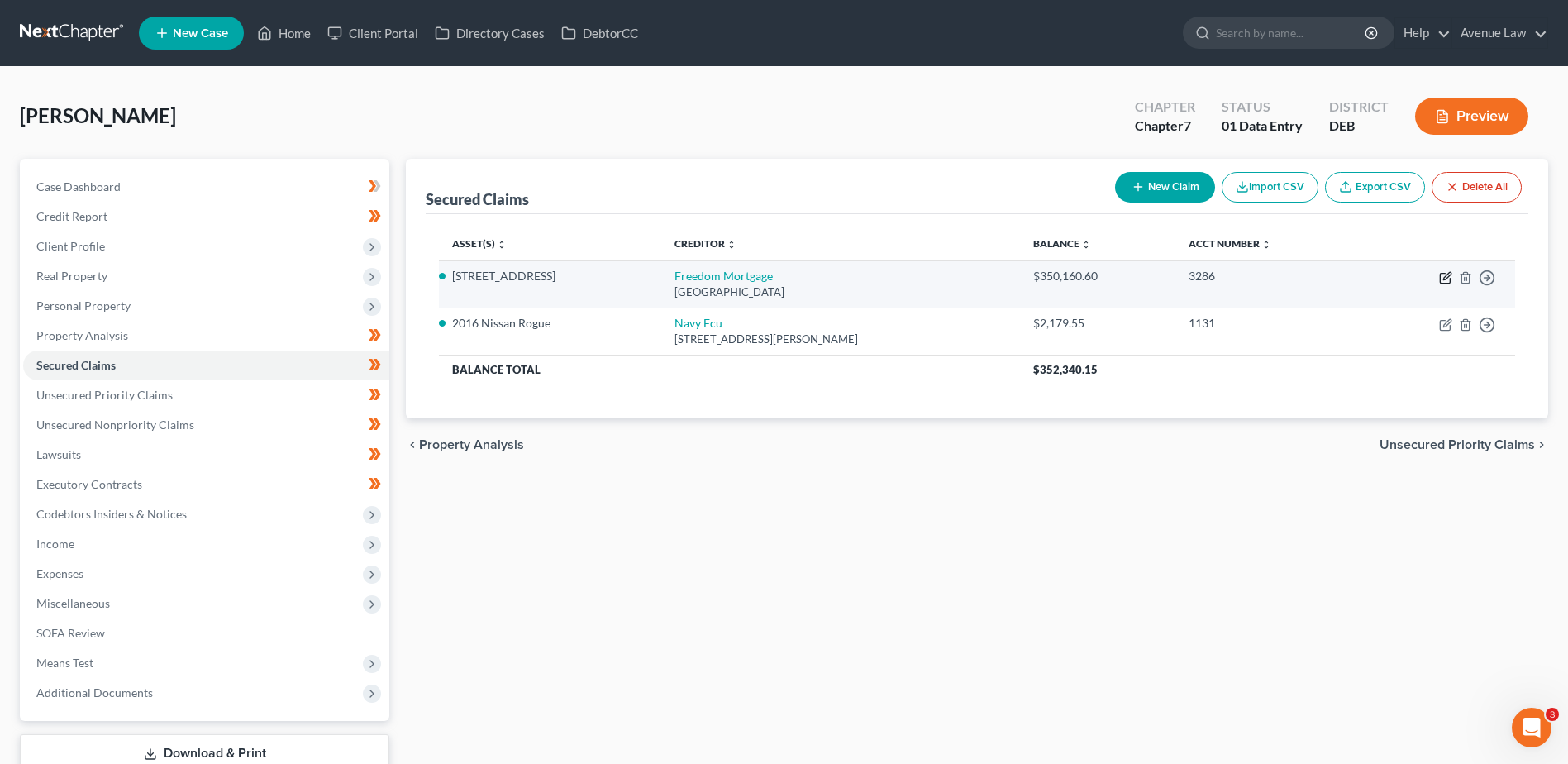 click 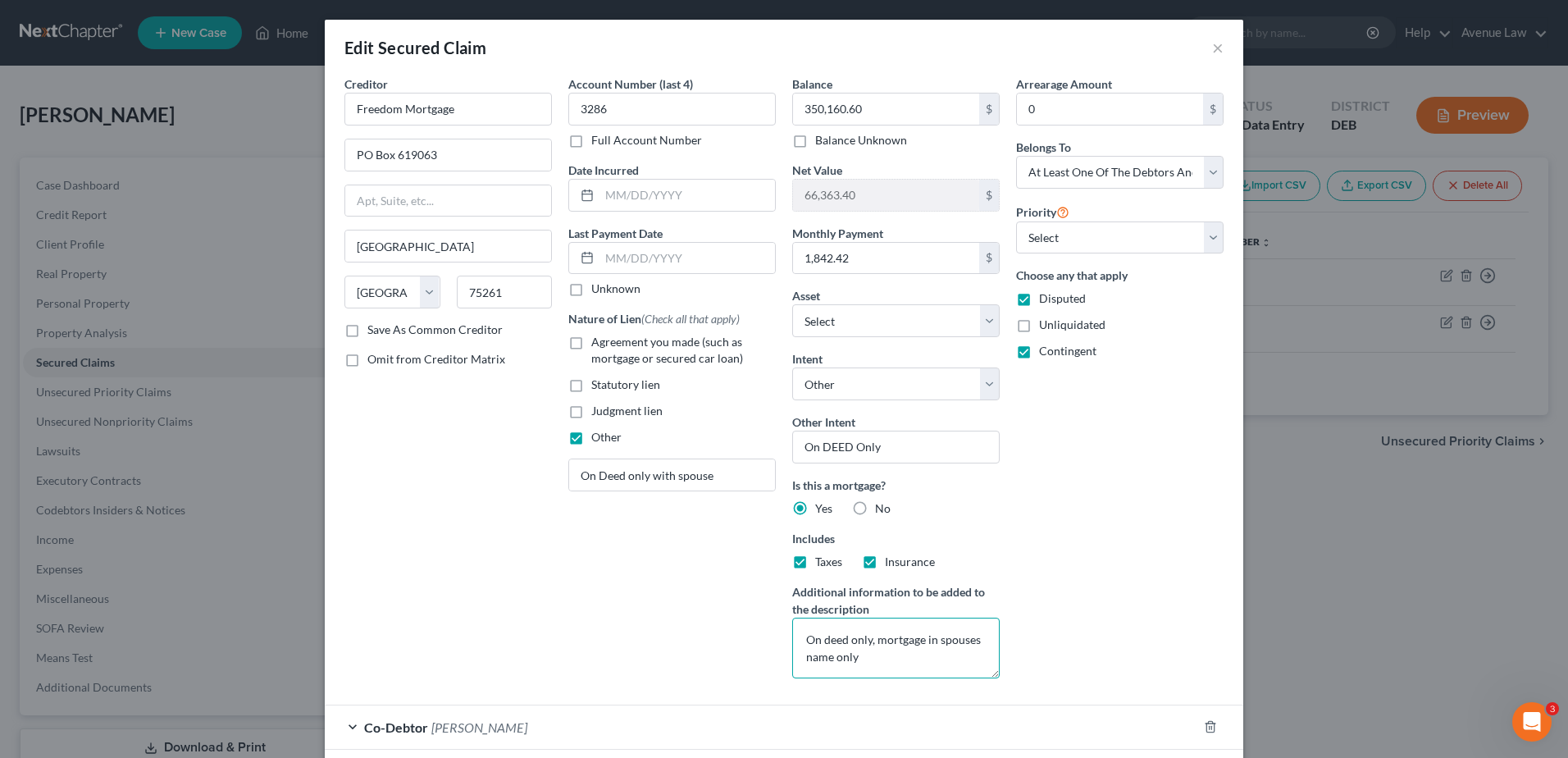 click on "On deed only, mortgage in spouses name only" at bounding box center (896, 648) 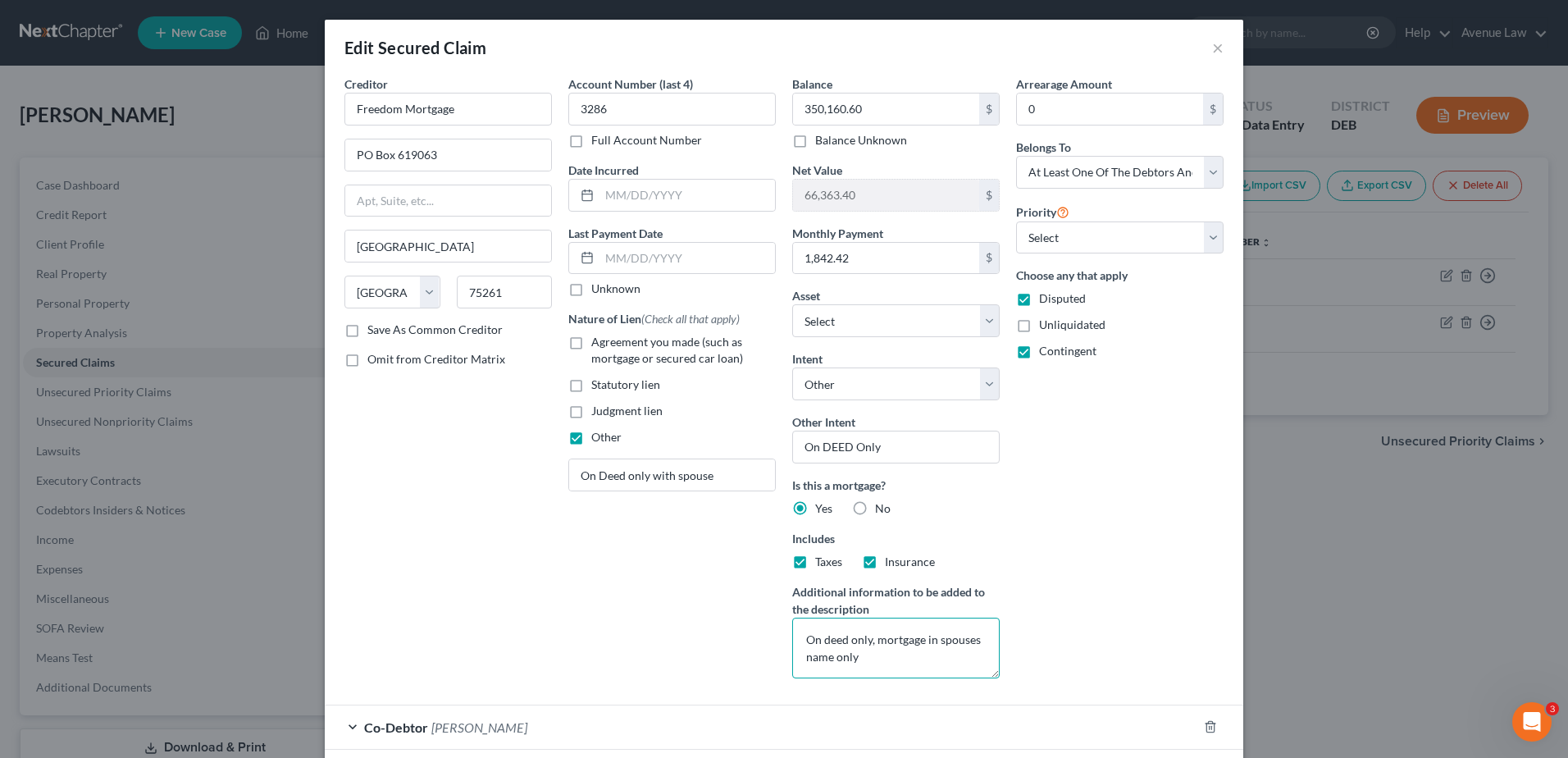 click on "On deed only, mortgage in spouses name only" at bounding box center (896, 648) 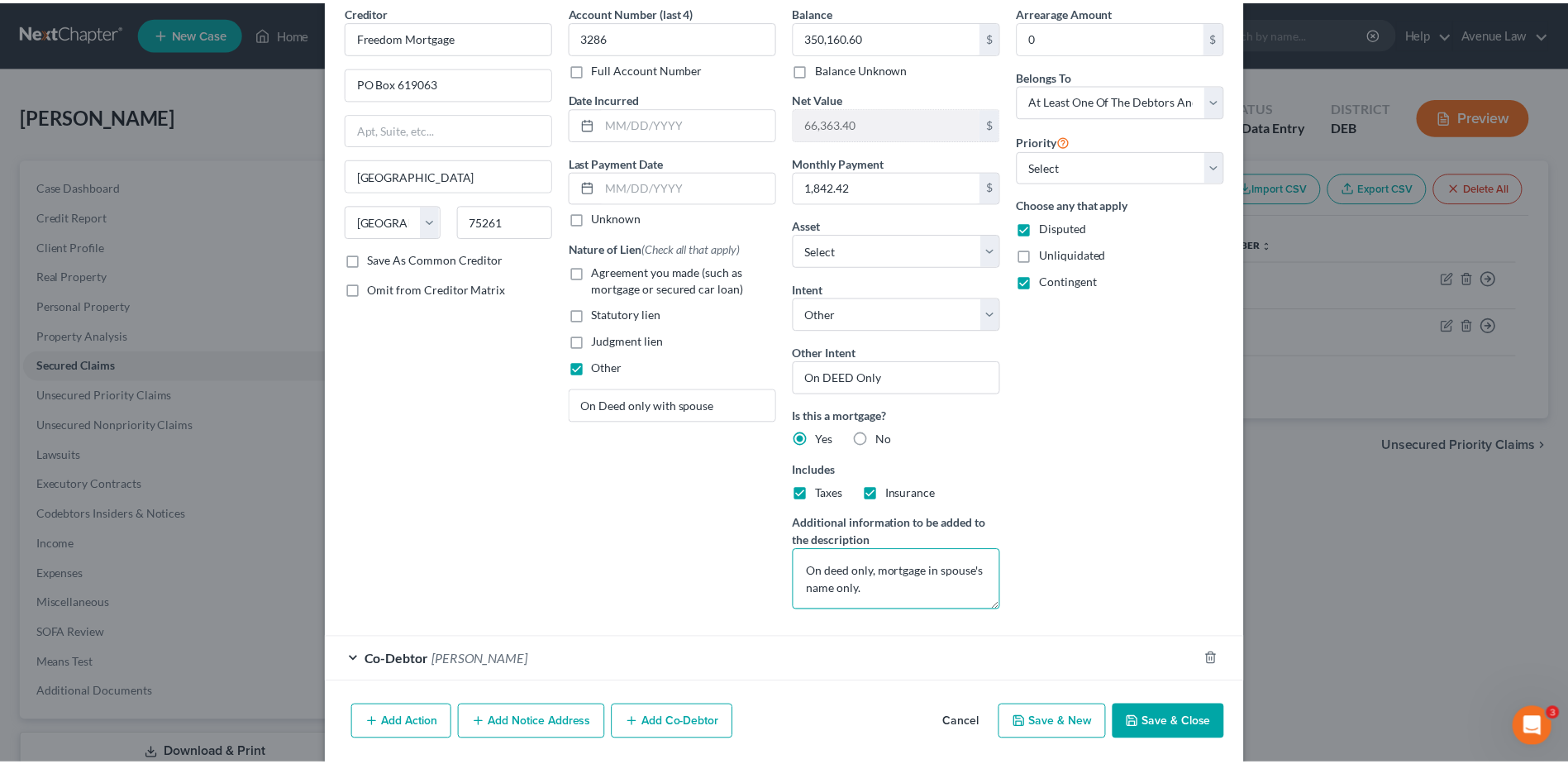 scroll, scrollTop: 130, scrollLeft: 0, axis: vertical 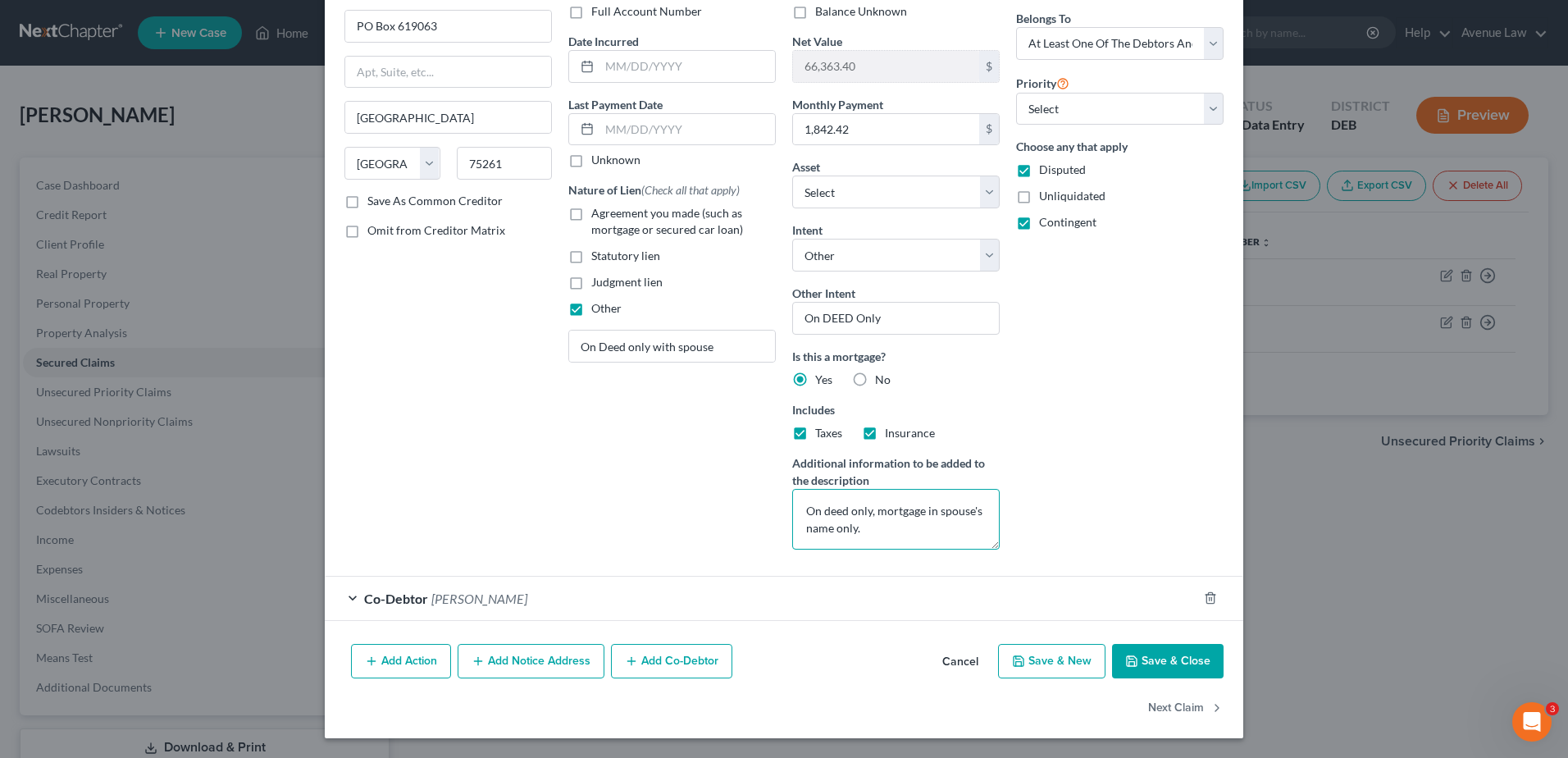 type on "On deed only, mortgage in spouse's name only." 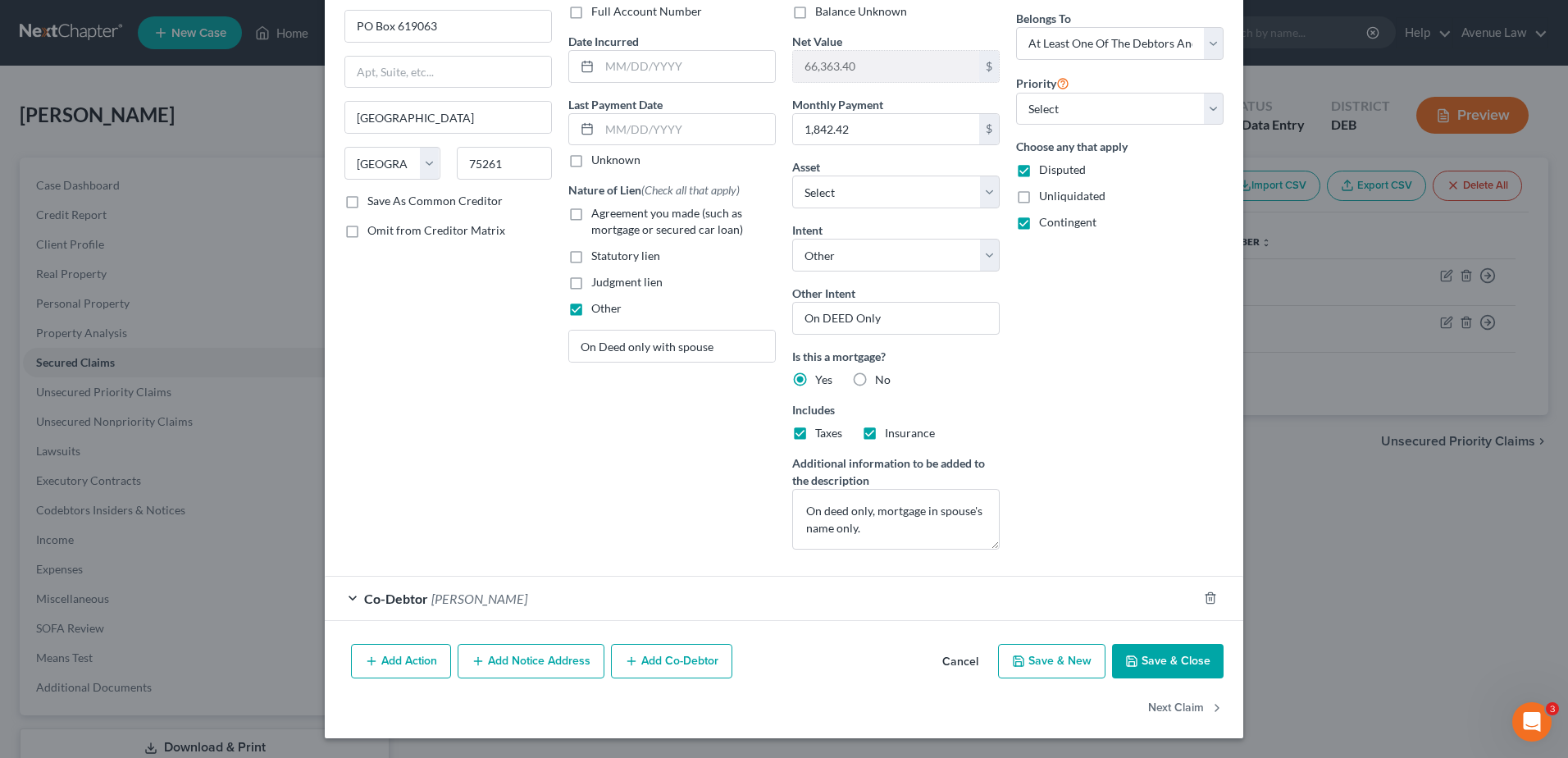 click on "Save & Close" at bounding box center (1168, 661) 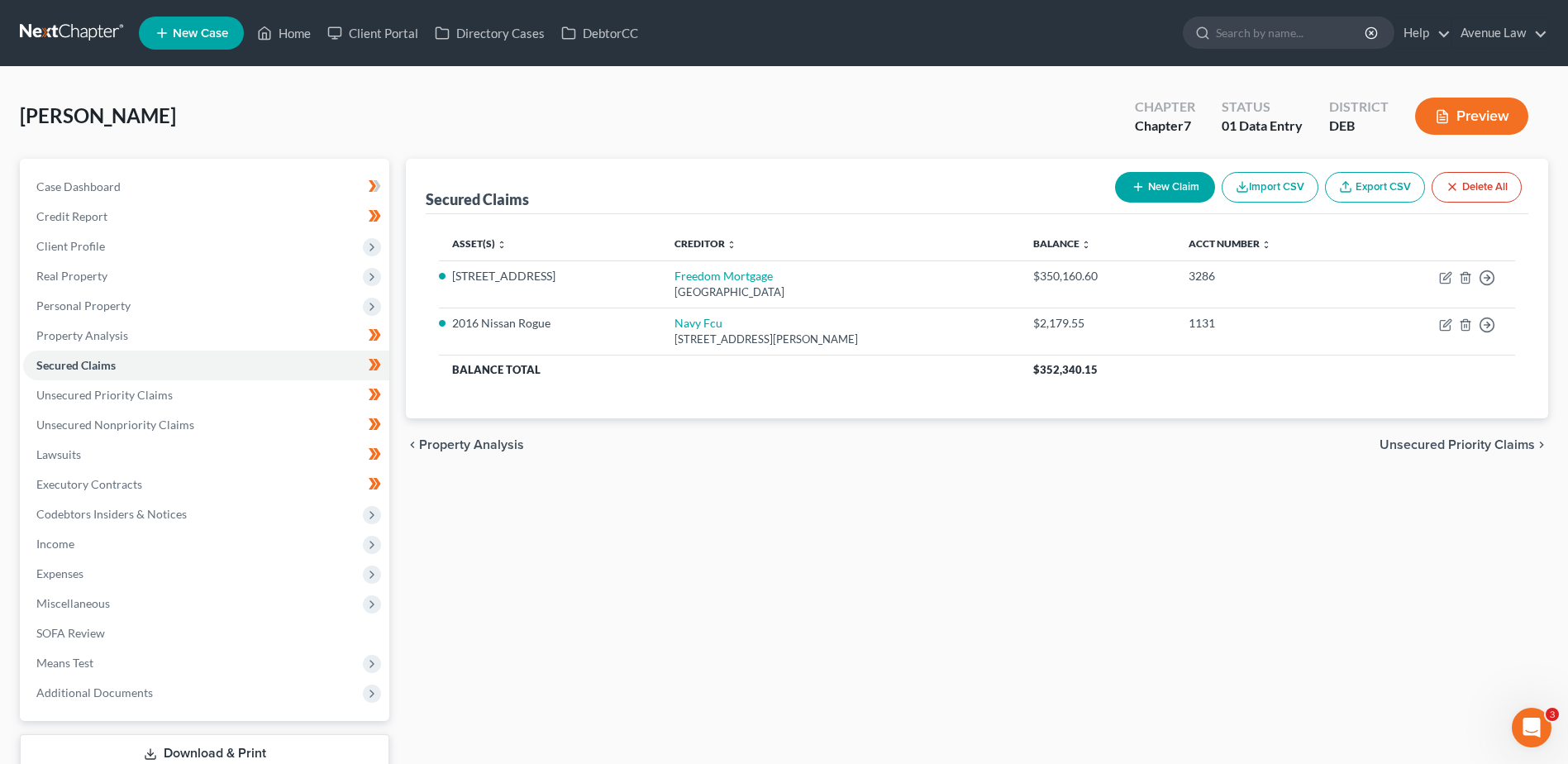 click on "Secured Claims New Claim
Import CSV
Export CSV Delete All
Asset(s)  expand_more   expand_less   unfold_more Creditor  expand_more   expand_less   unfold_more Balance  expand_more   expand_less   unfold_more Acct Number  expand_more   expand_less   unfold_more 83 N Marshview Terrace Freedom Mortgage PO Box 619063, Dallas, TX 75261 $350,160.60 3286 Move to E Move to F Move to G Move to Notice Only 2016 Nissan Rogue Navy Fcu 1 Security Place, Merrifield, VA 22116 $2,179.55 1131 Move to E Move to F Move to G Move to Notice Only Balance Total $352,340.15
Previous
1
Next
chevron_left
Property Analysis
Unsecured Priority Claims
chevron_right" at bounding box center [977, 487] 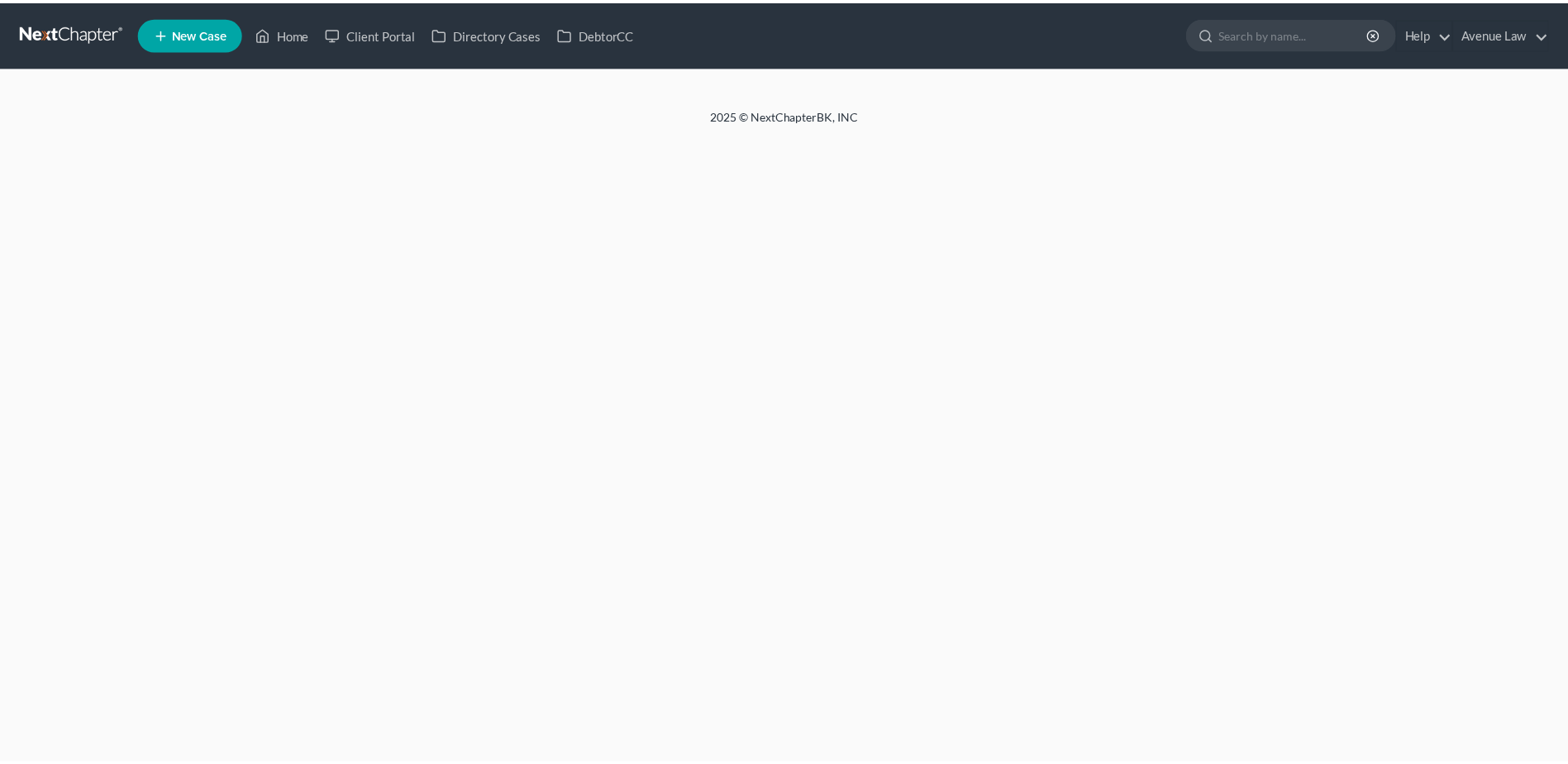 scroll, scrollTop: 0, scrollLeft: 0, axis: both 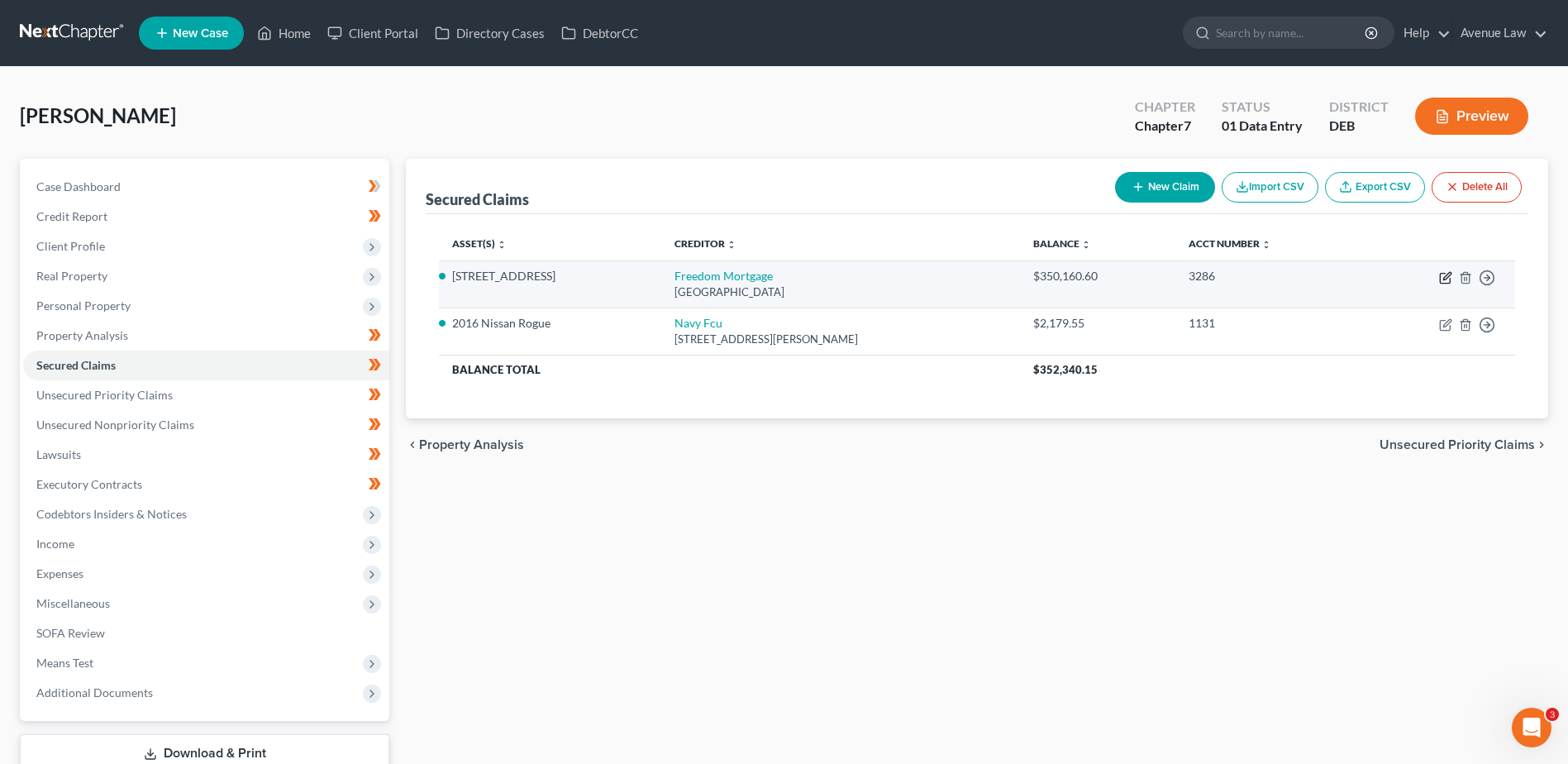 click 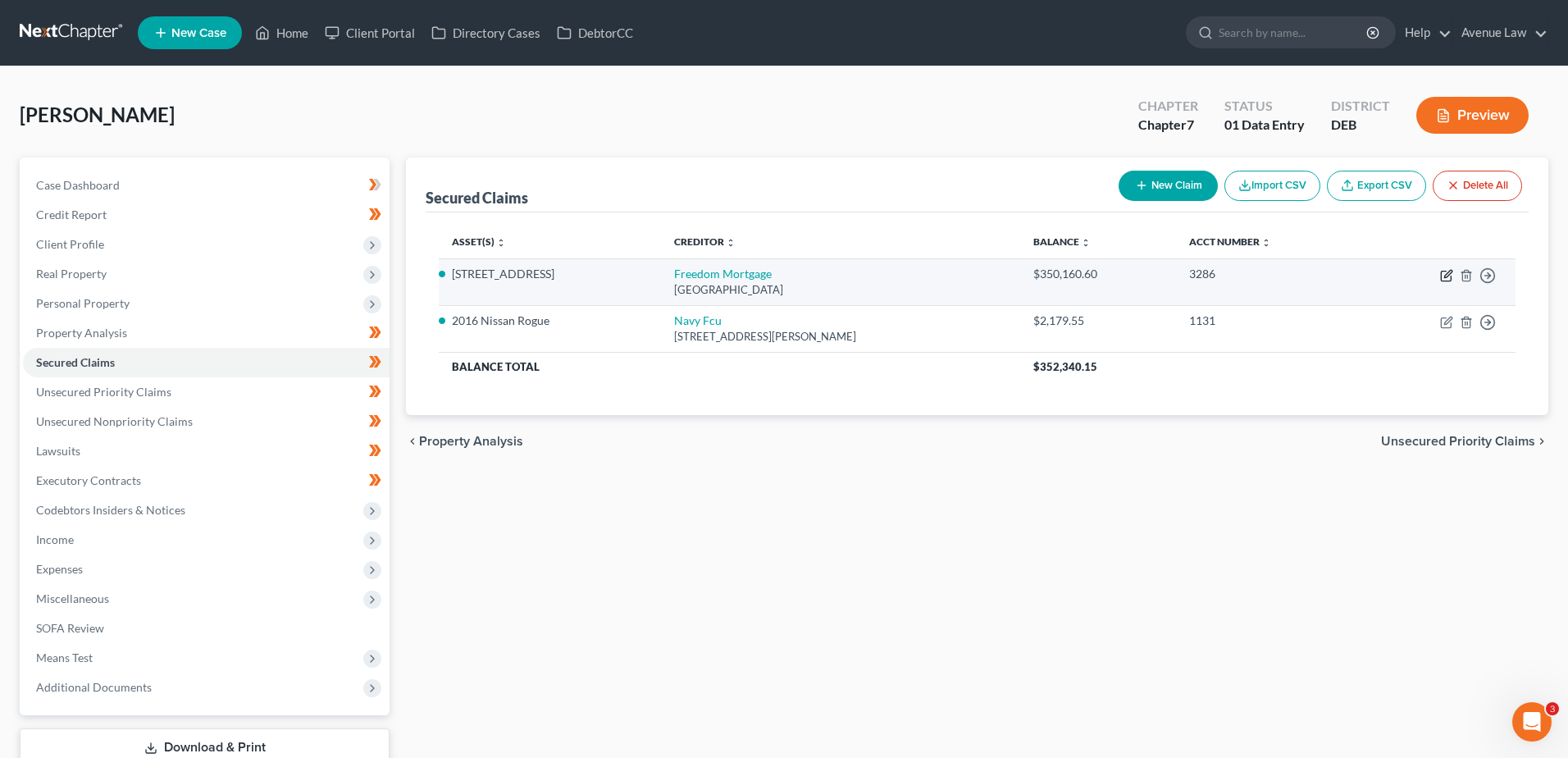 select on "45" 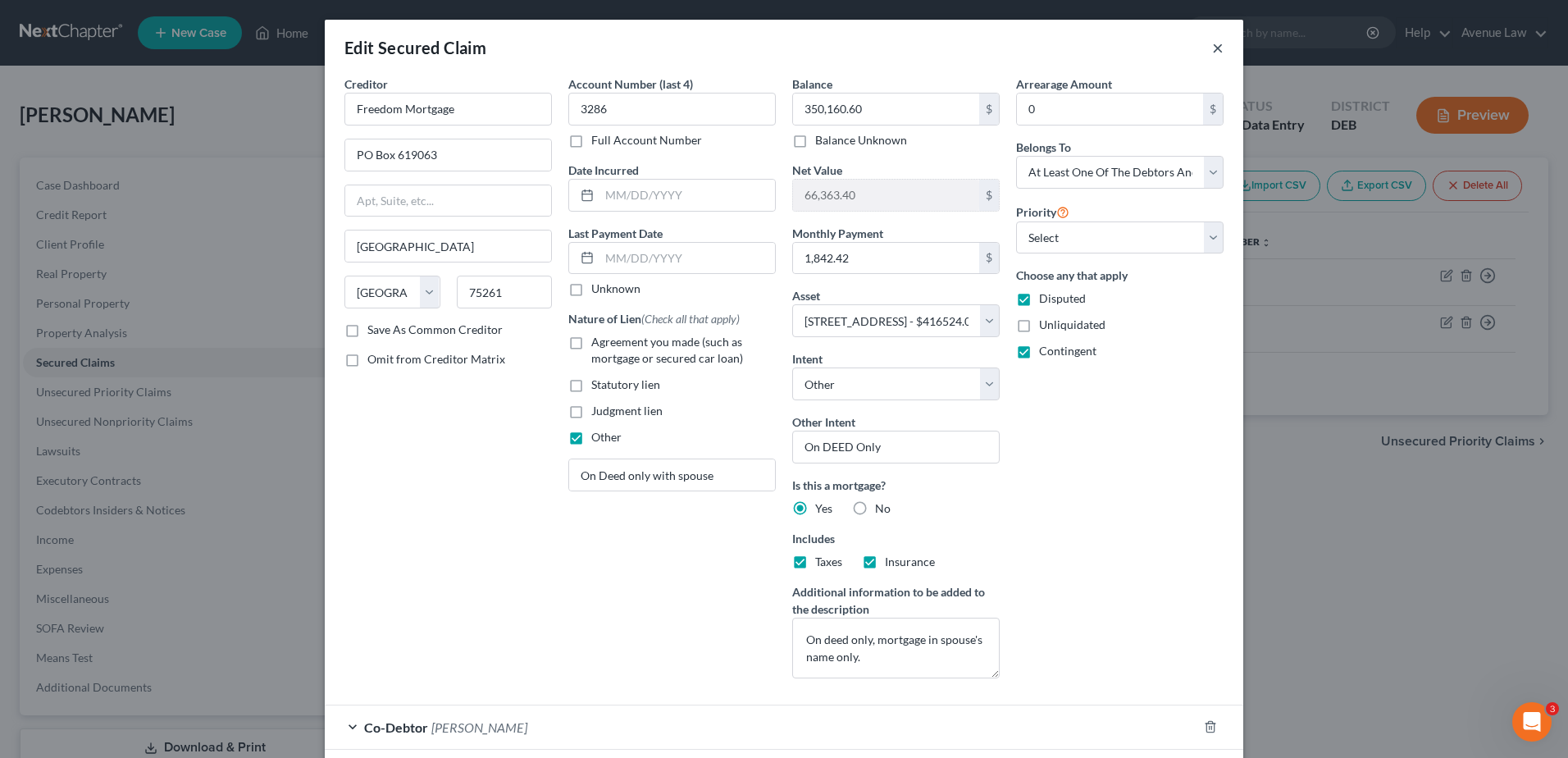 click on "×" at bounding box center [1218, 48] 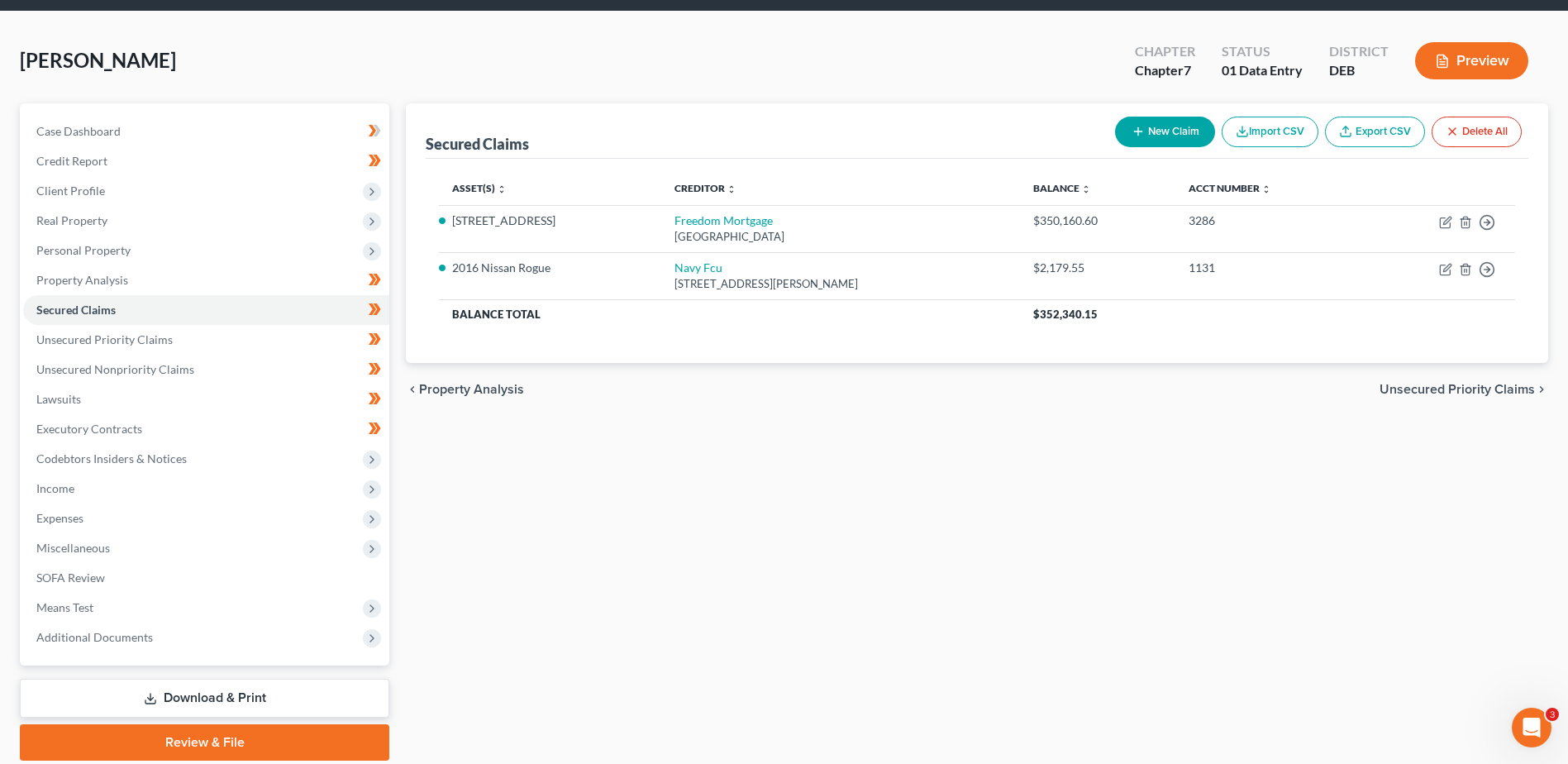 scroll, scrollTop: 0, scrollLeft: 0, axis: both 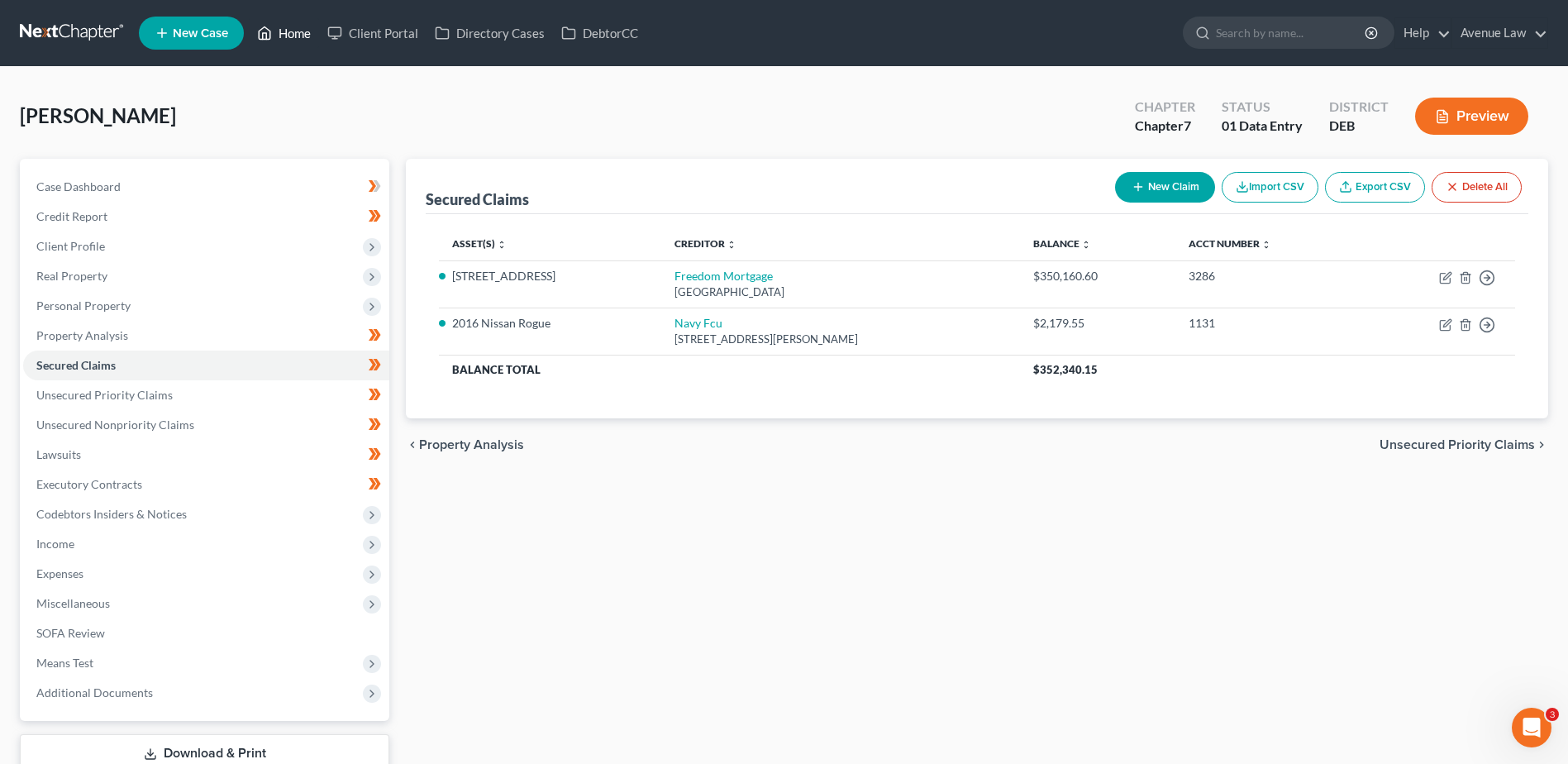 click 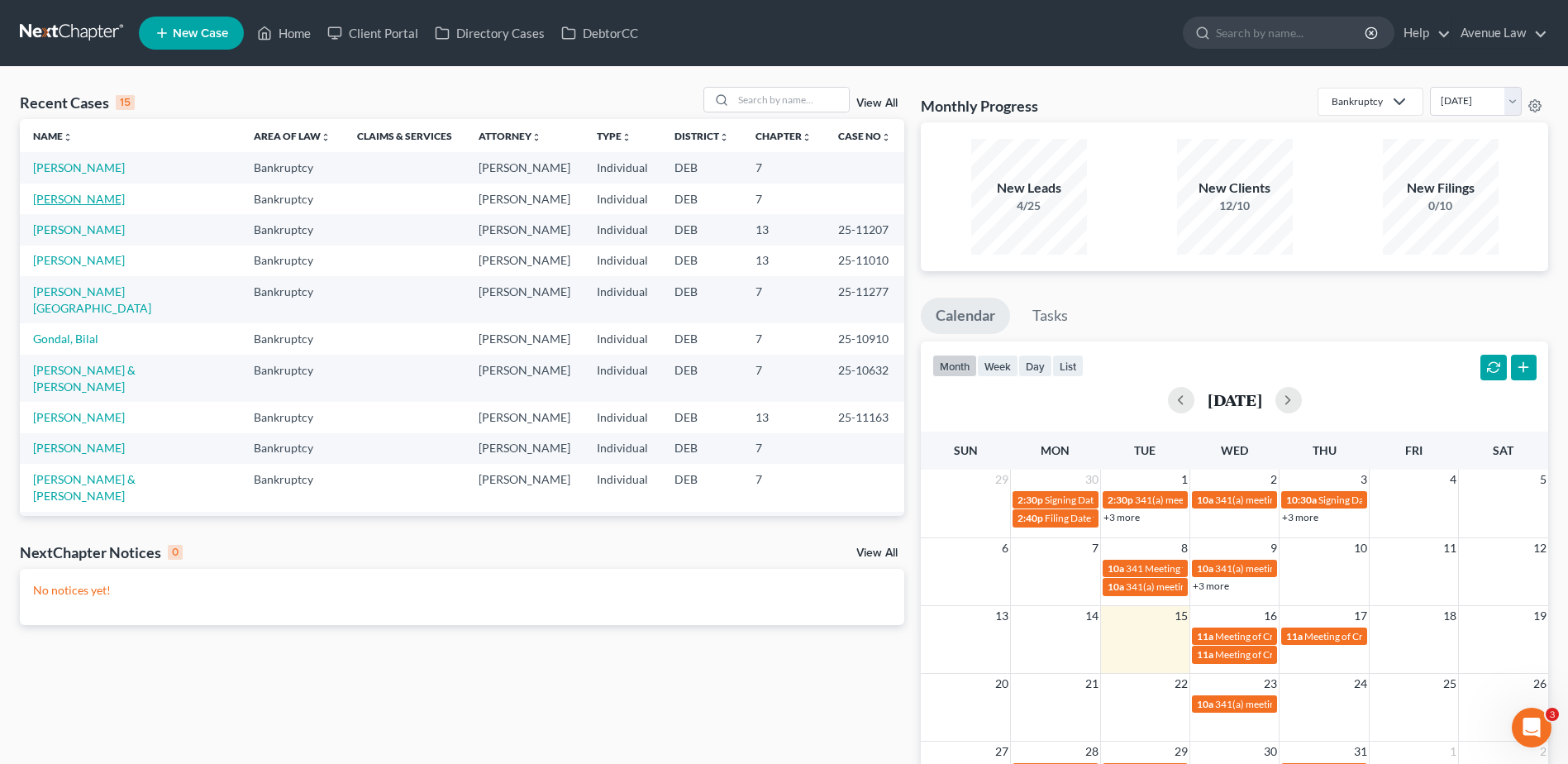 click on "[PERSON_NAME]" at bounding box center (79, 198) 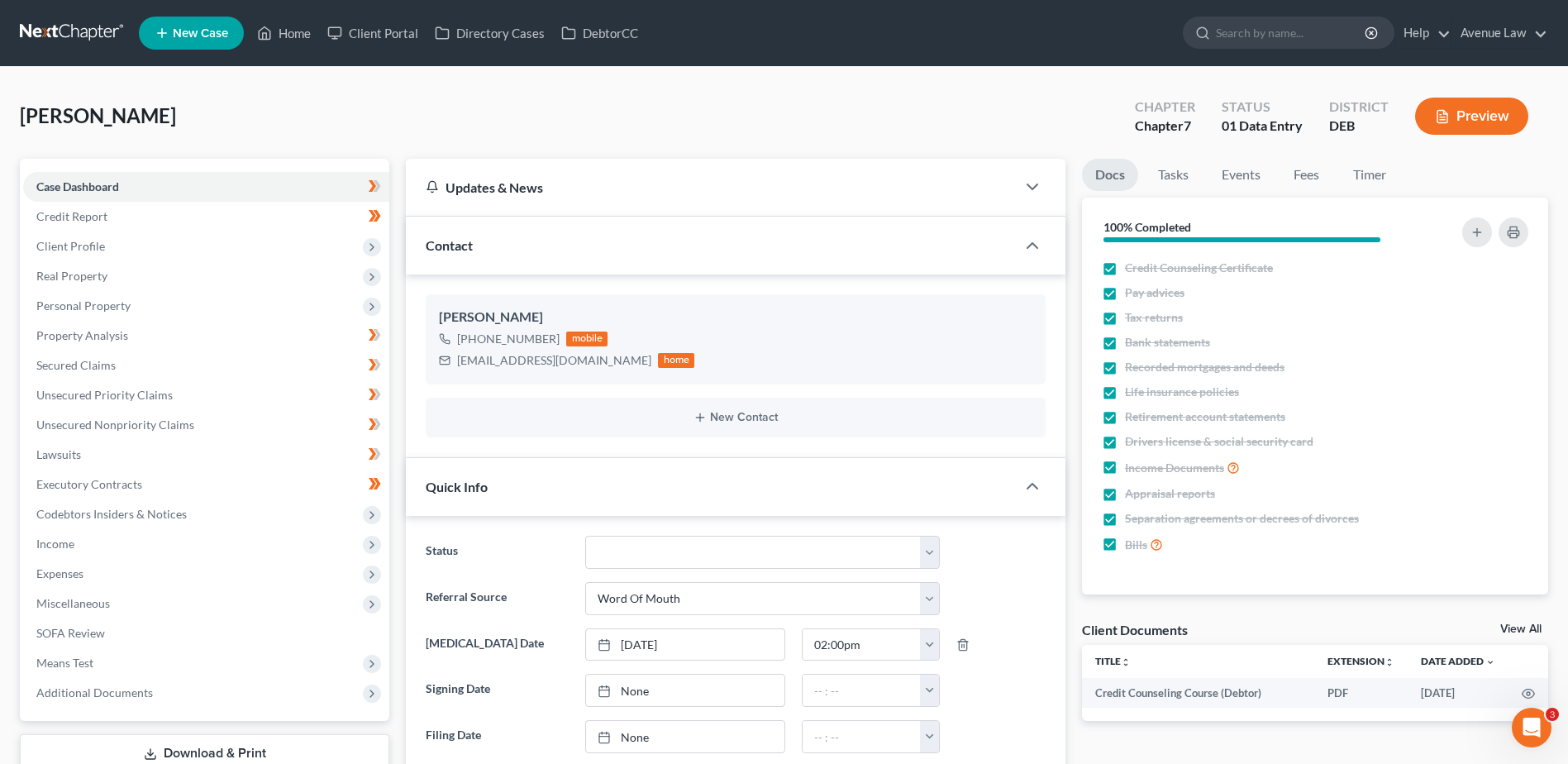 scroll, scrollTop: 51, scrollLeft: 0, axis: vertical 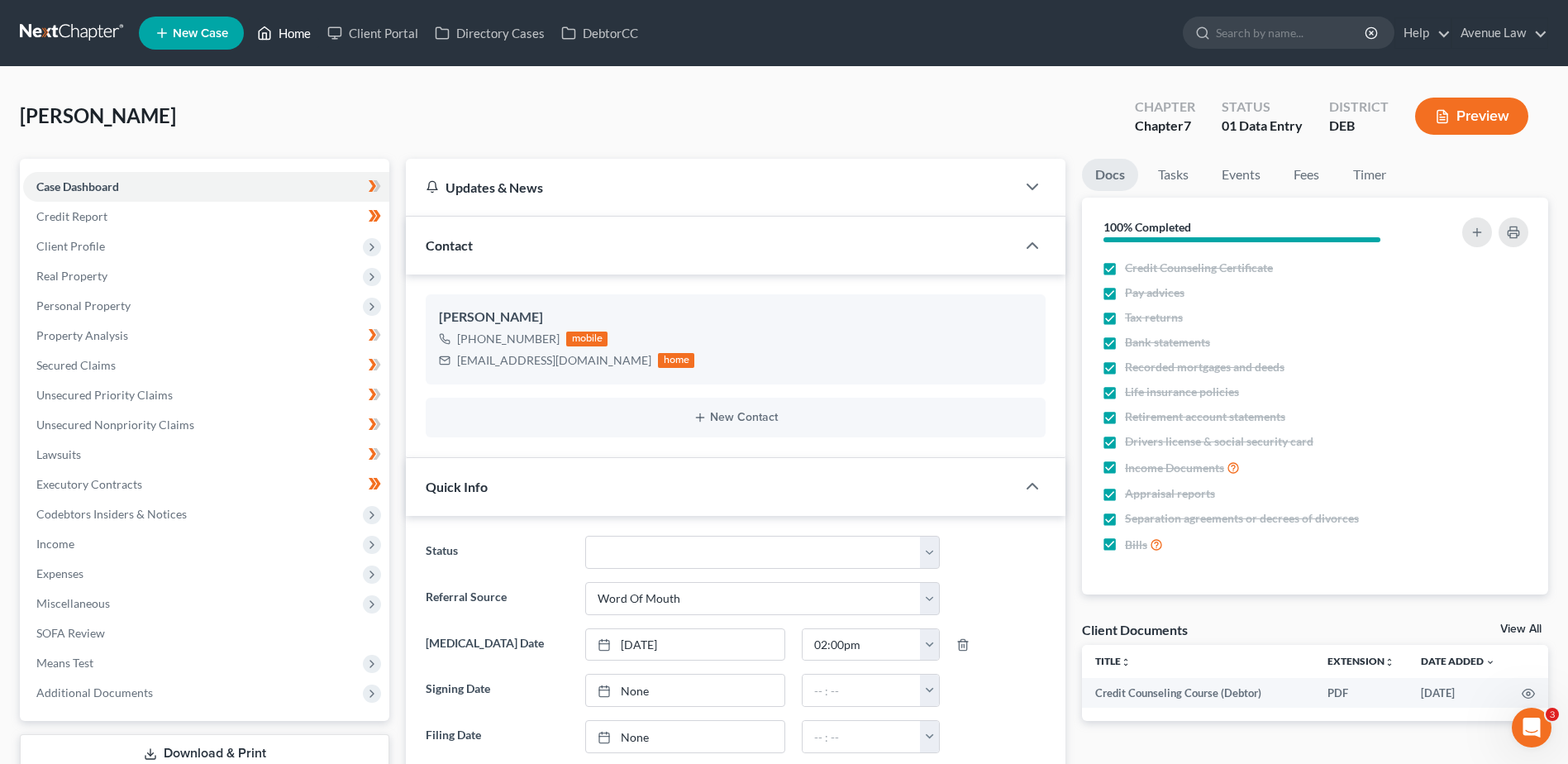 click on "Home" at bounding box center [284, 33] 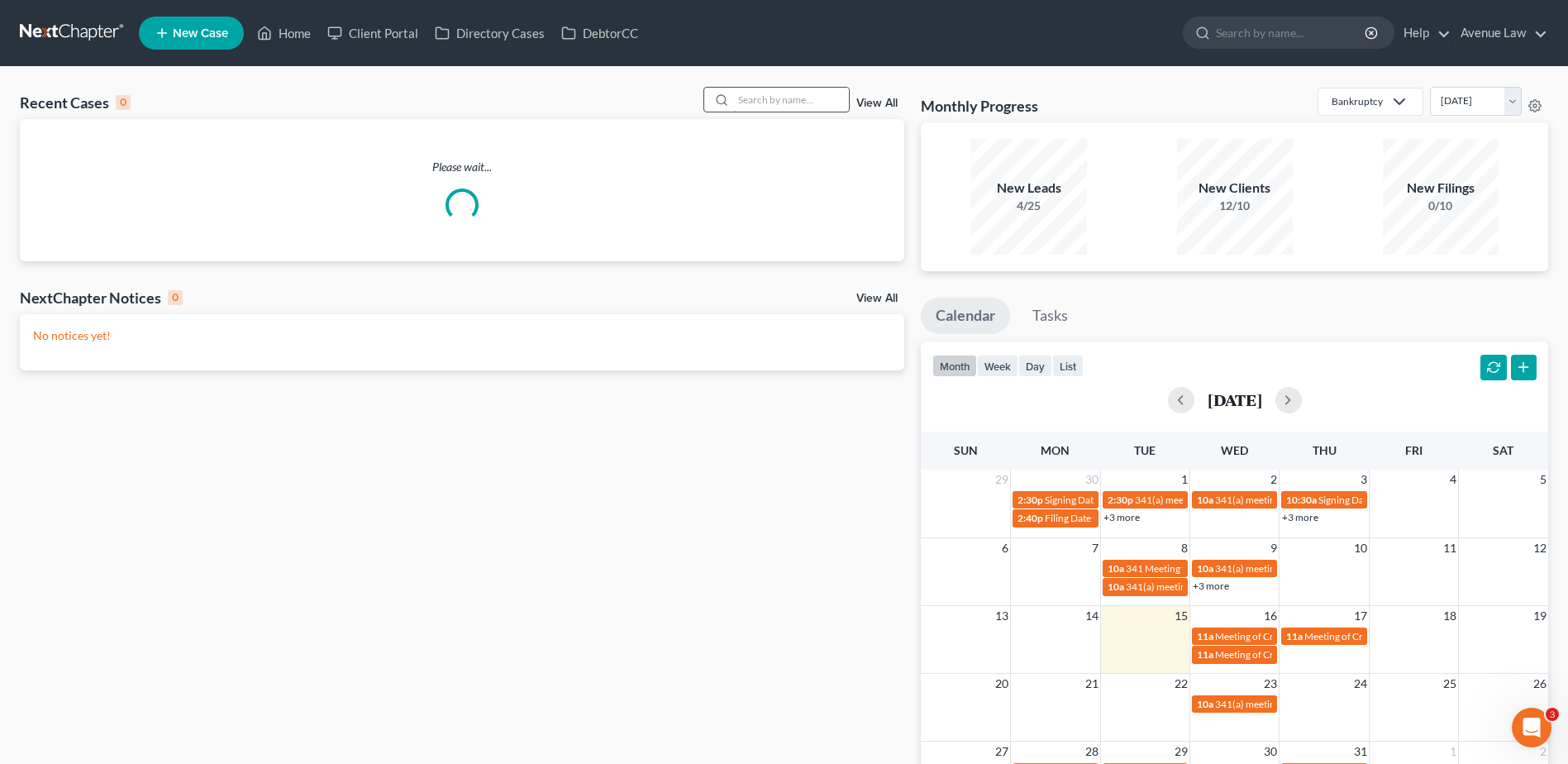 click at bounding box center (791, 99) 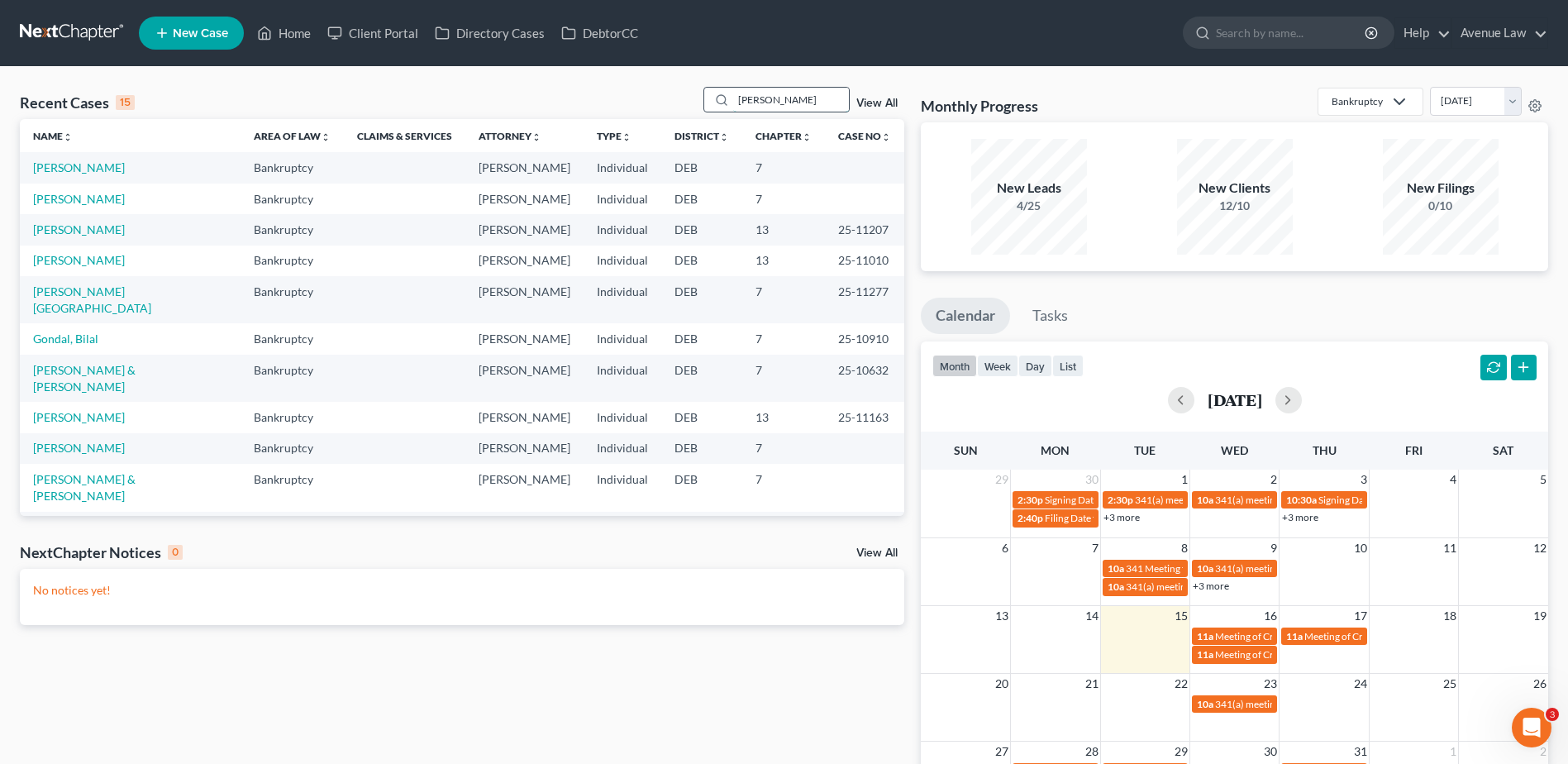 type on "[PERSON_NAME]" 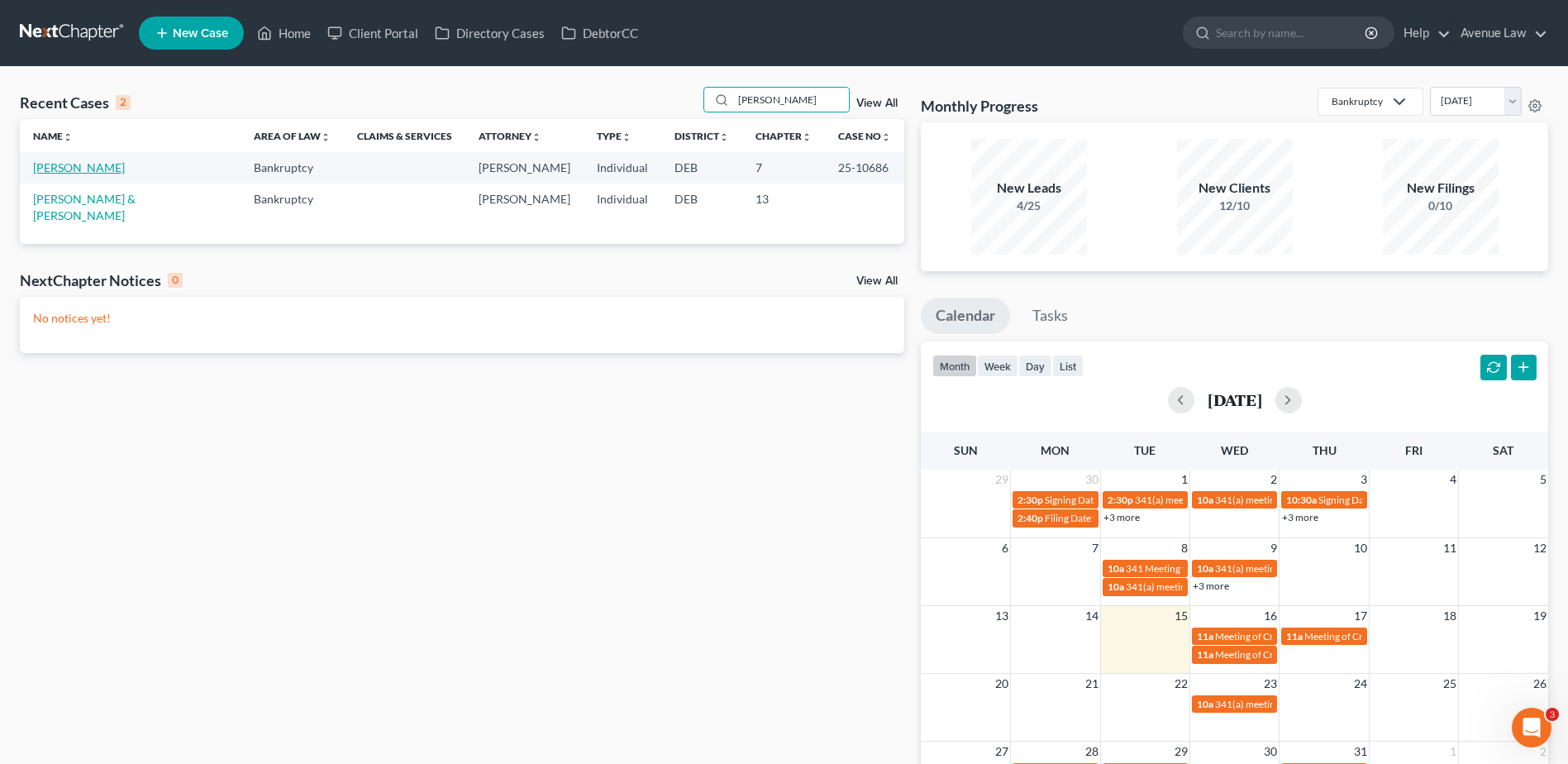 click on "[PERSON_NAME]" at bounding box center [79, 167] 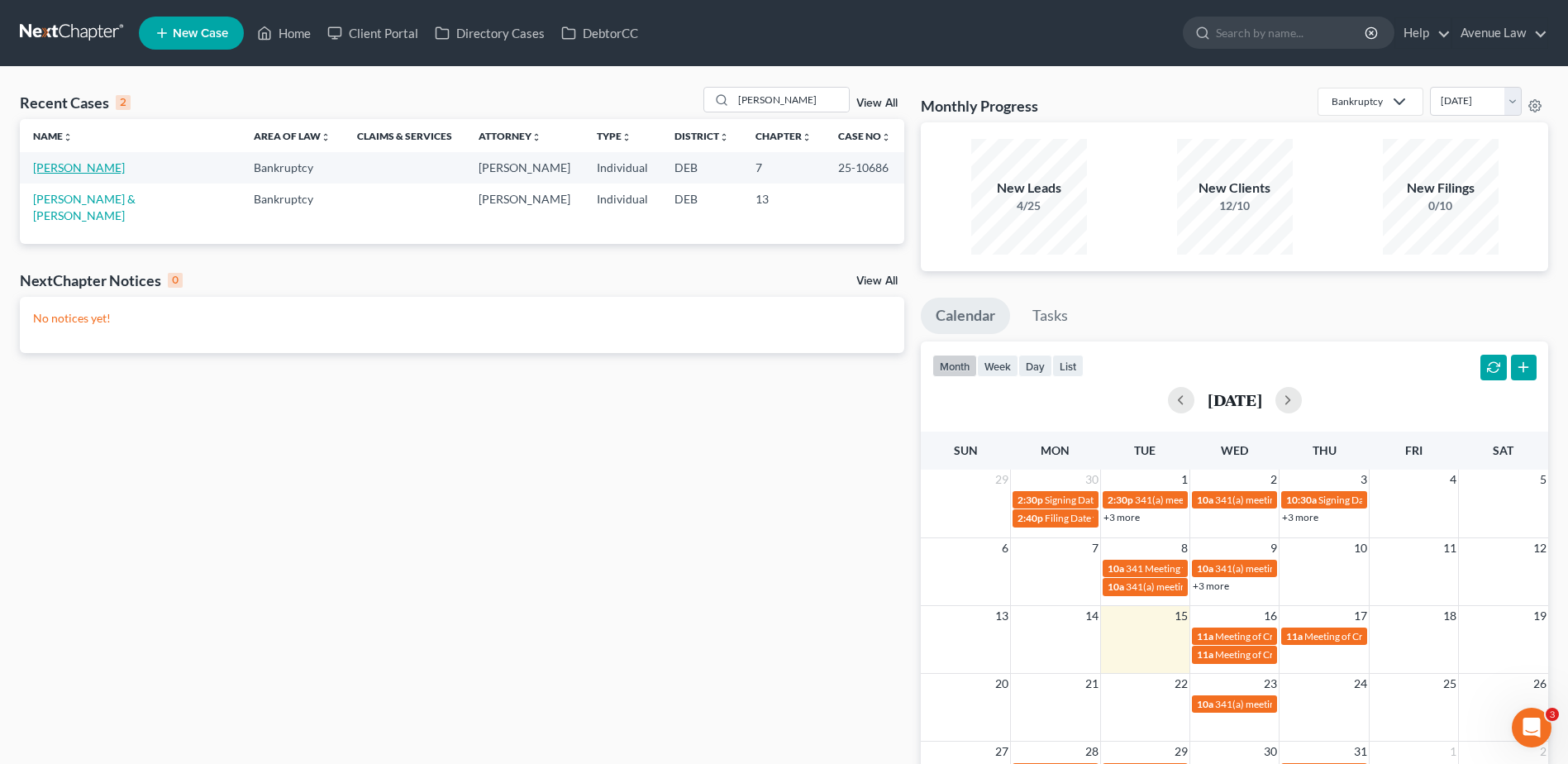 select on "0" 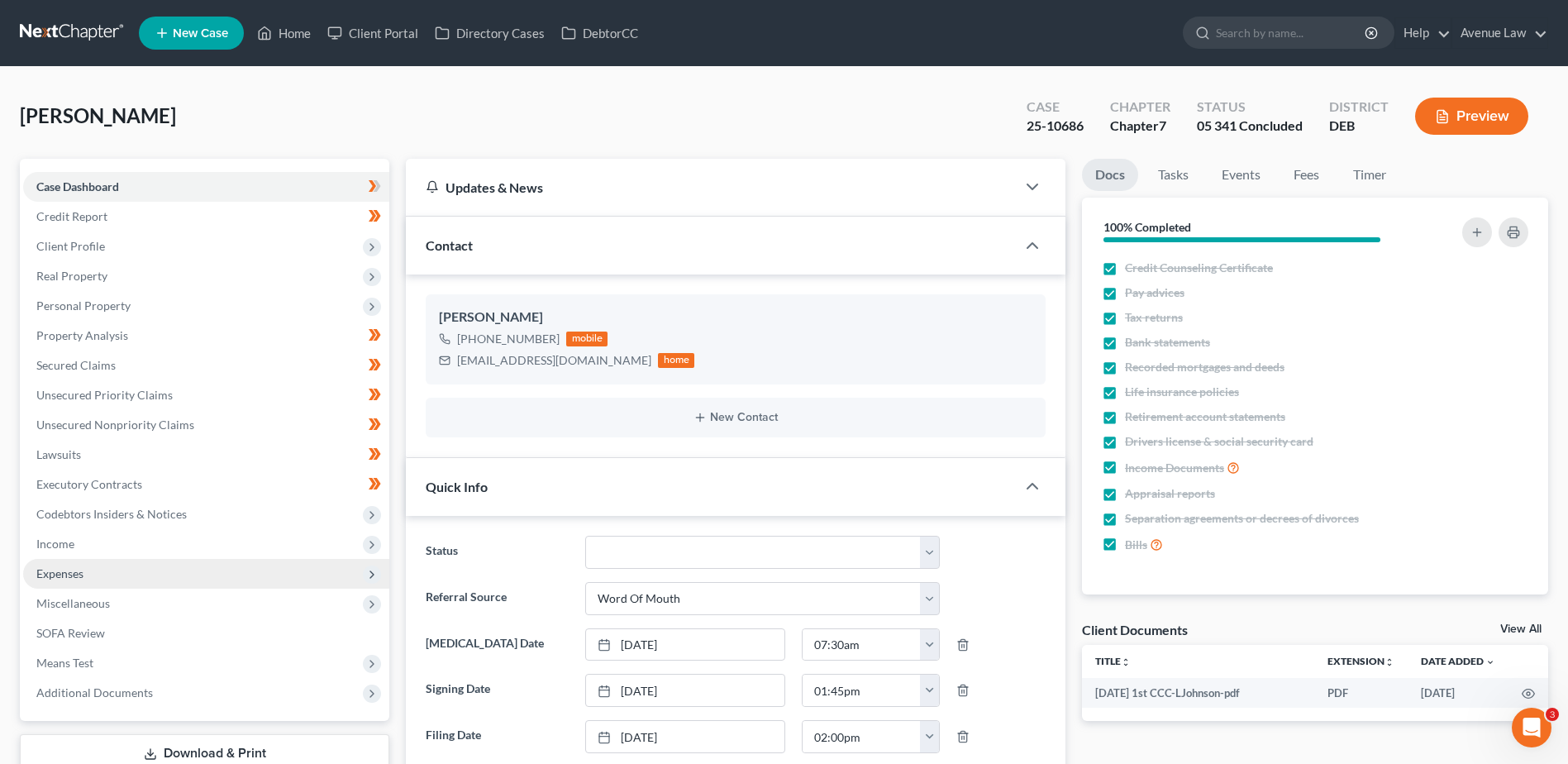 scroll, scrollTop: 96, scrollLeft: 0, axis: vertical 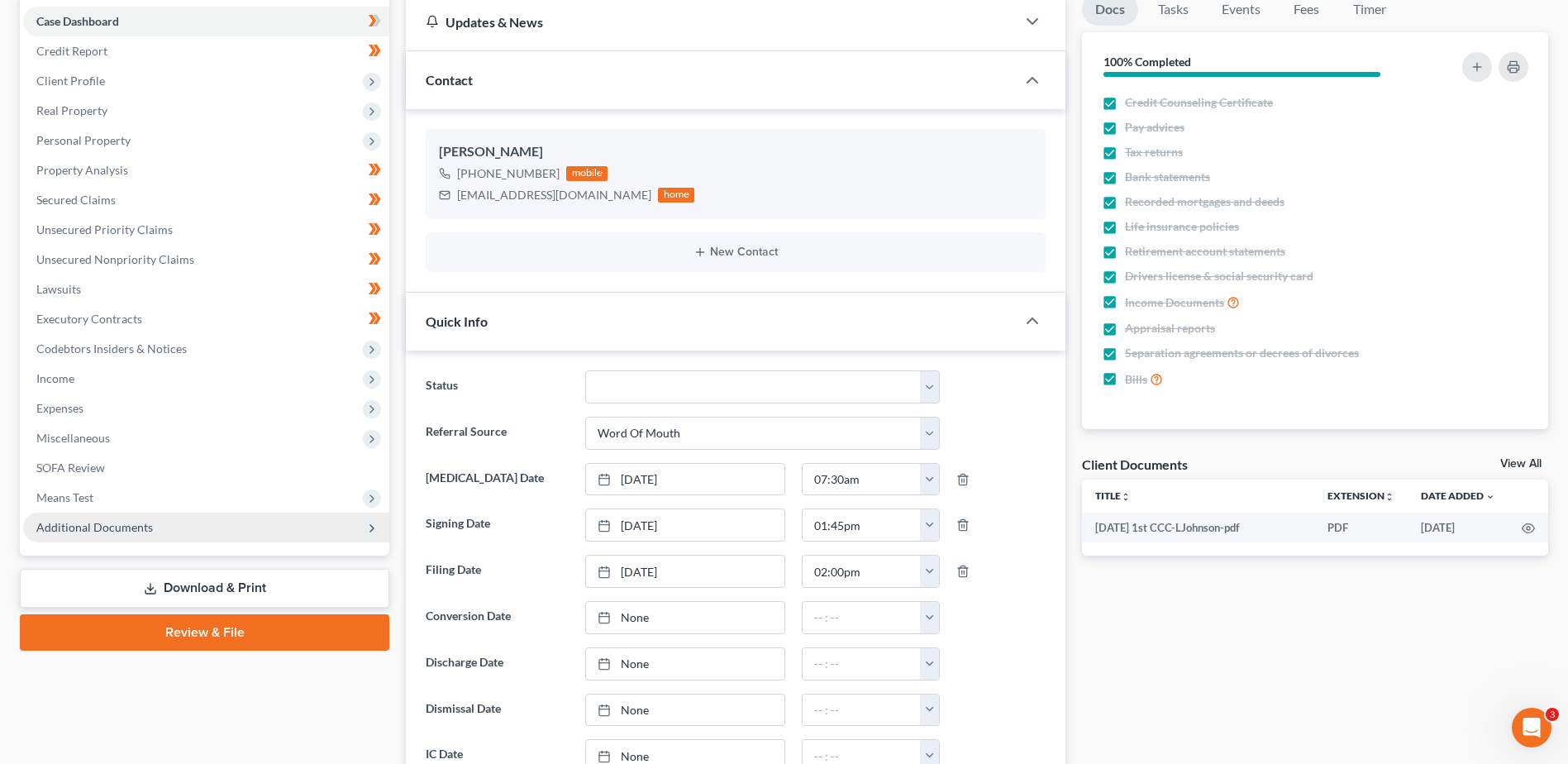 click on "Additional Documents" at bounding box center [94, 527] 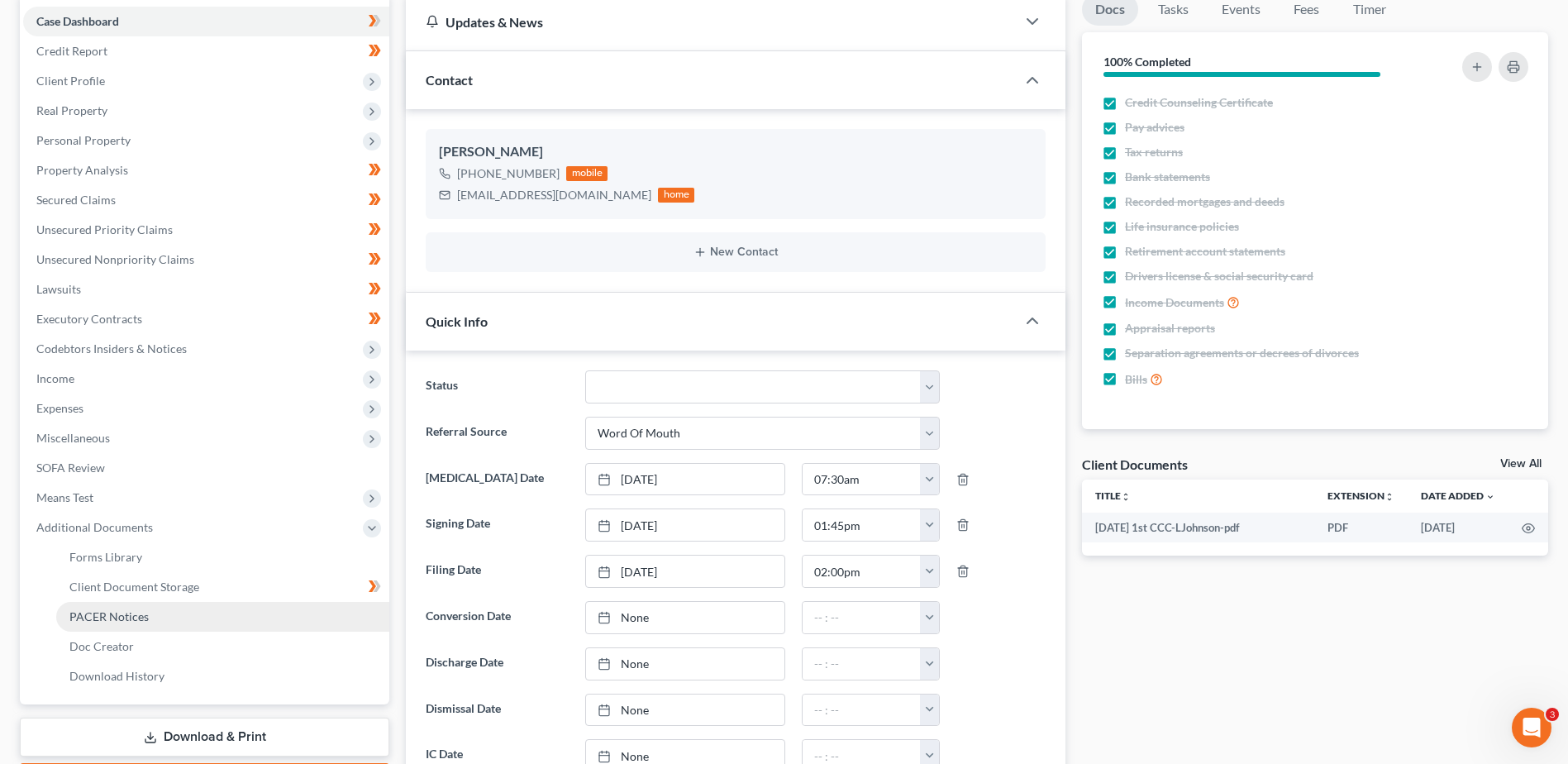 click on "PACER Notices" at bounding box center (109, 616) 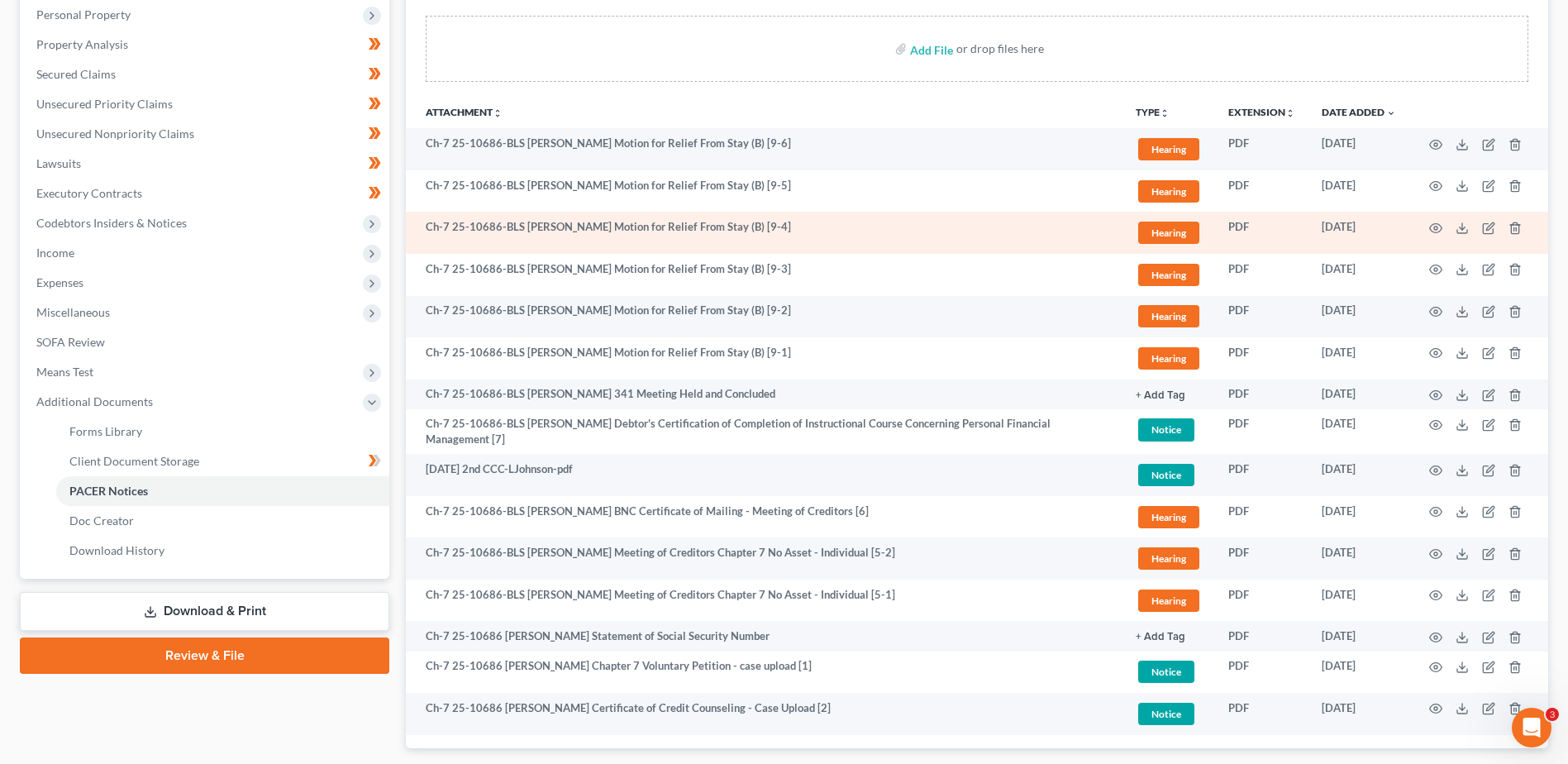 scroll, scrollTop: 331, scrollLeft: 0, axis: vertical 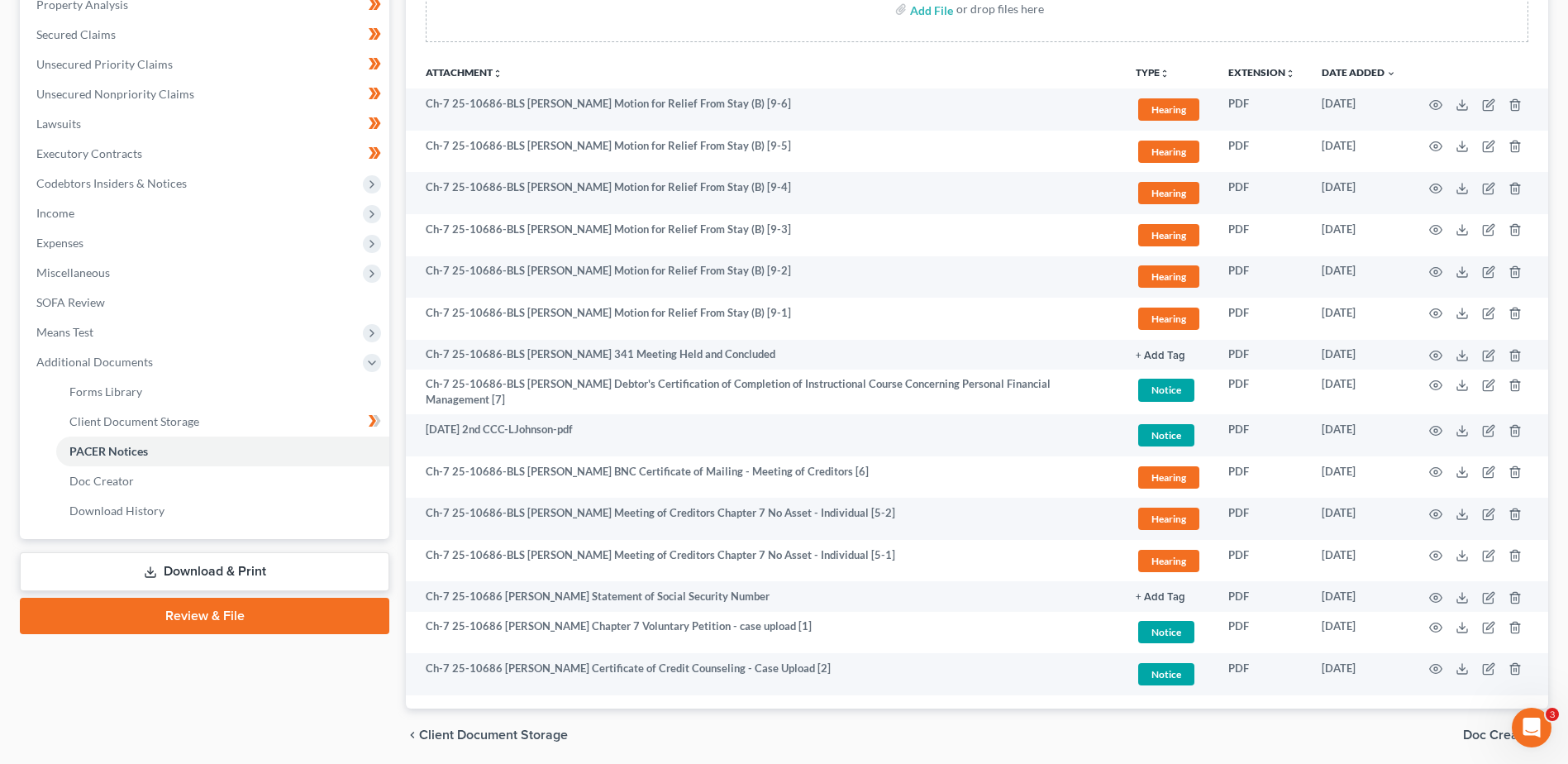 click on "Case Dashboard
Payments
Invoices
Payments
Payments
Credit Report
Client Profile" at bounding box center [204, 294] 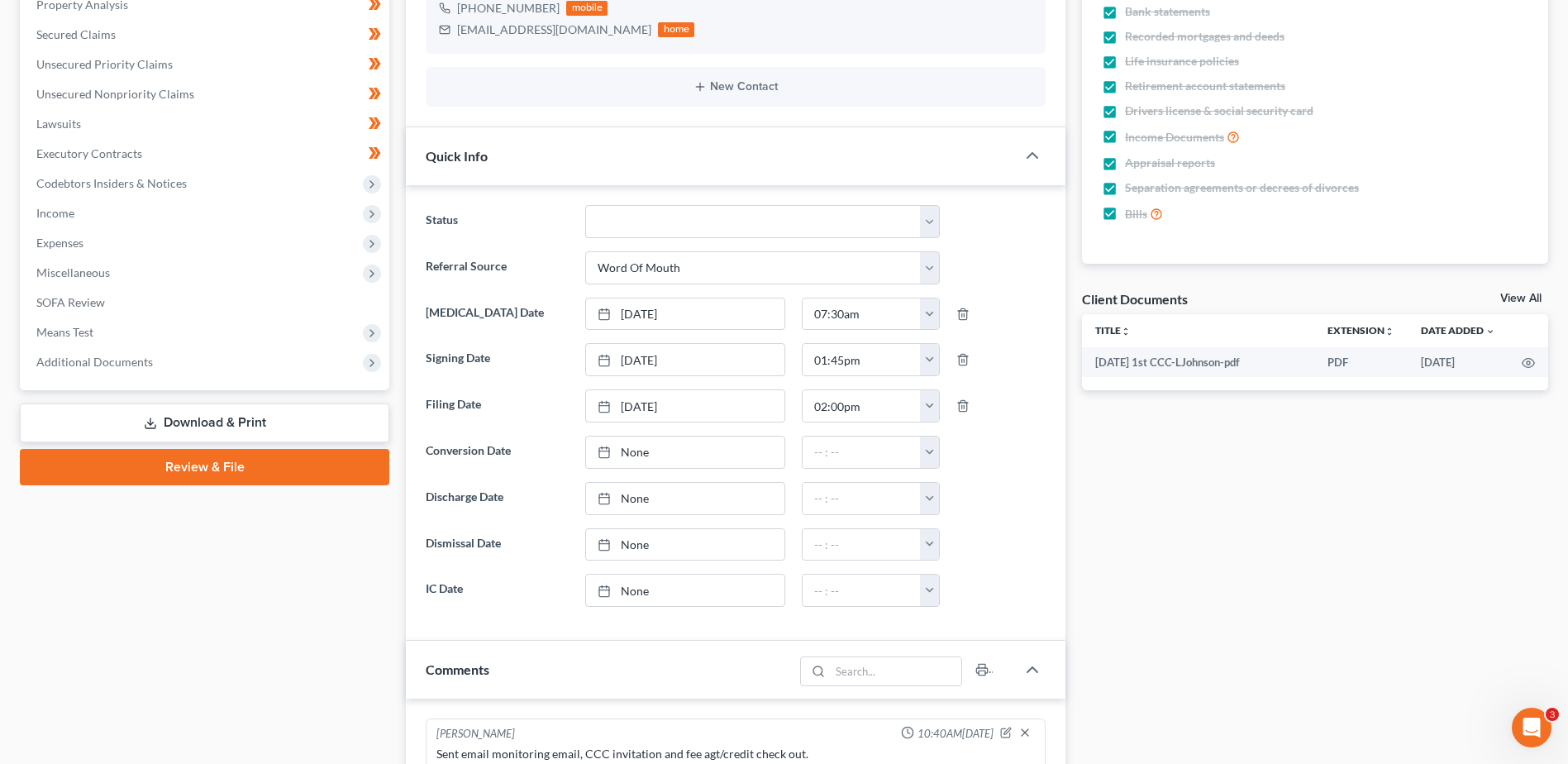 scroll, scrollTop: 165, scrollLeft: 0, axis: vertical 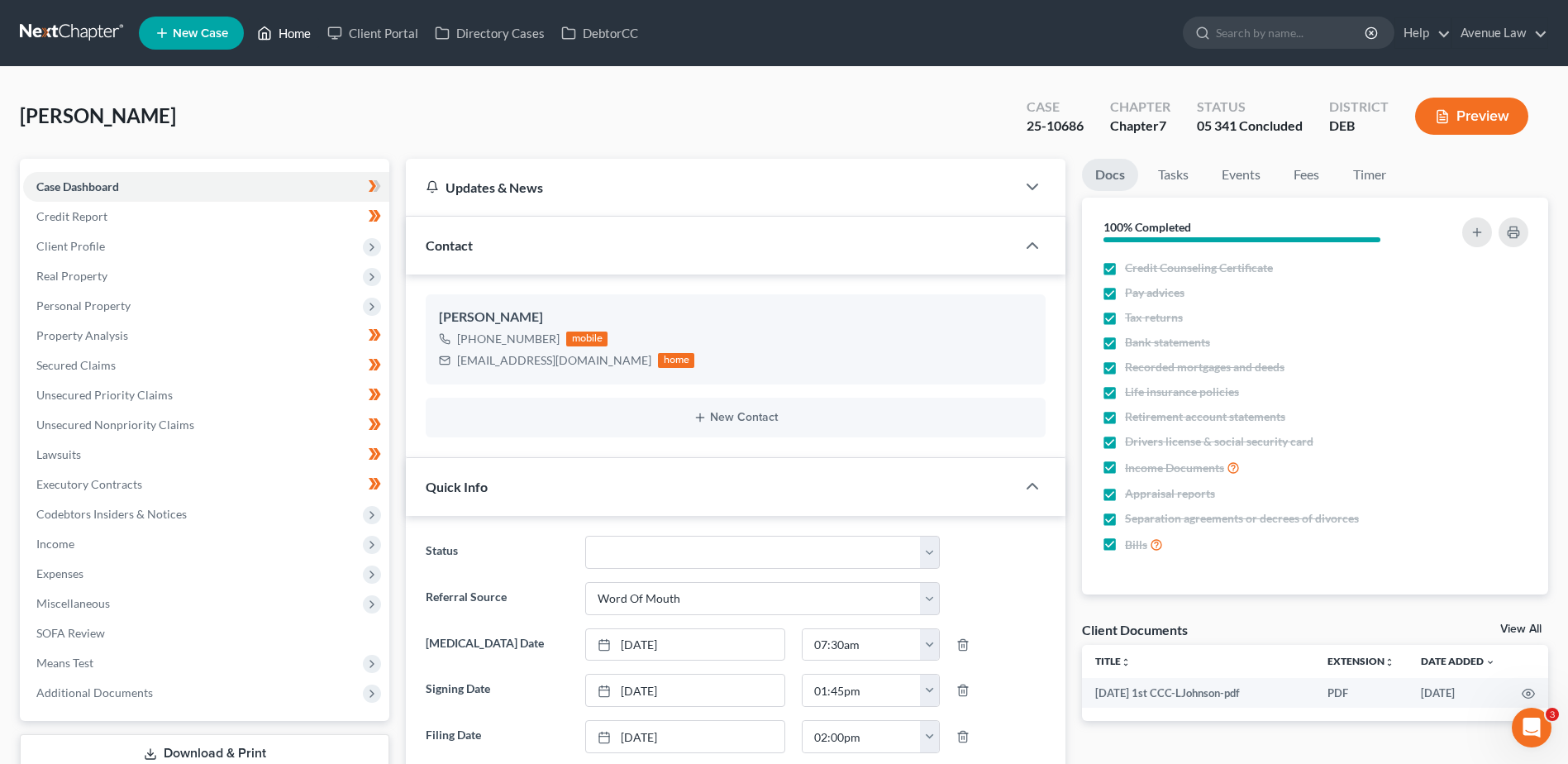 click on "Home" at bounding box center (284, 33) 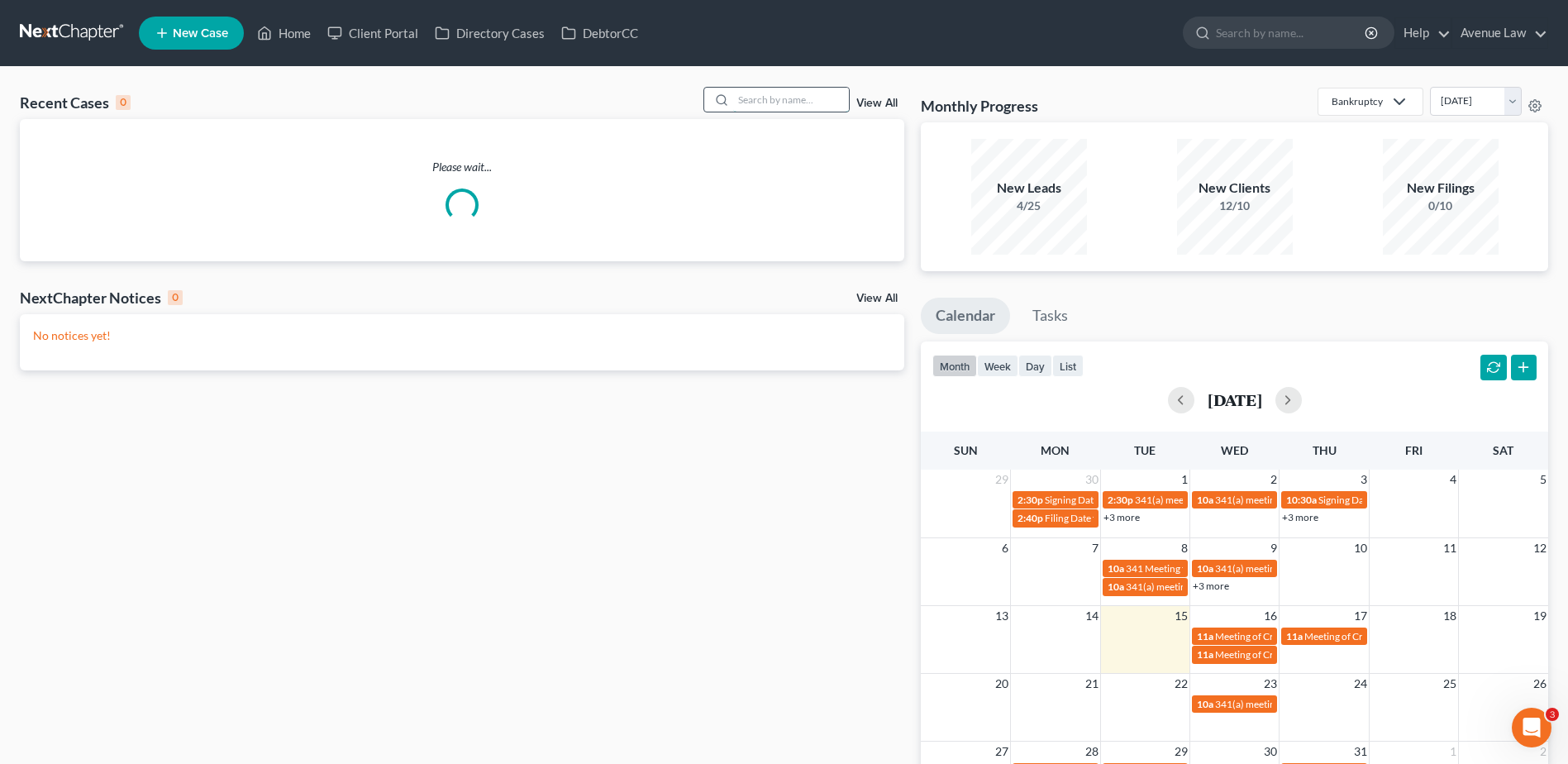 click at bounding box center [791, 99] 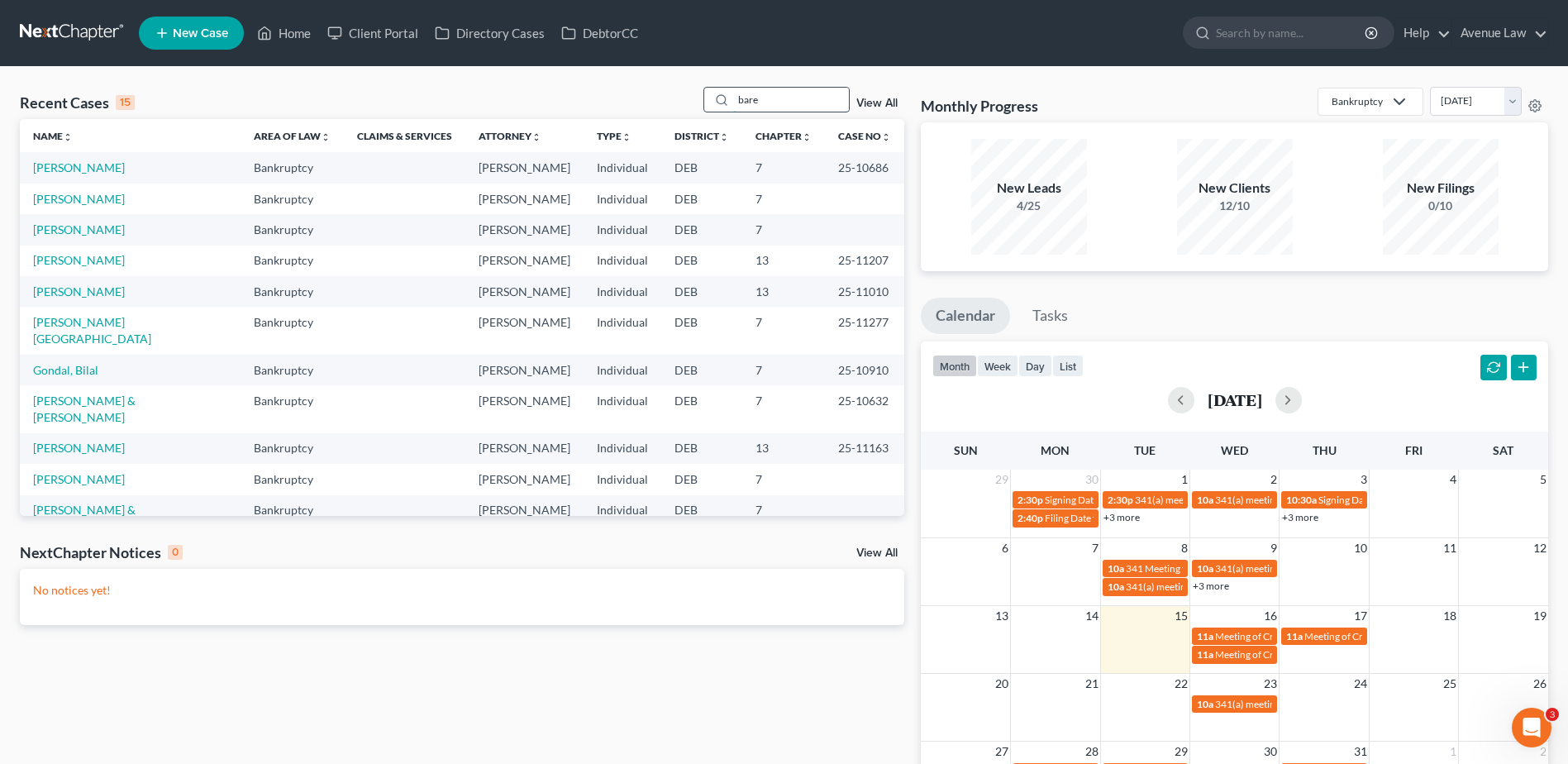 type on "bare" 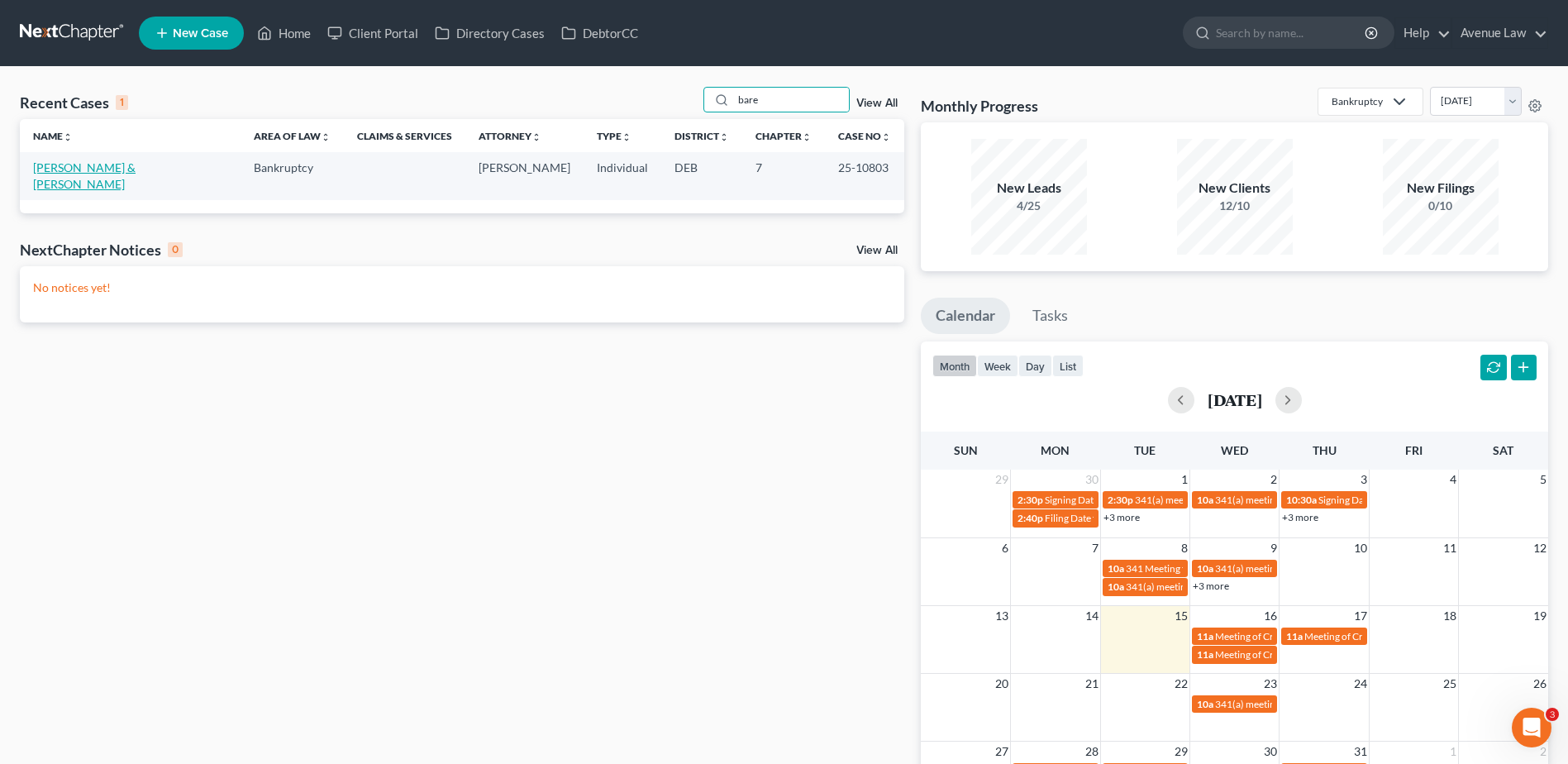 click on "[PERSON_NAME] & [PERSON_NAME]" at bounding box center (84, 175) 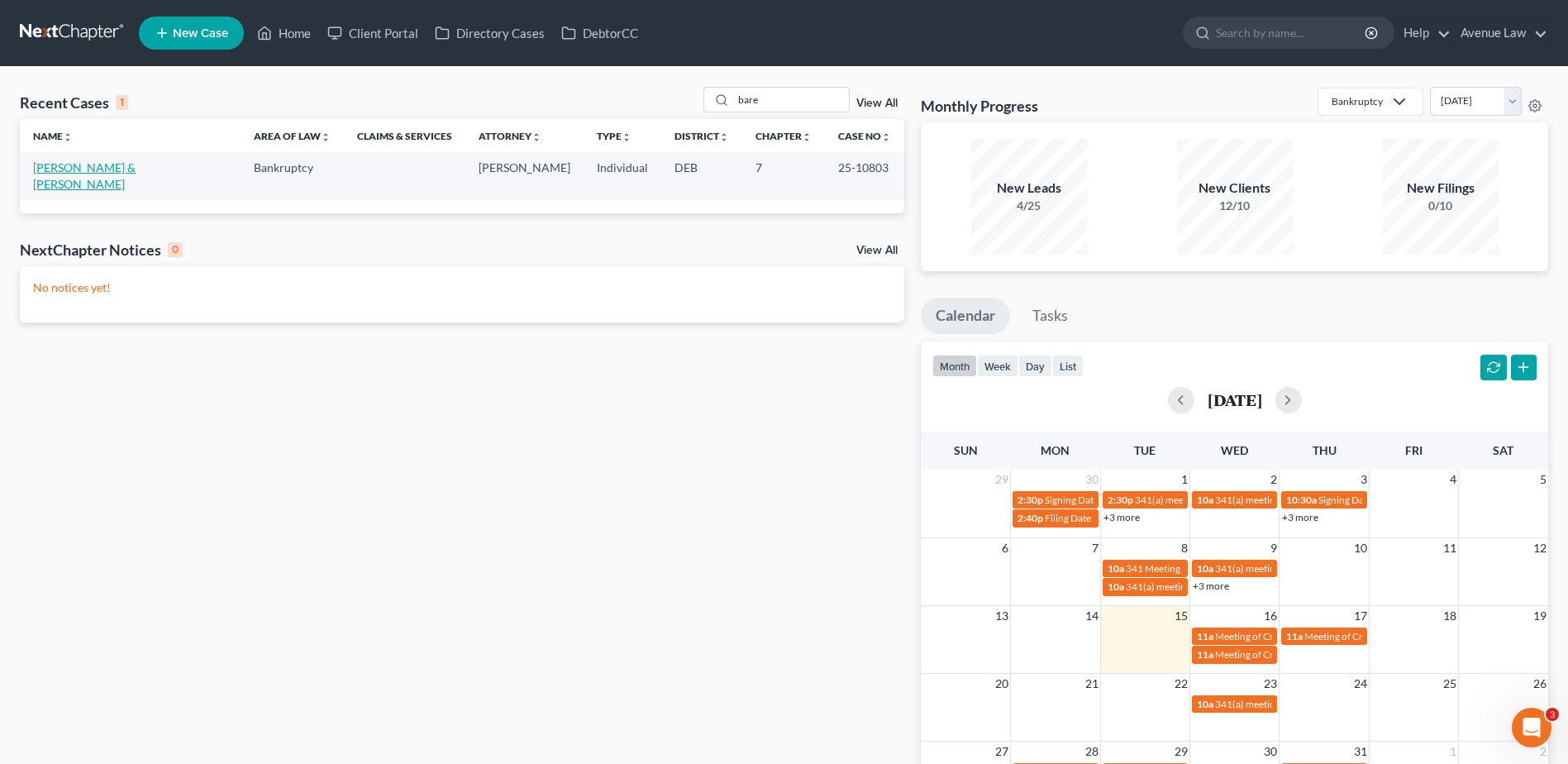 select on "0" 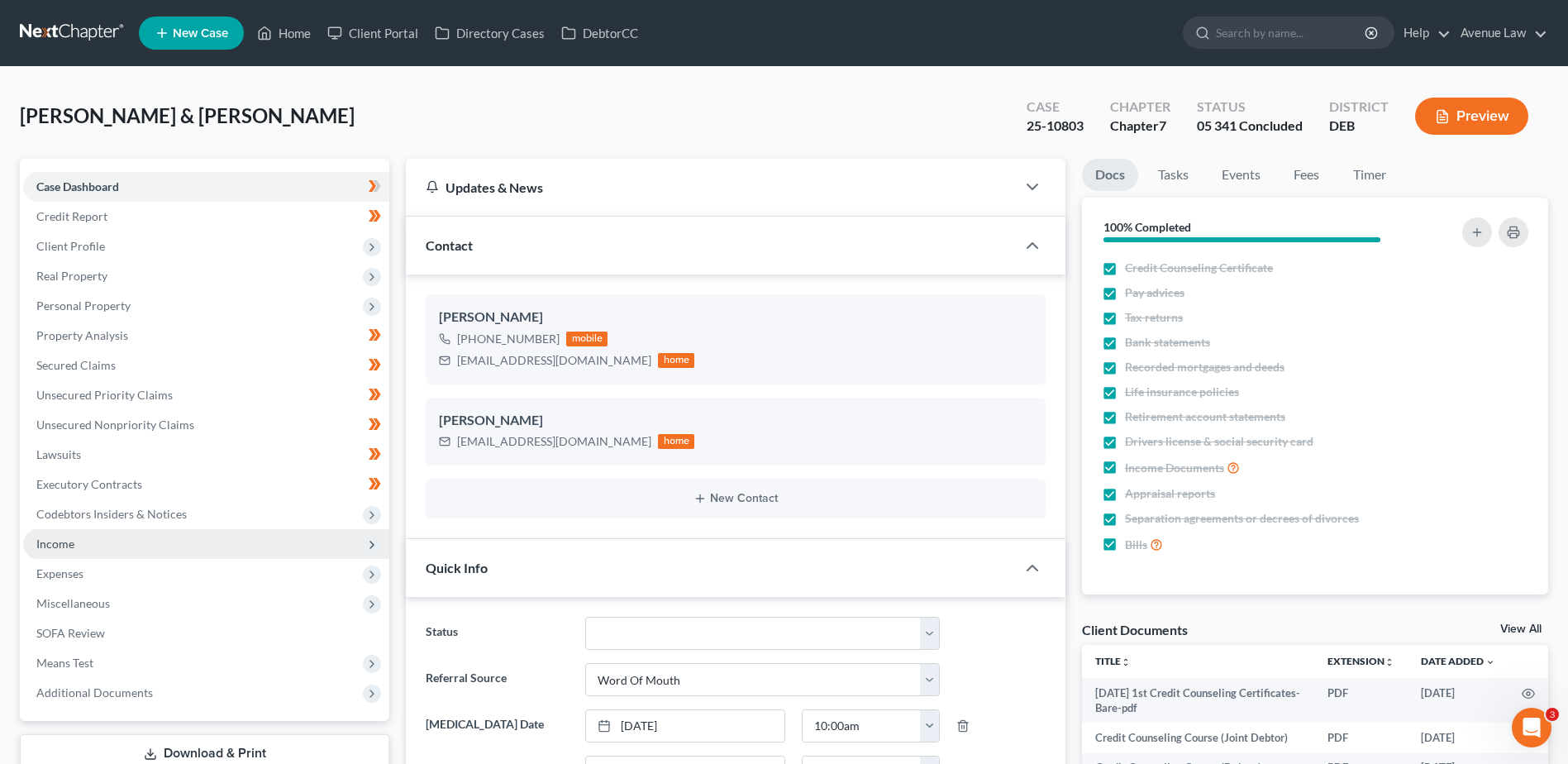 scroll, scrollTop: 157, scrollLeft: 0, axis: vertical 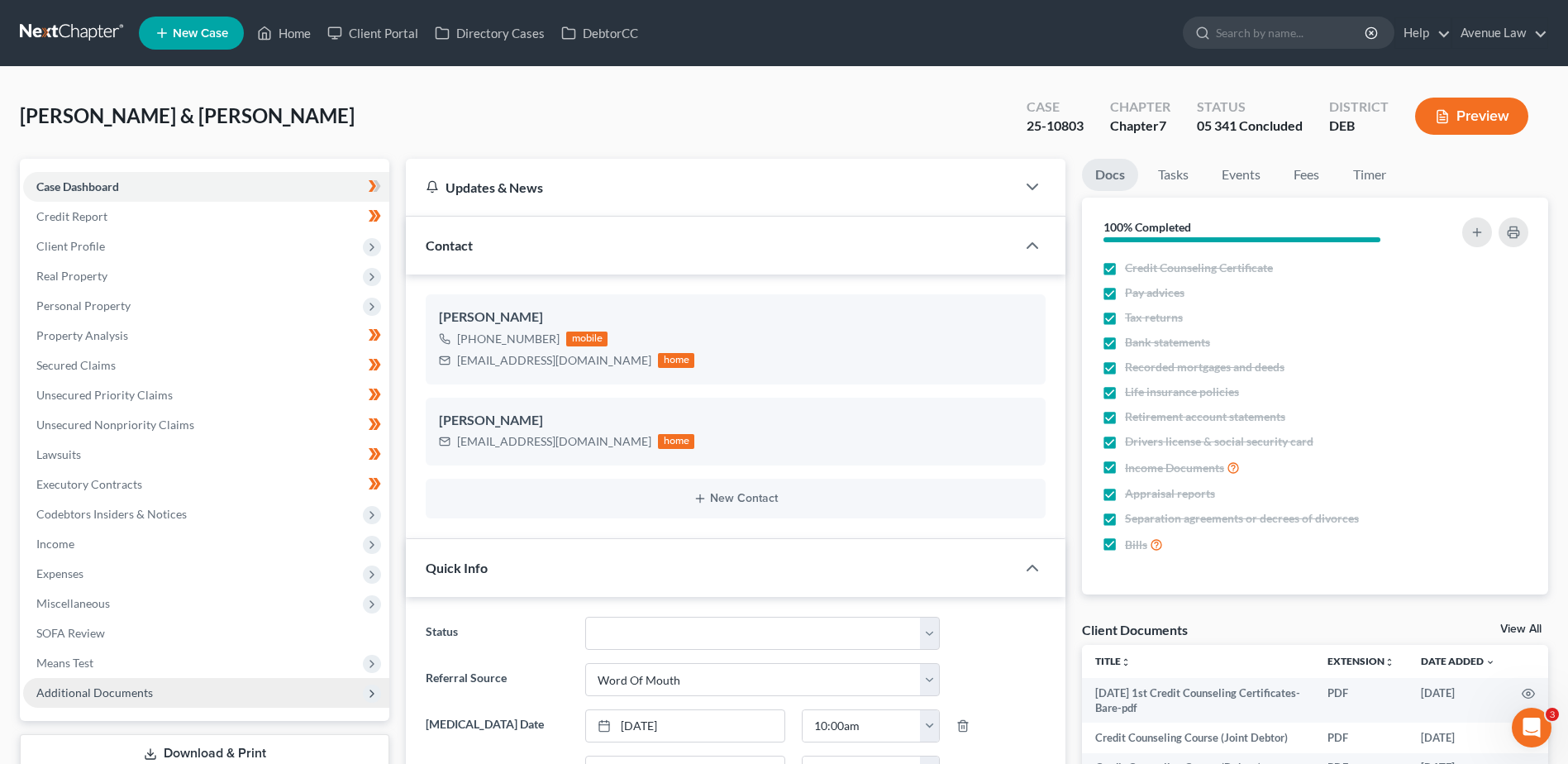 click on "Additional Documents" at bounding box center [206, 693] 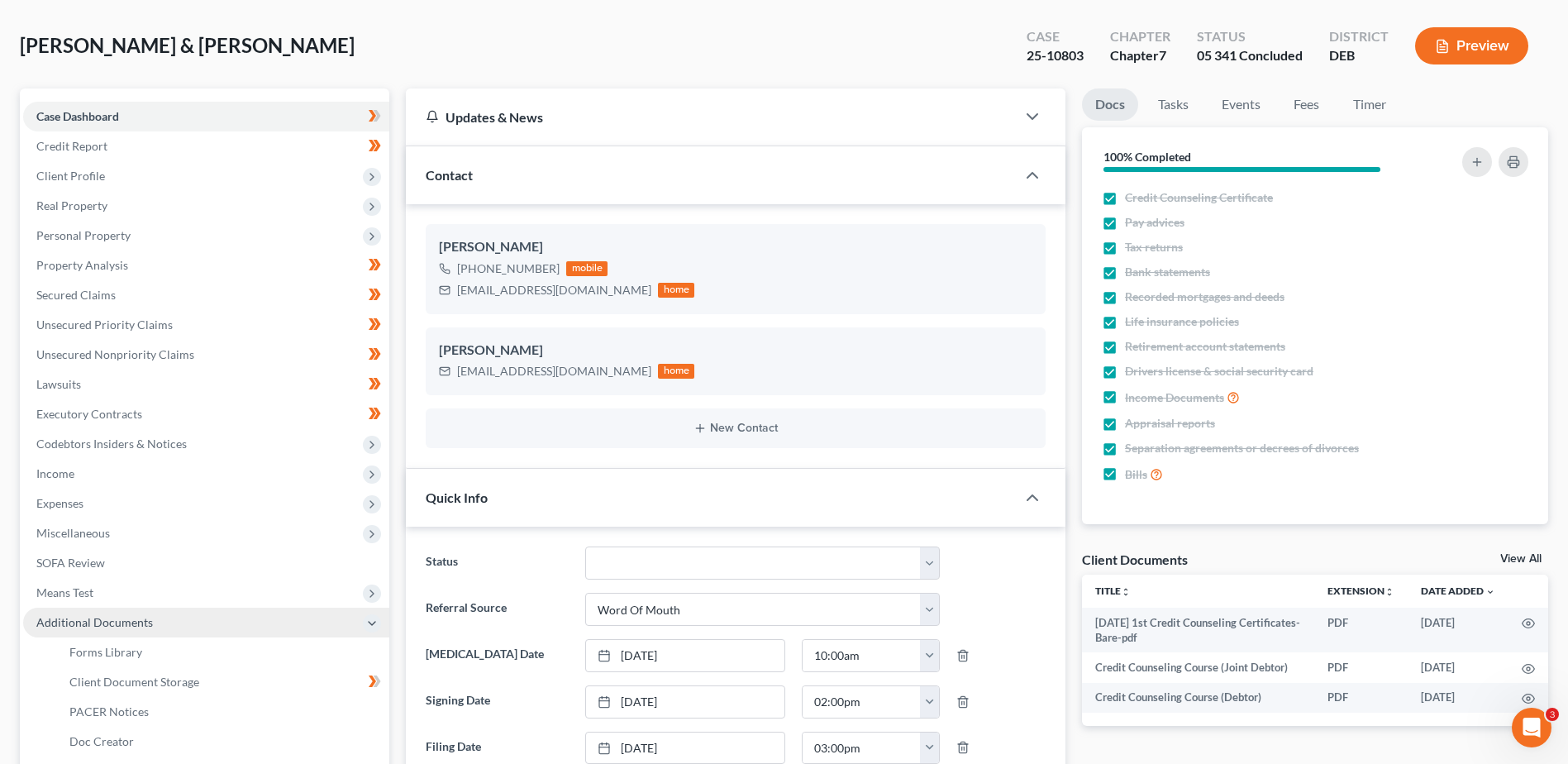 scroll, scrollTop: 165, scrollLeft: 0, axis: vertical 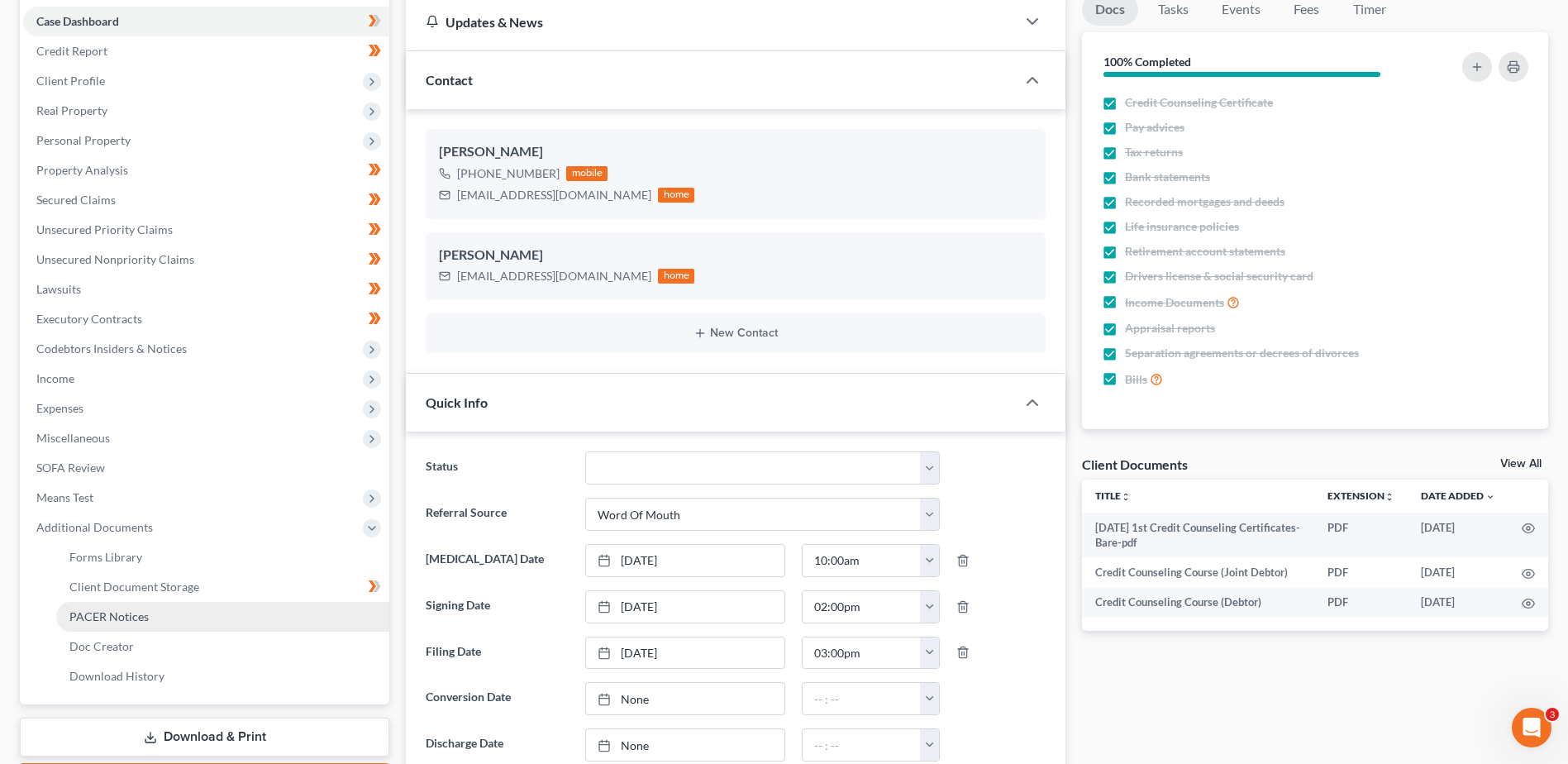 click on "PACER Notices" at bounding box center (109, 616) 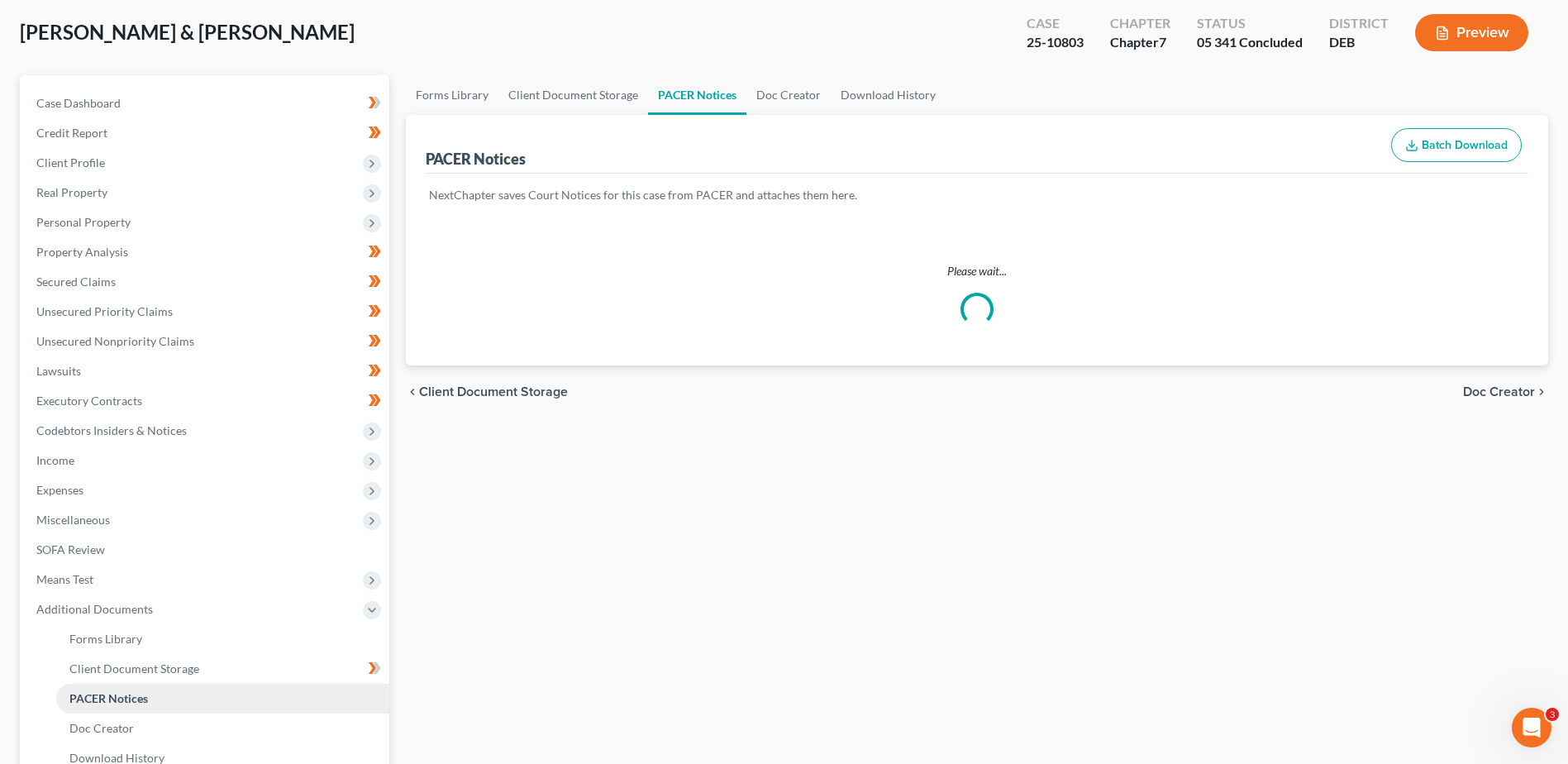 scroll, scrollTop: 0, scrollLeft: 0, axis: both 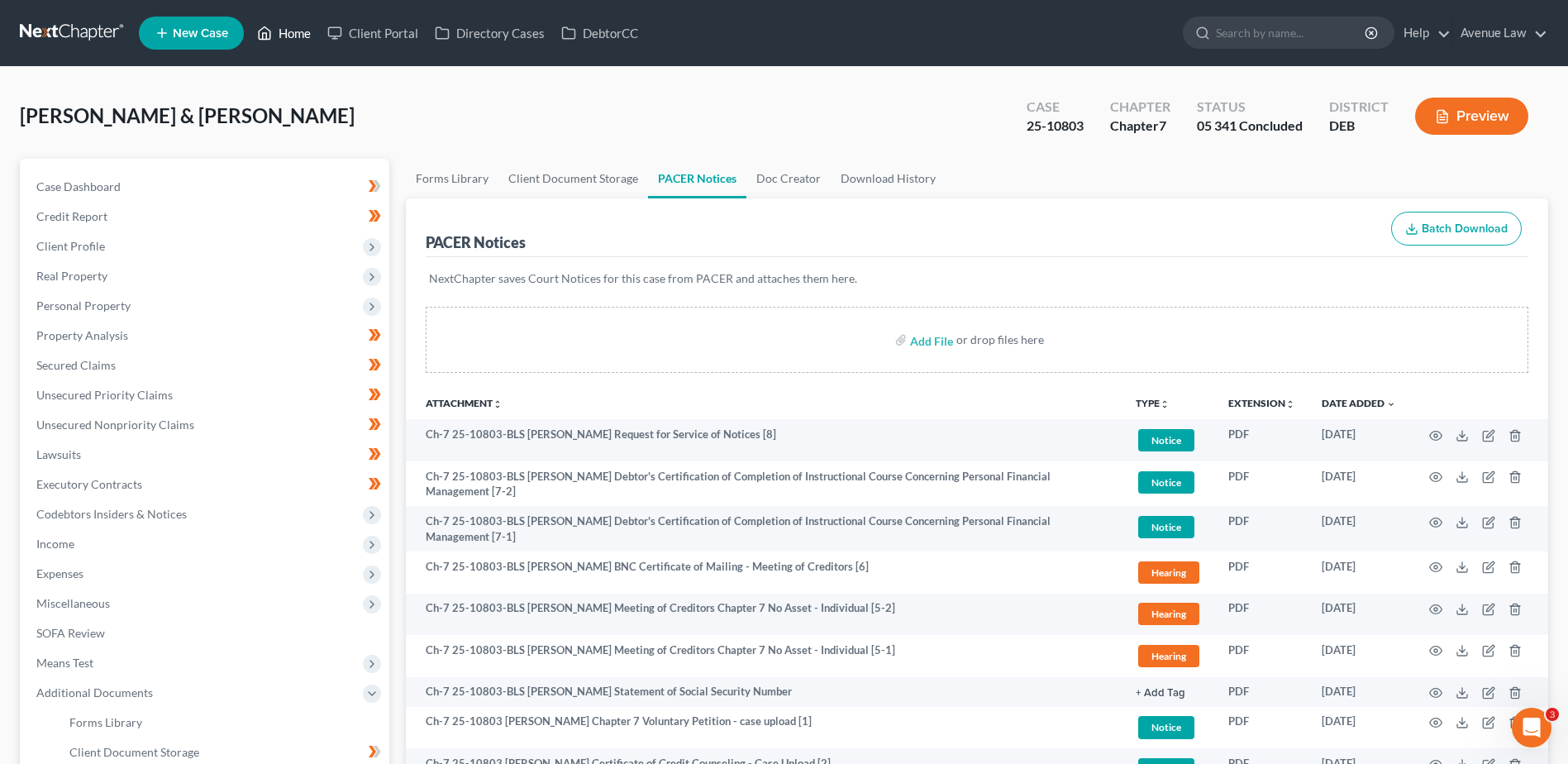 drag, startPoint x: 287, startPoint y: 27, endPoint x: 285, endPoint y: 155, distance: 128.01562 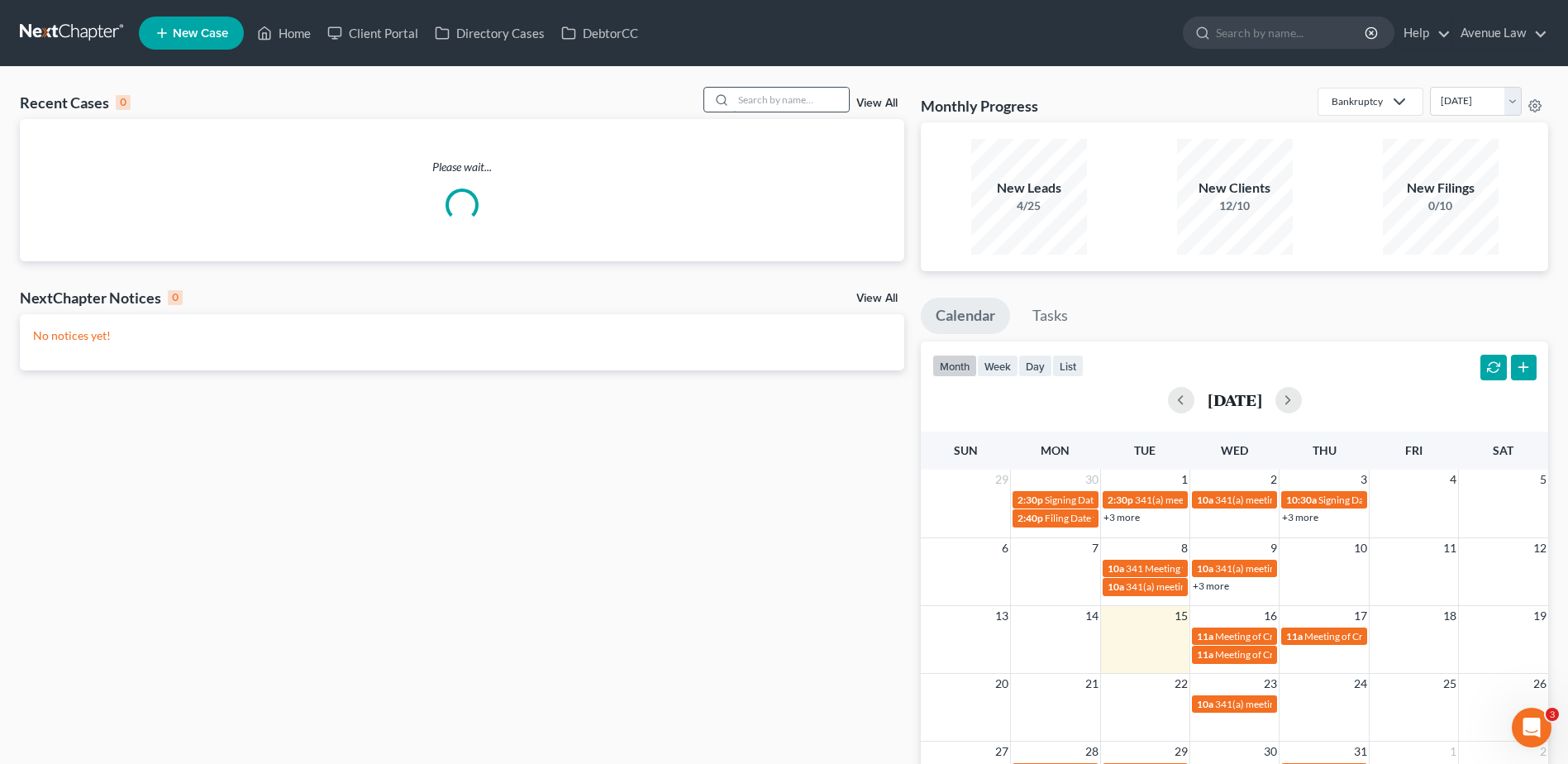 click at bounding box center (791, 99) 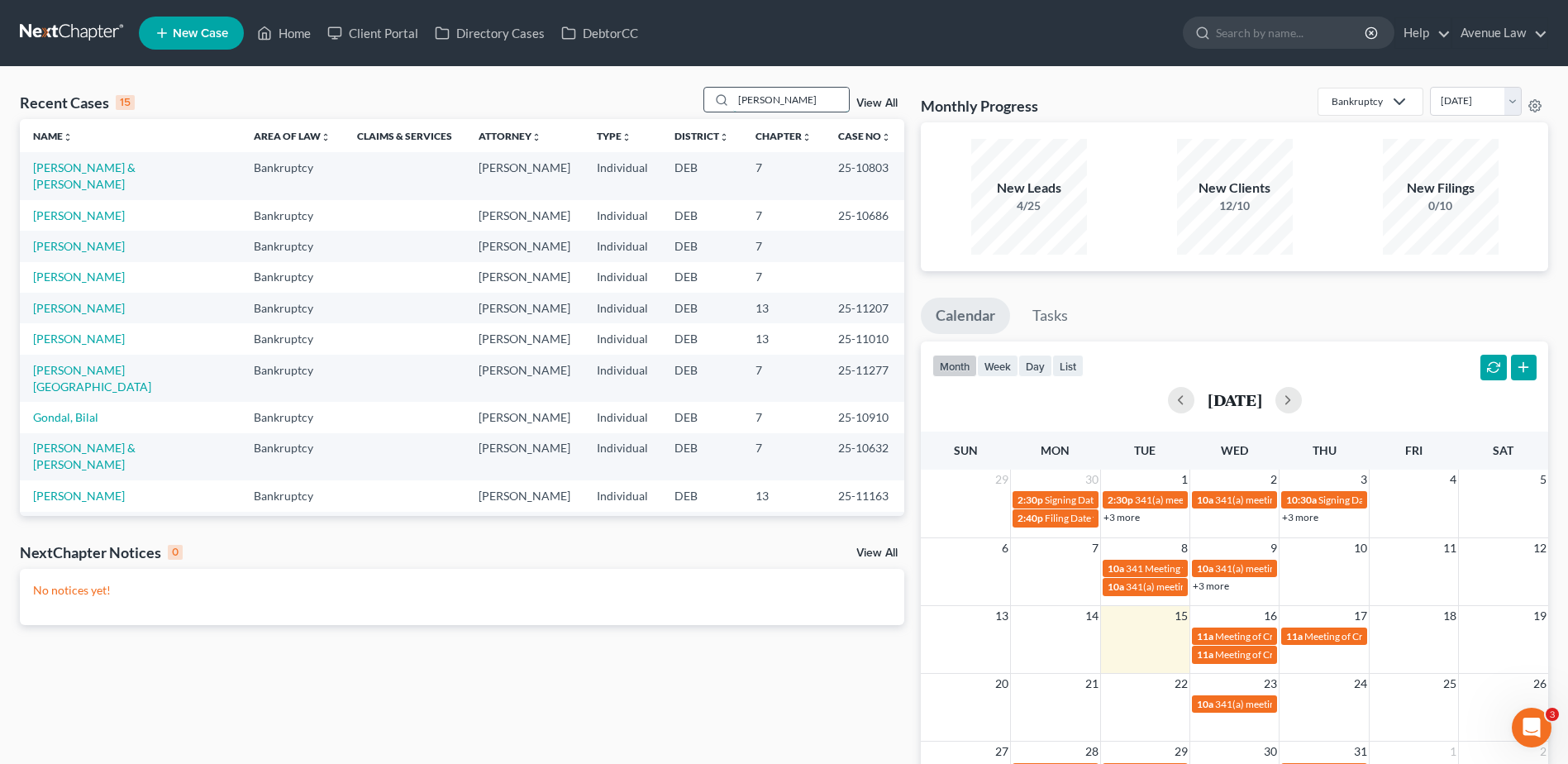 type on "[PERSON_NAME]" 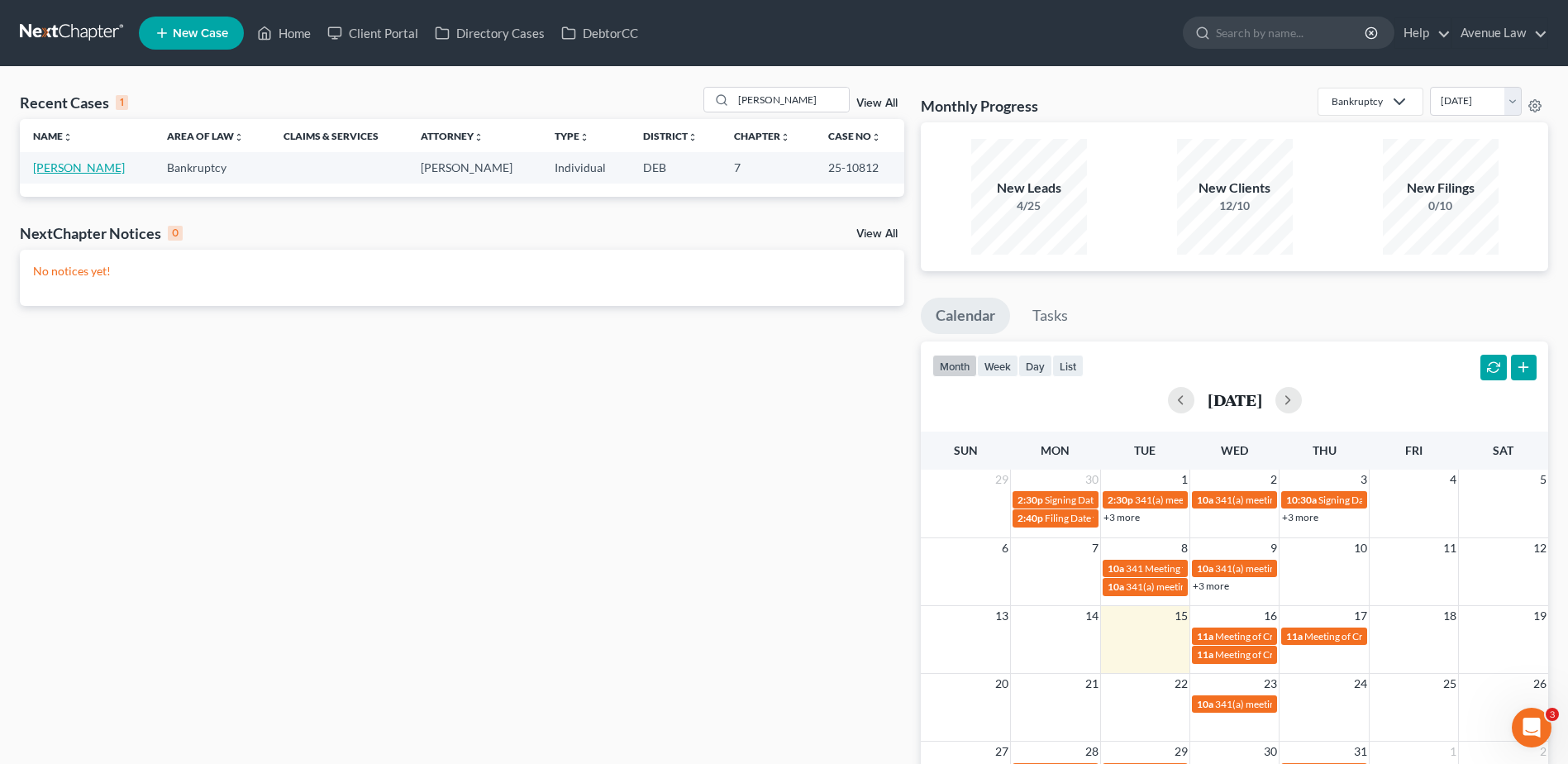 click on "[PERSON_NAME]" at bounding box center (79, 167) 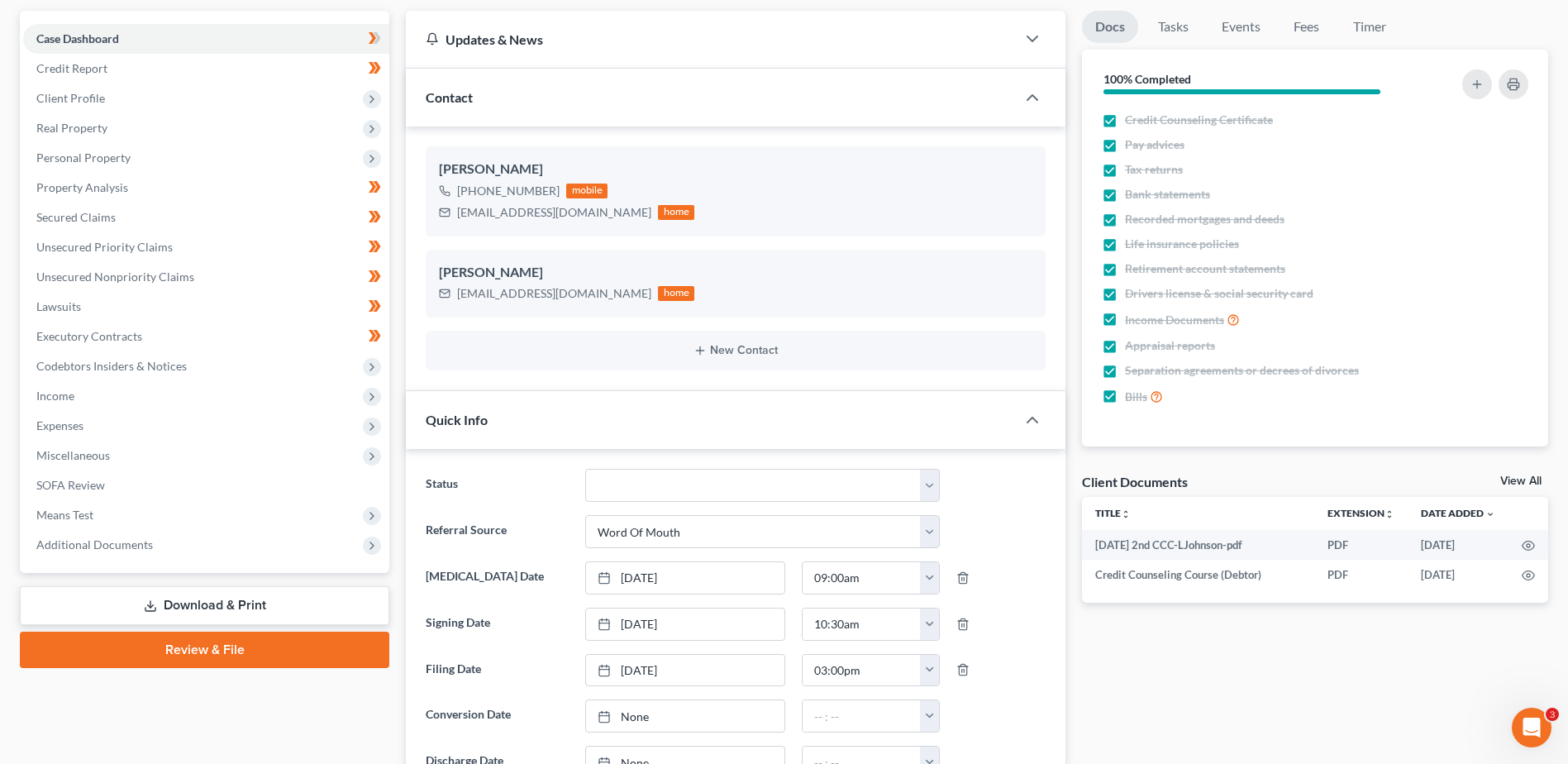 scroll, scrollTop: 165, scrollLeft: 0, axis: vertical 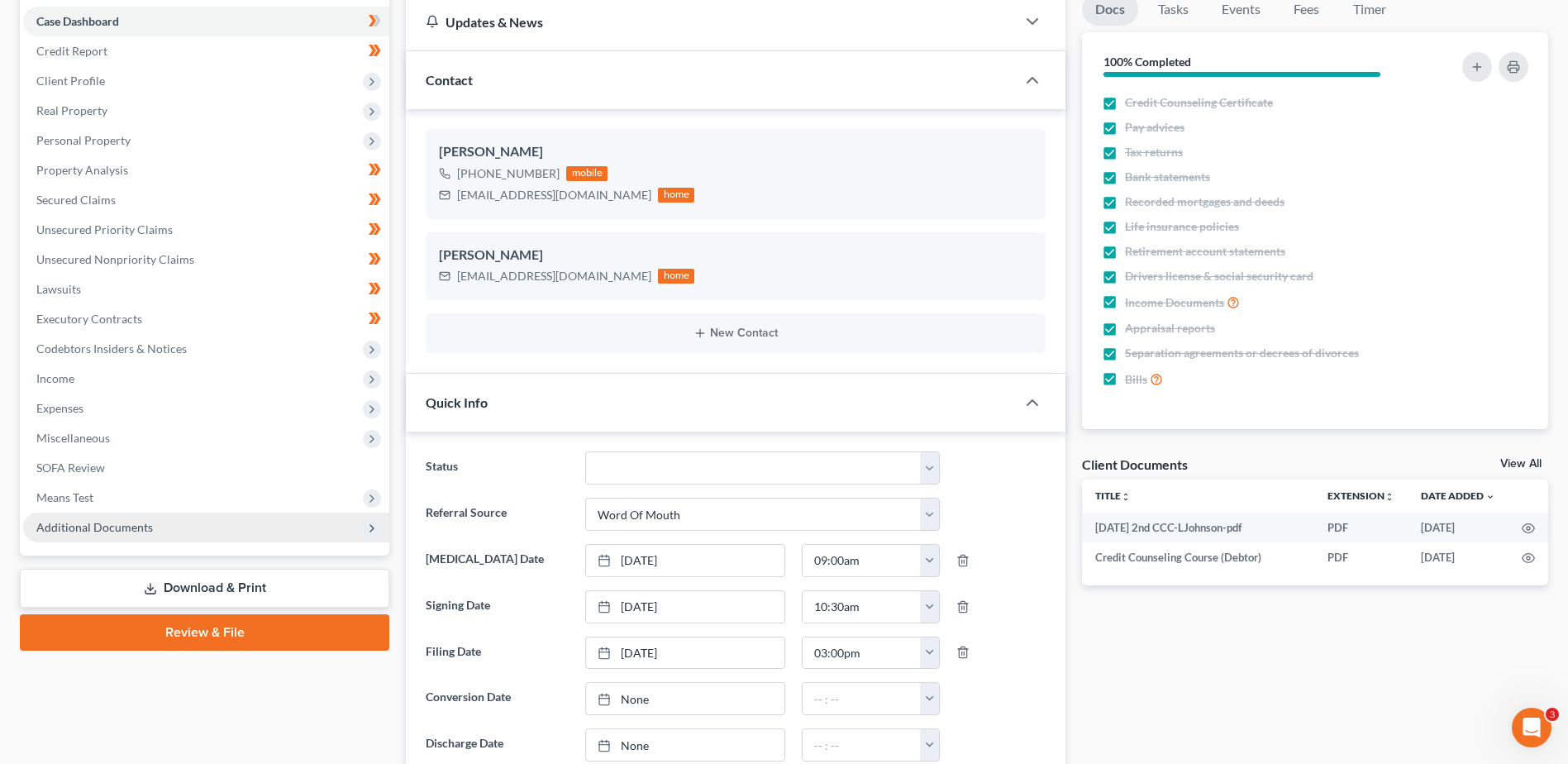 click on "Additional Documents" at bounding box center [94, 527] 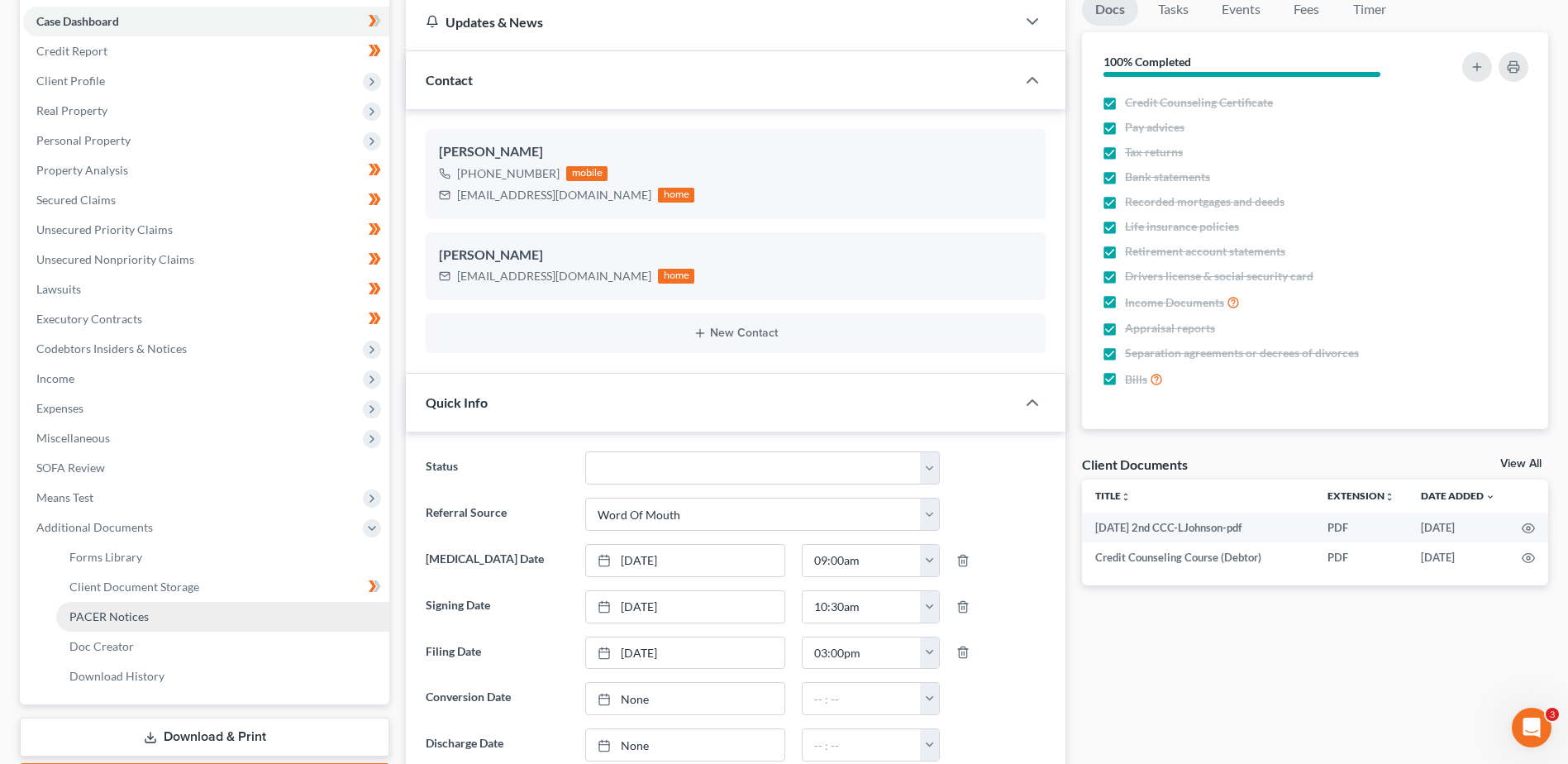 click on "PACER Notices" at bounding box center [222, 617] 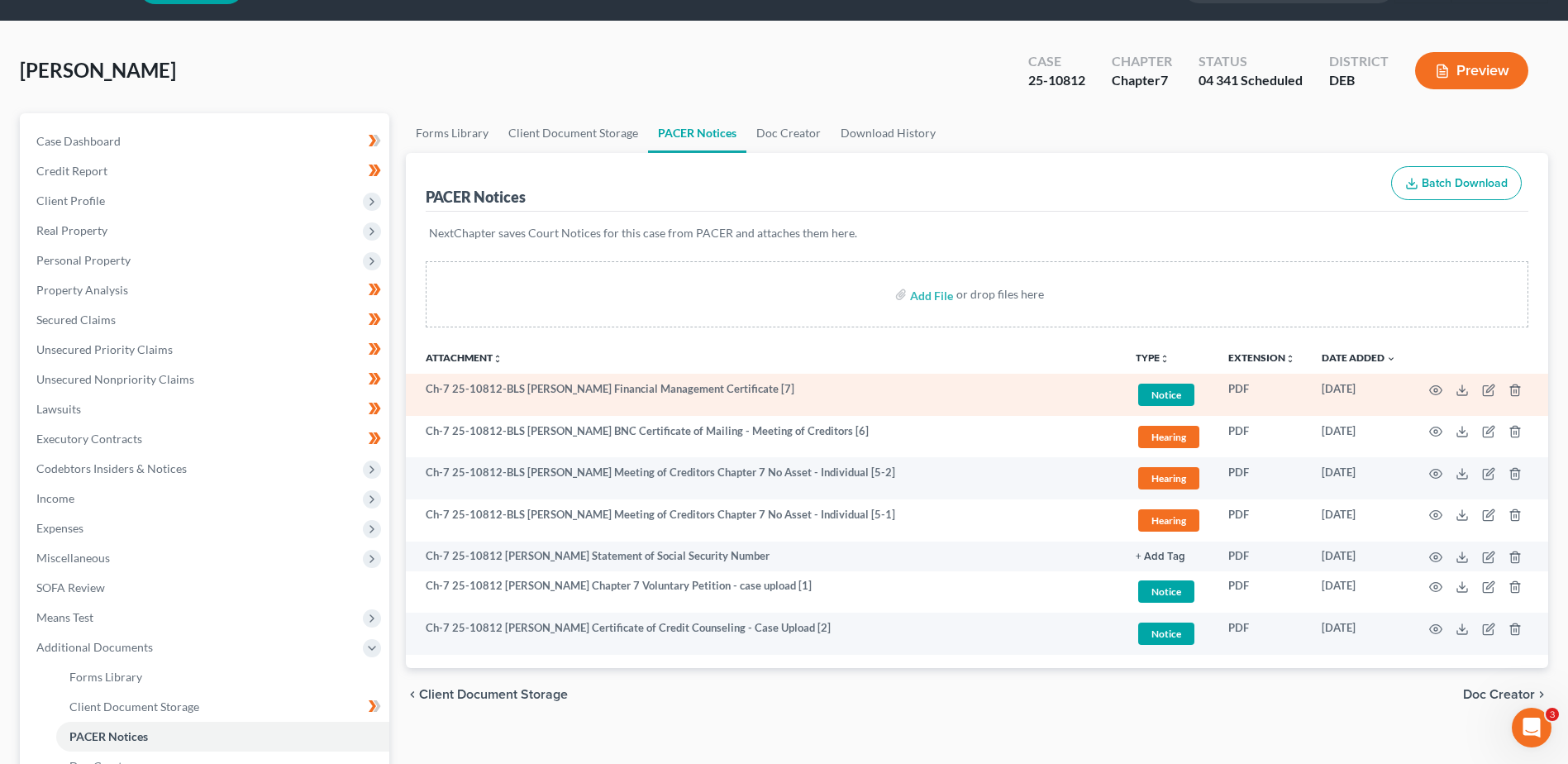 scroll, scrollTop: 83, scrollLeft: 0, axis: vertical 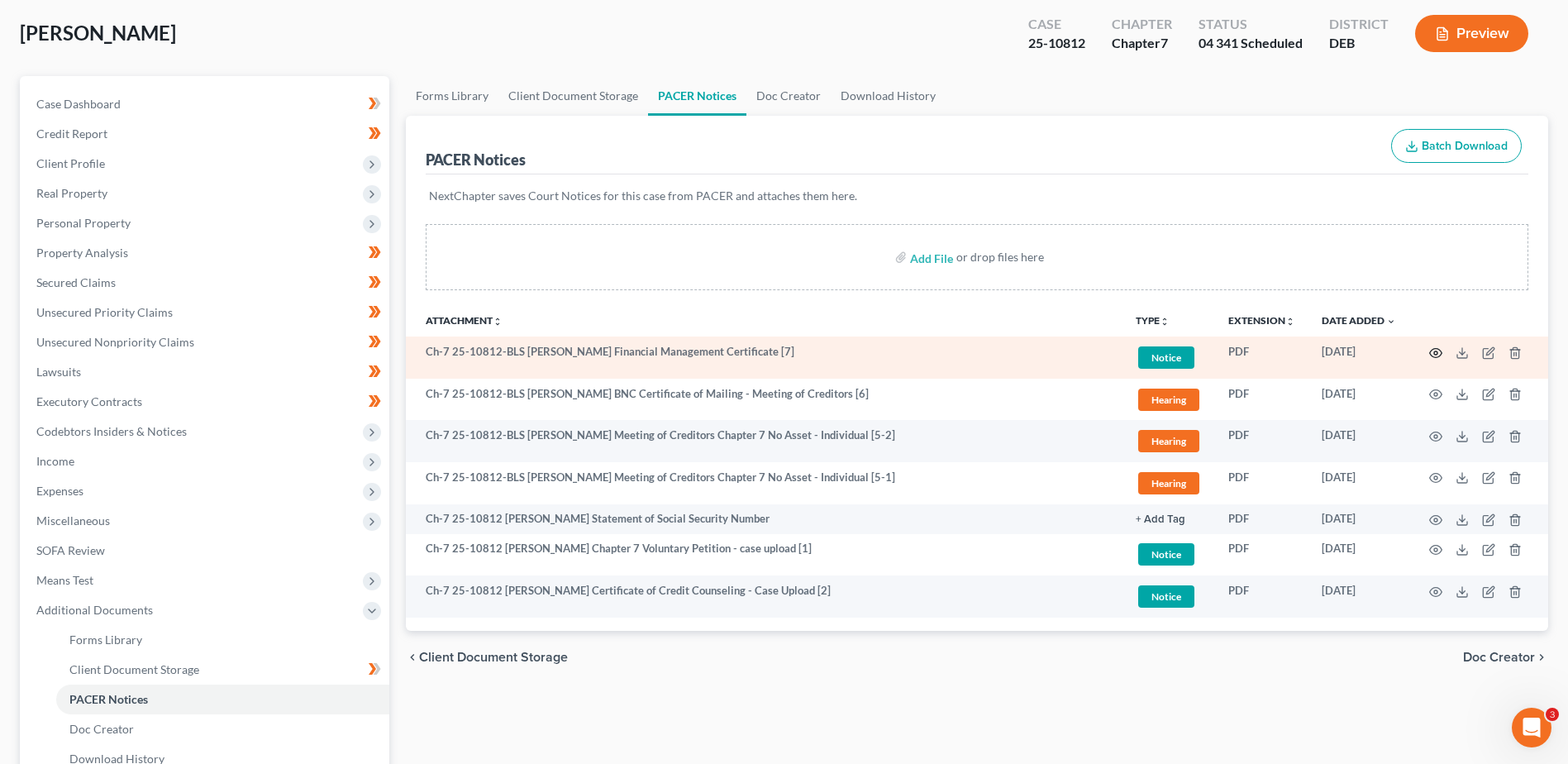 click 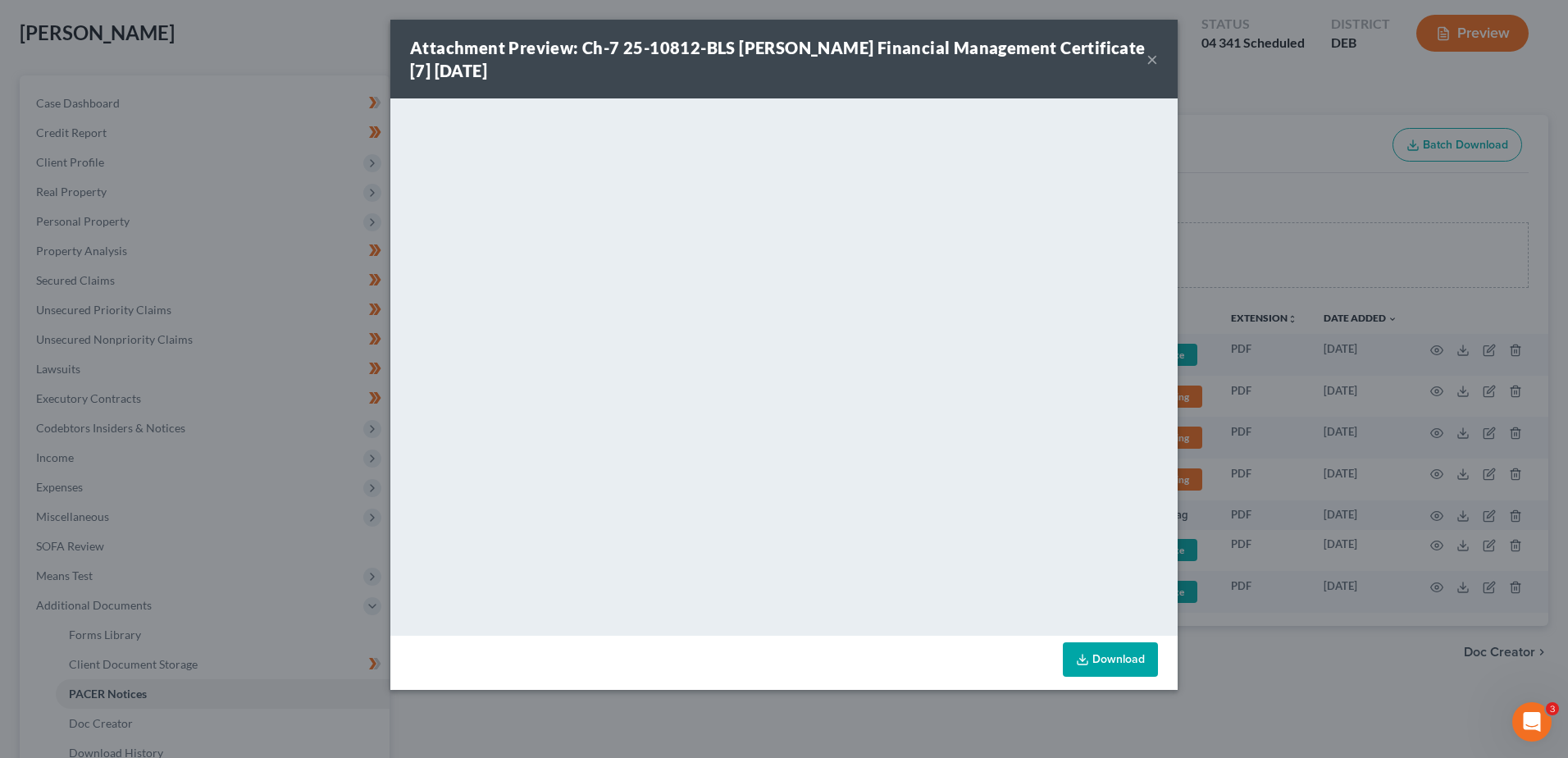 click on "×" at bounding box center [1152, 59] 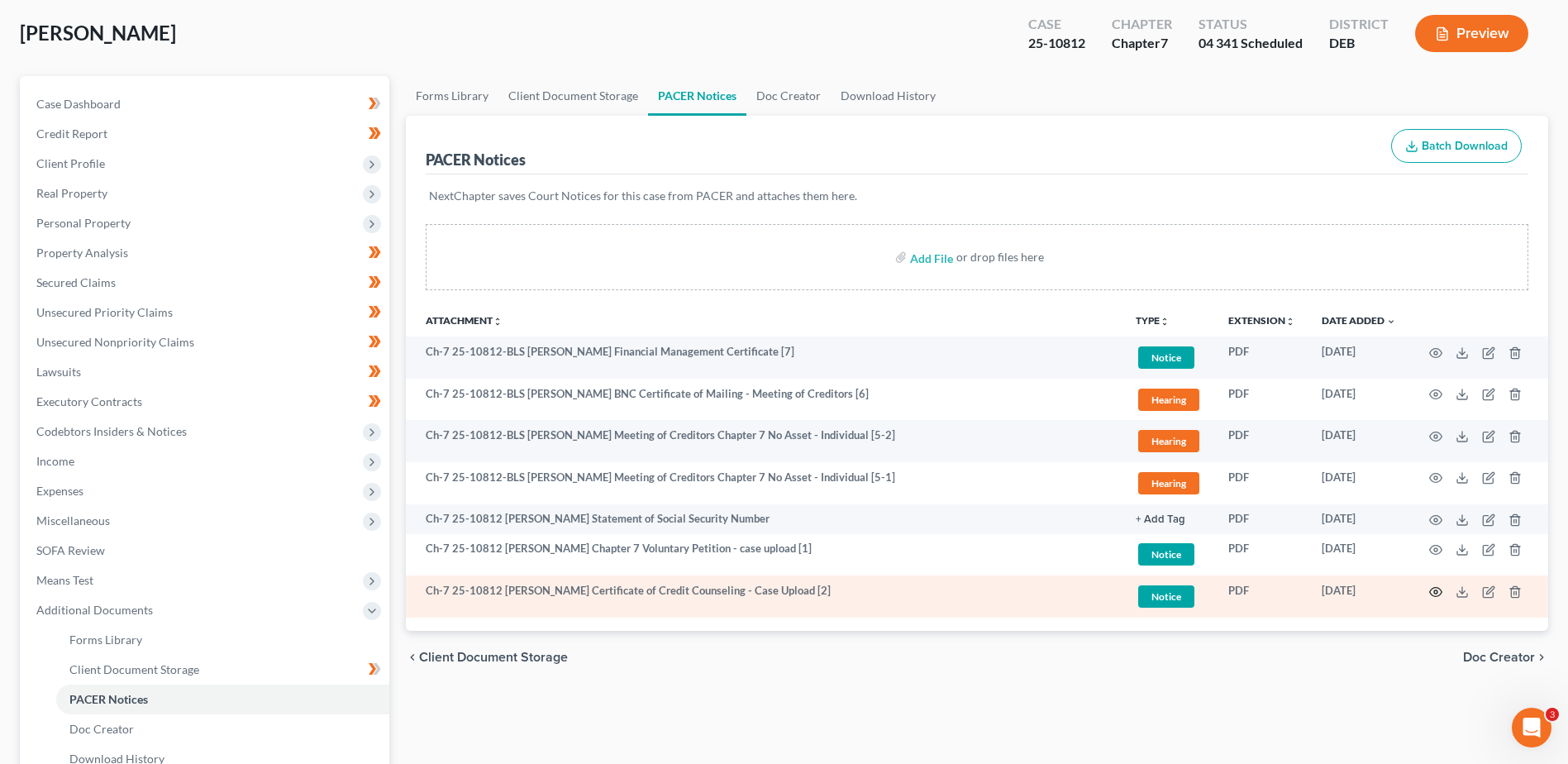 click 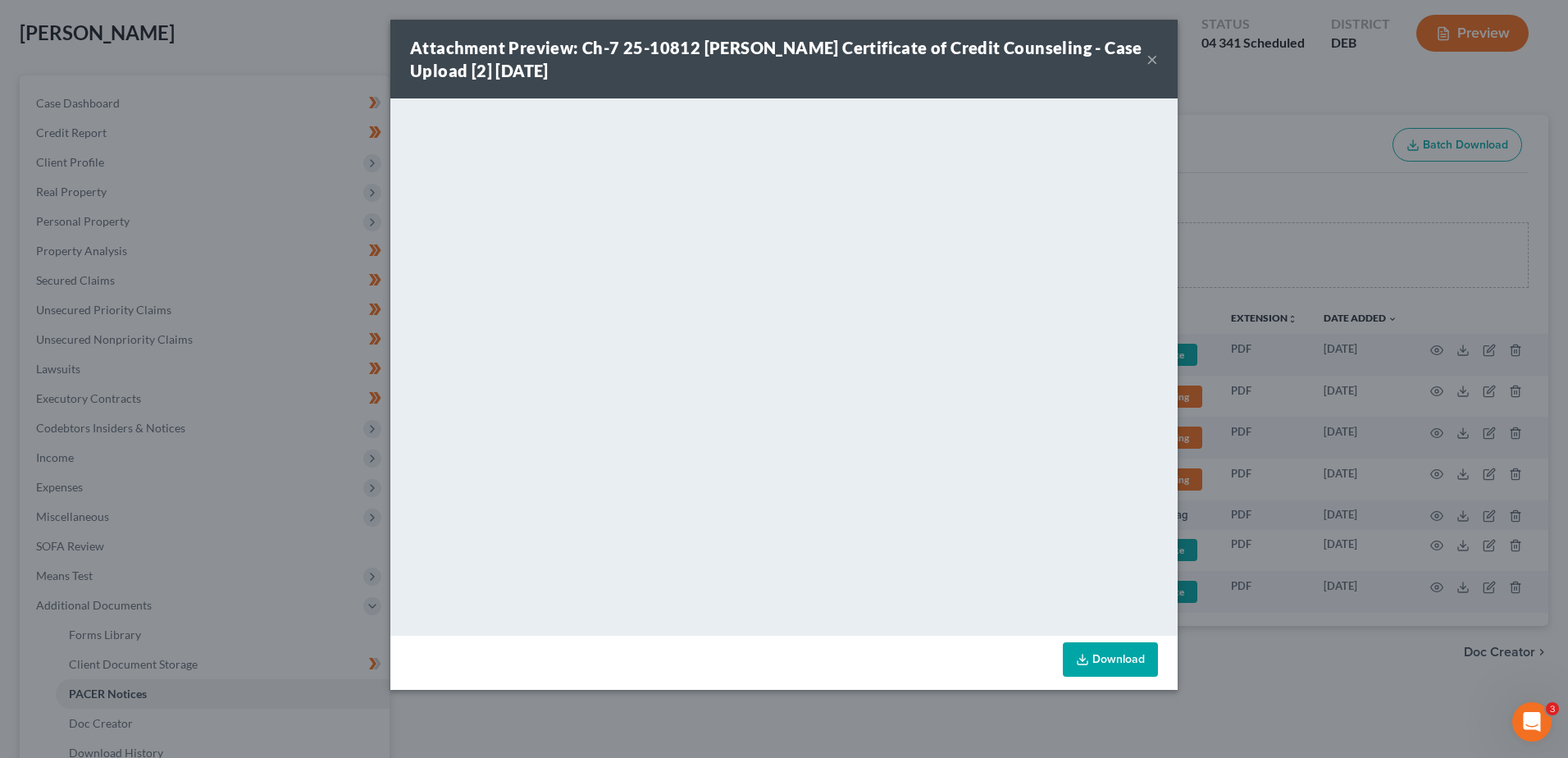click on "×" at bounding box center (1152, 59) 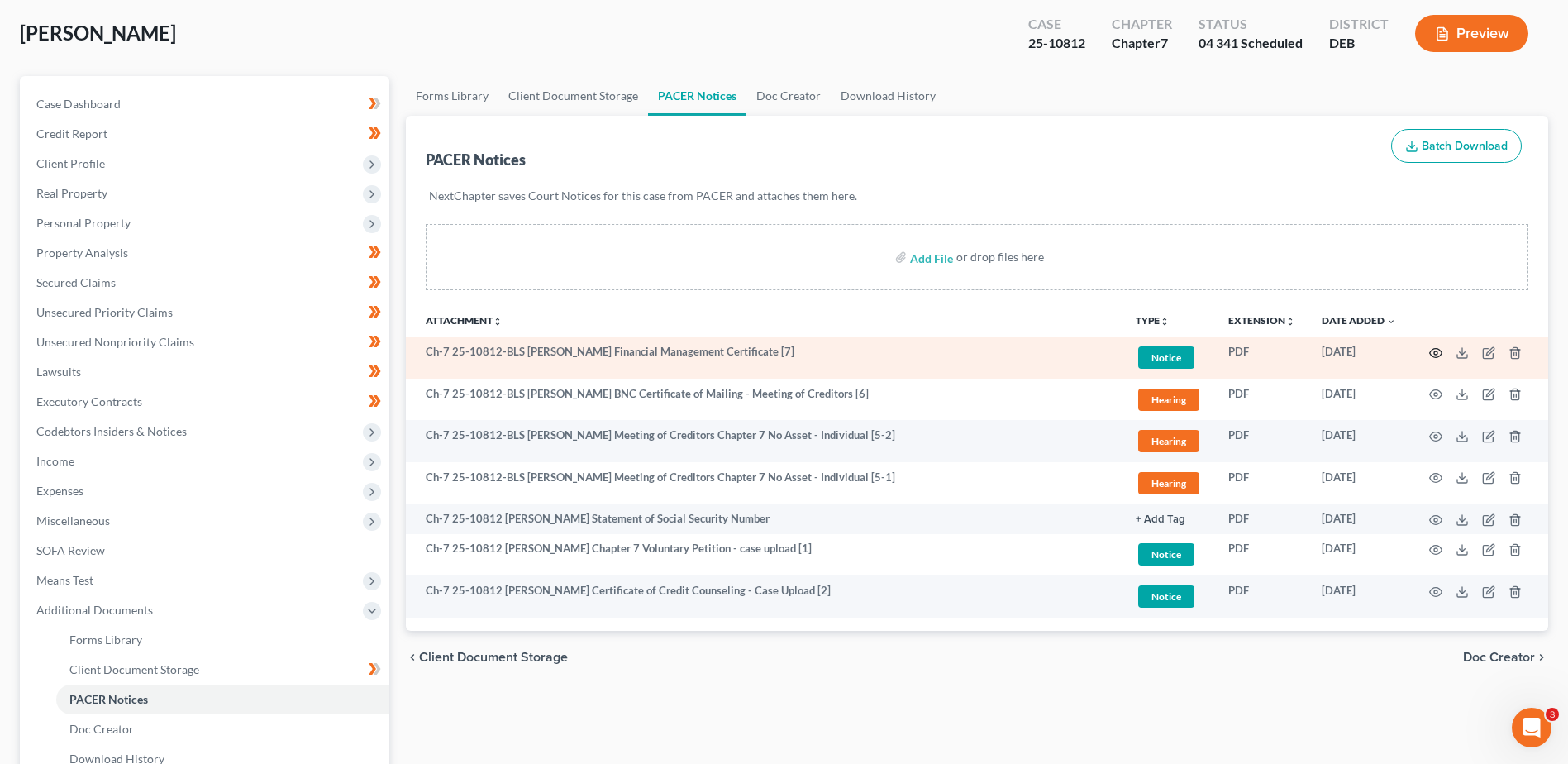 click 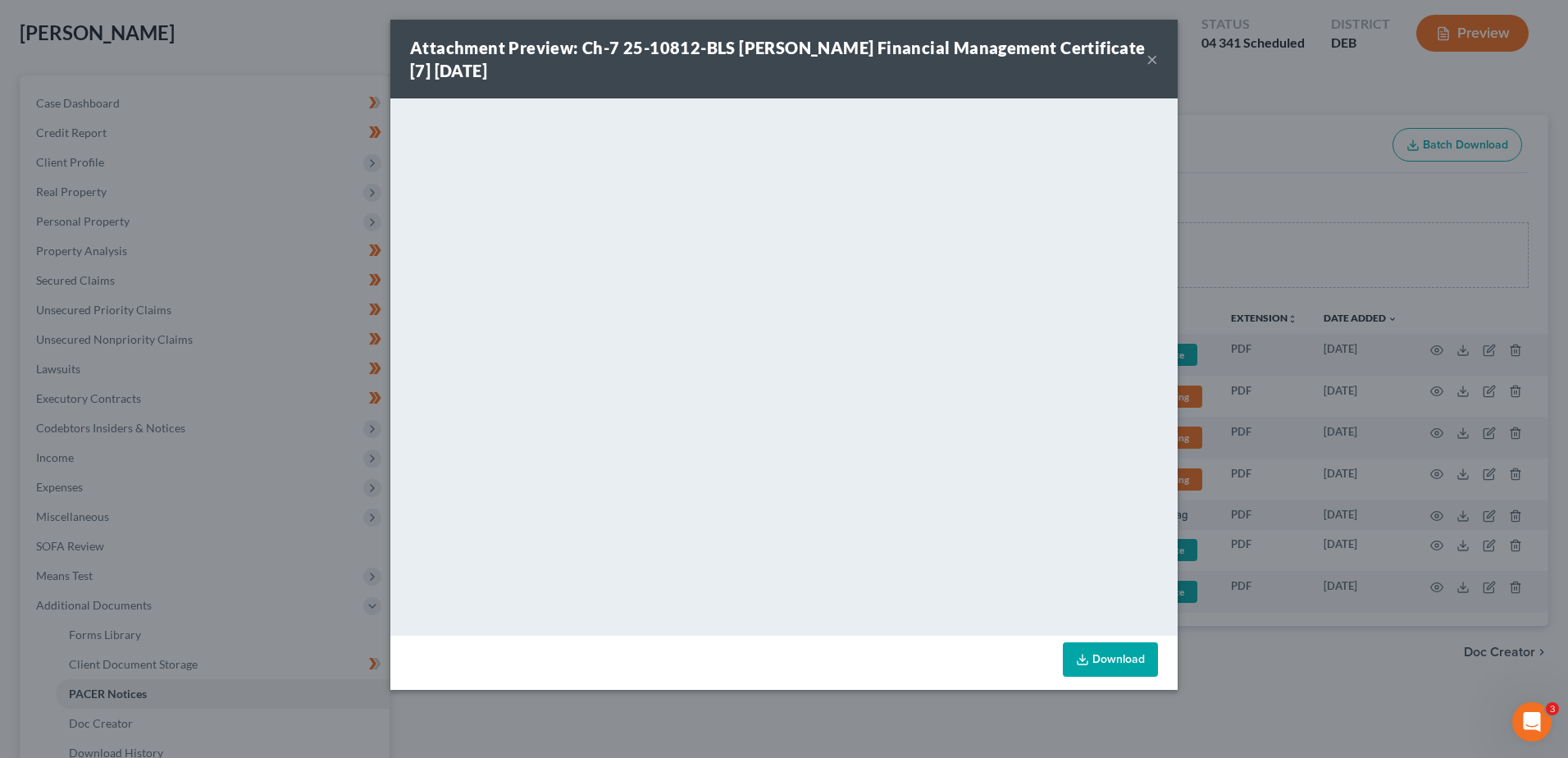 click on "×" at bounding box center (1152, 59) 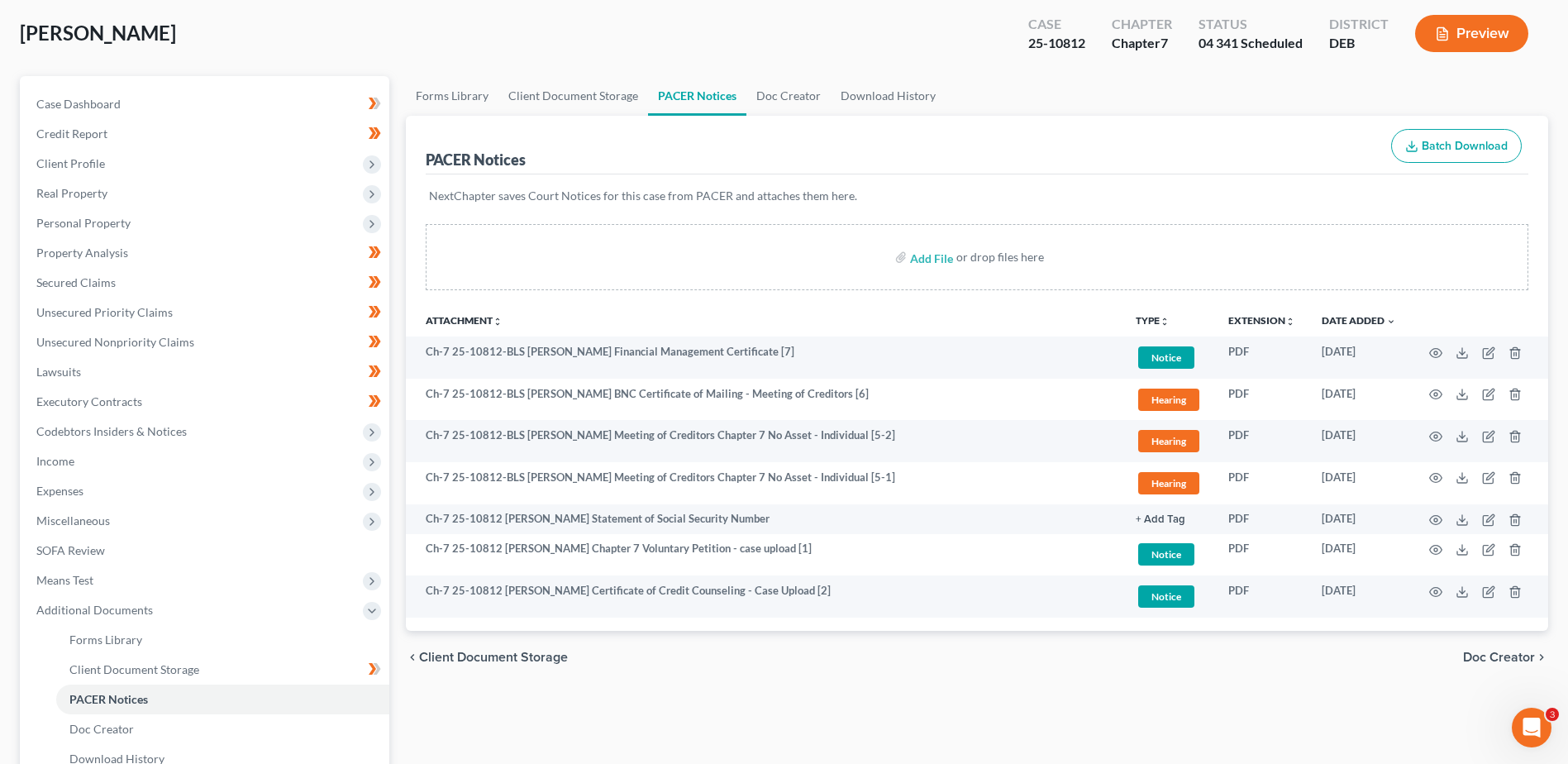scroll, scrollTop: 0, scrollLeft: 0, axis: both 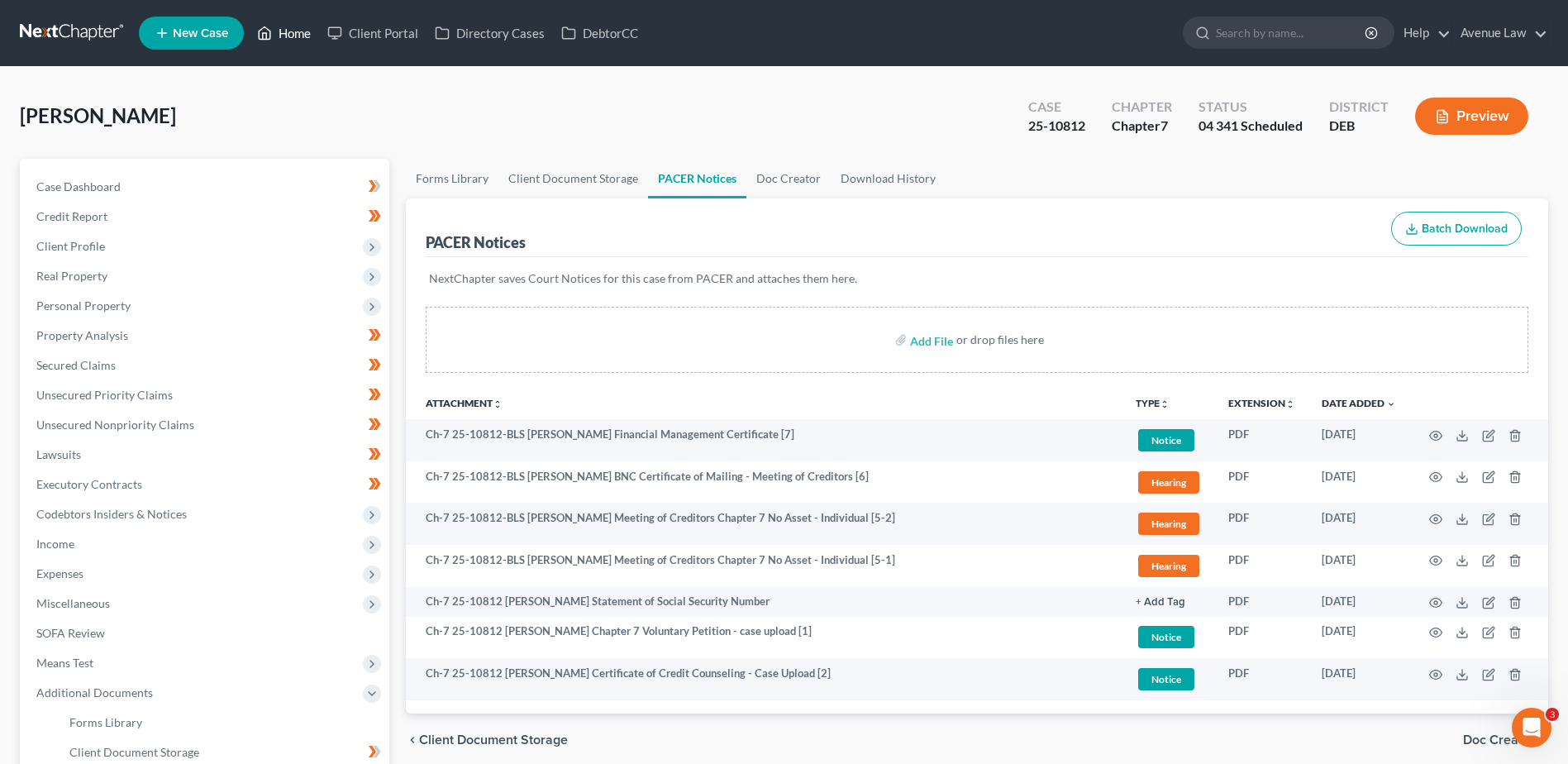 drag, startPoint x: 295, startPoint y: 30, endPoint x: 364, endPoint y: 70, distance: 79.75588 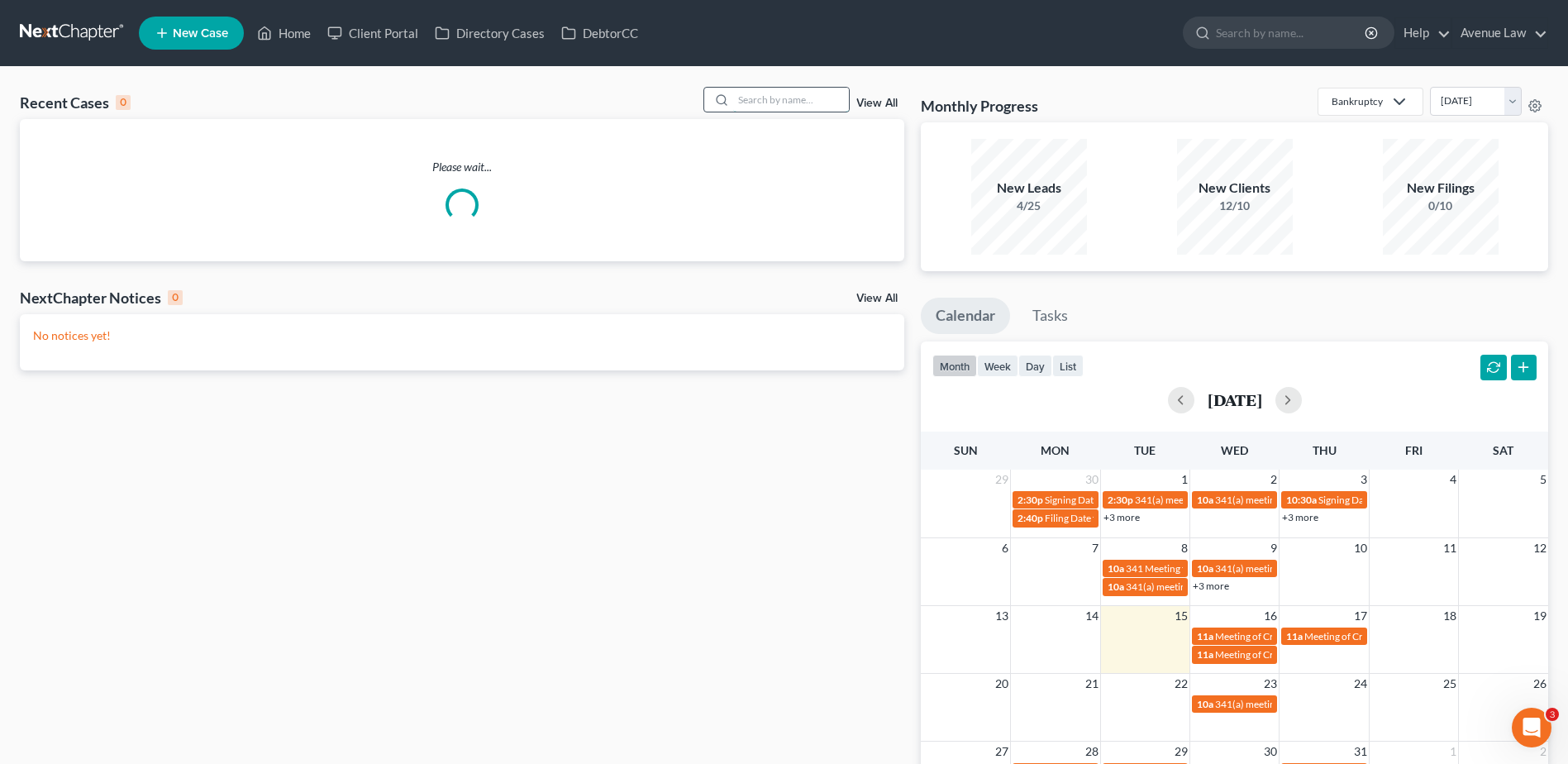 click at bounding box center (791, 99) 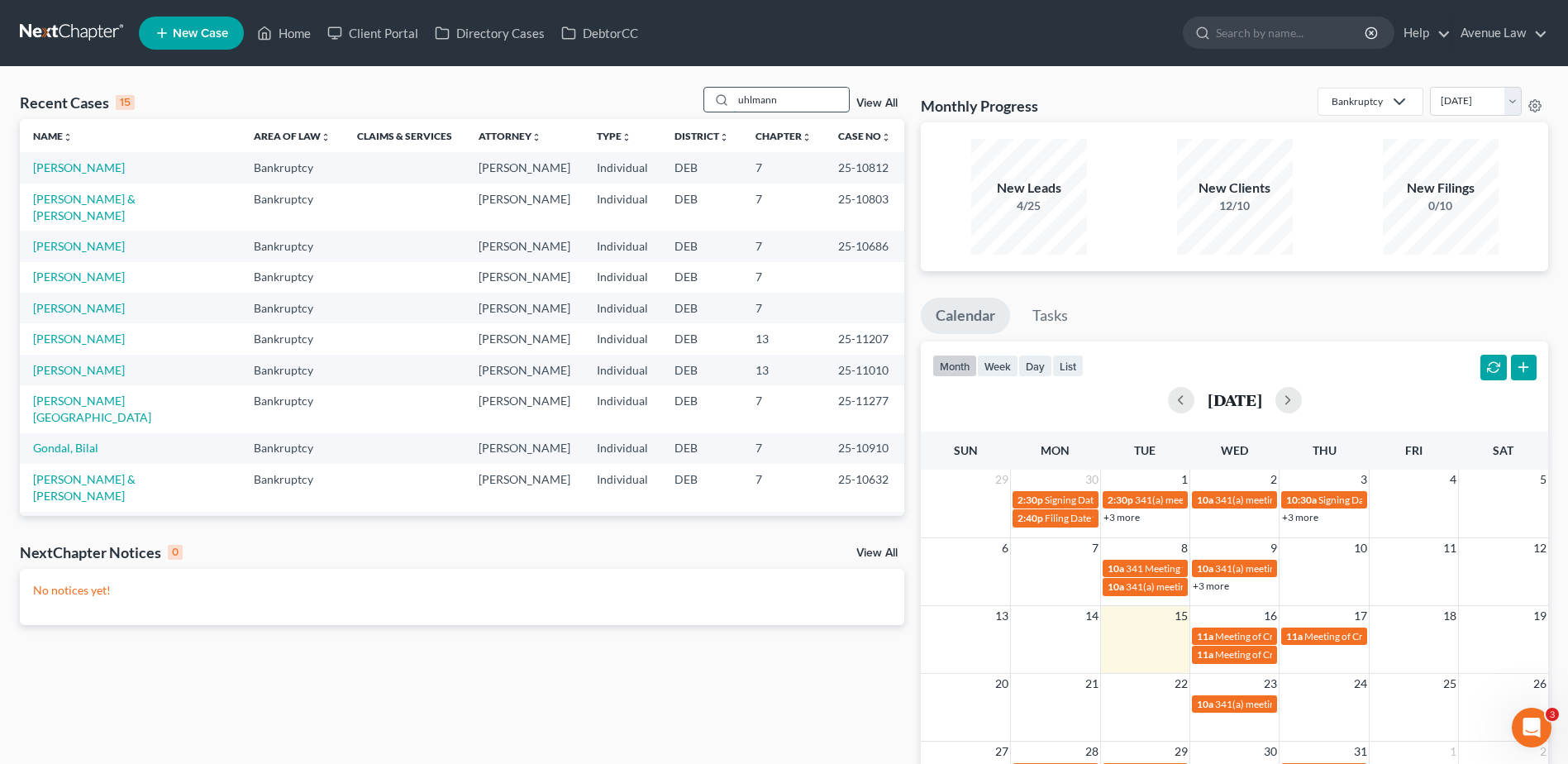 type on "uhlmann" 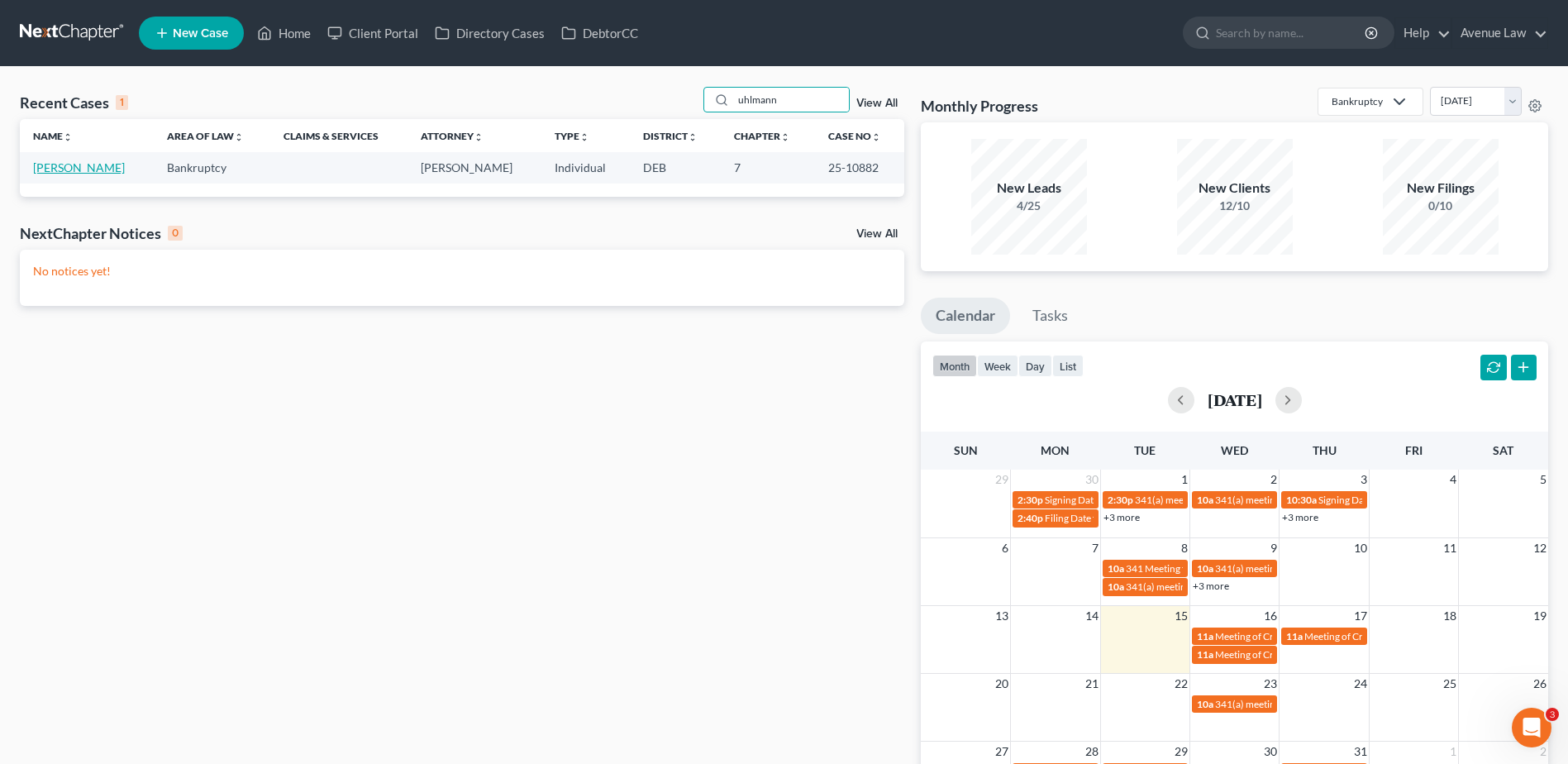 click on "[PERSON_NAME]" at bounding box center (79, 167) 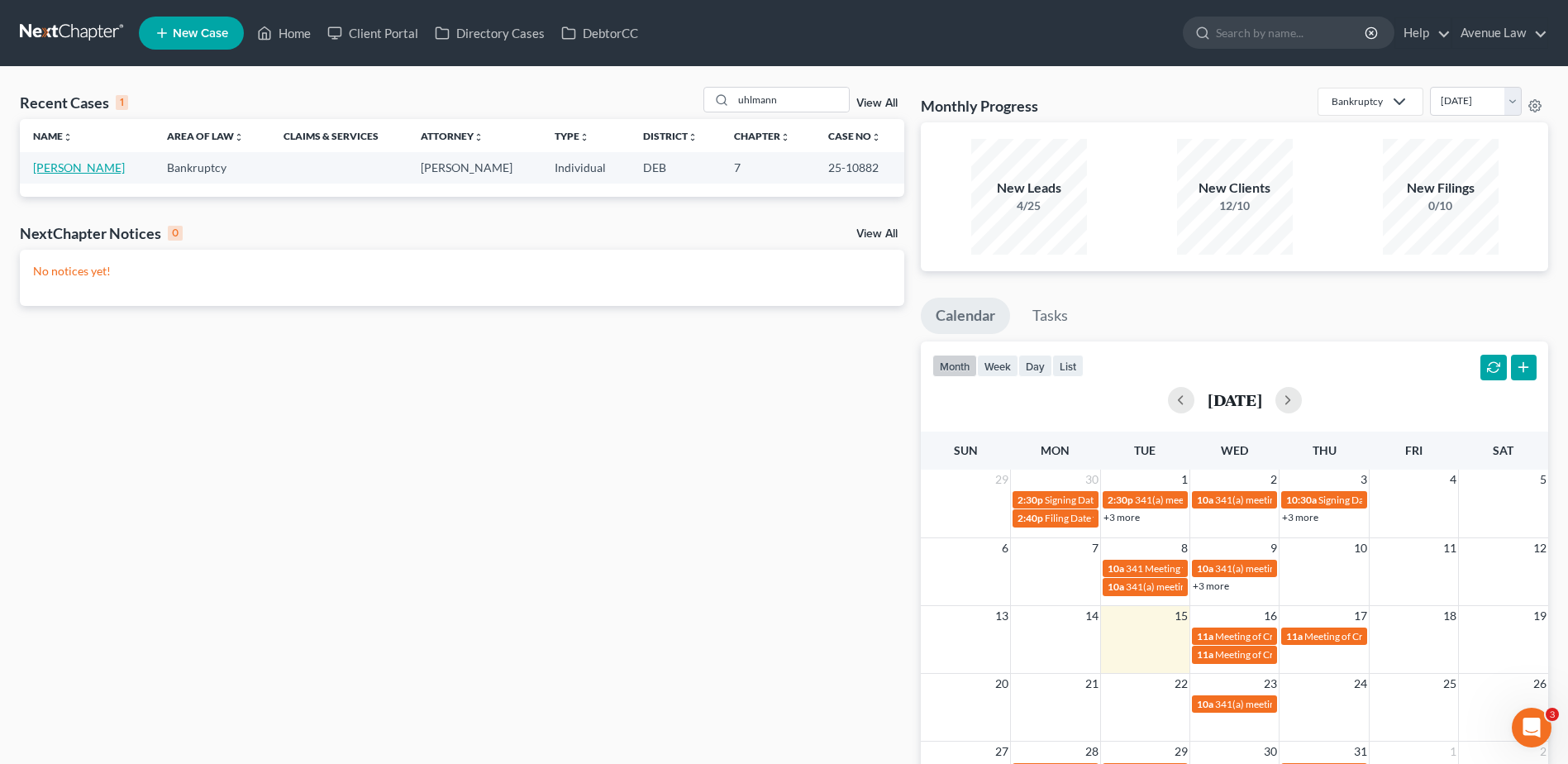 select on "0" 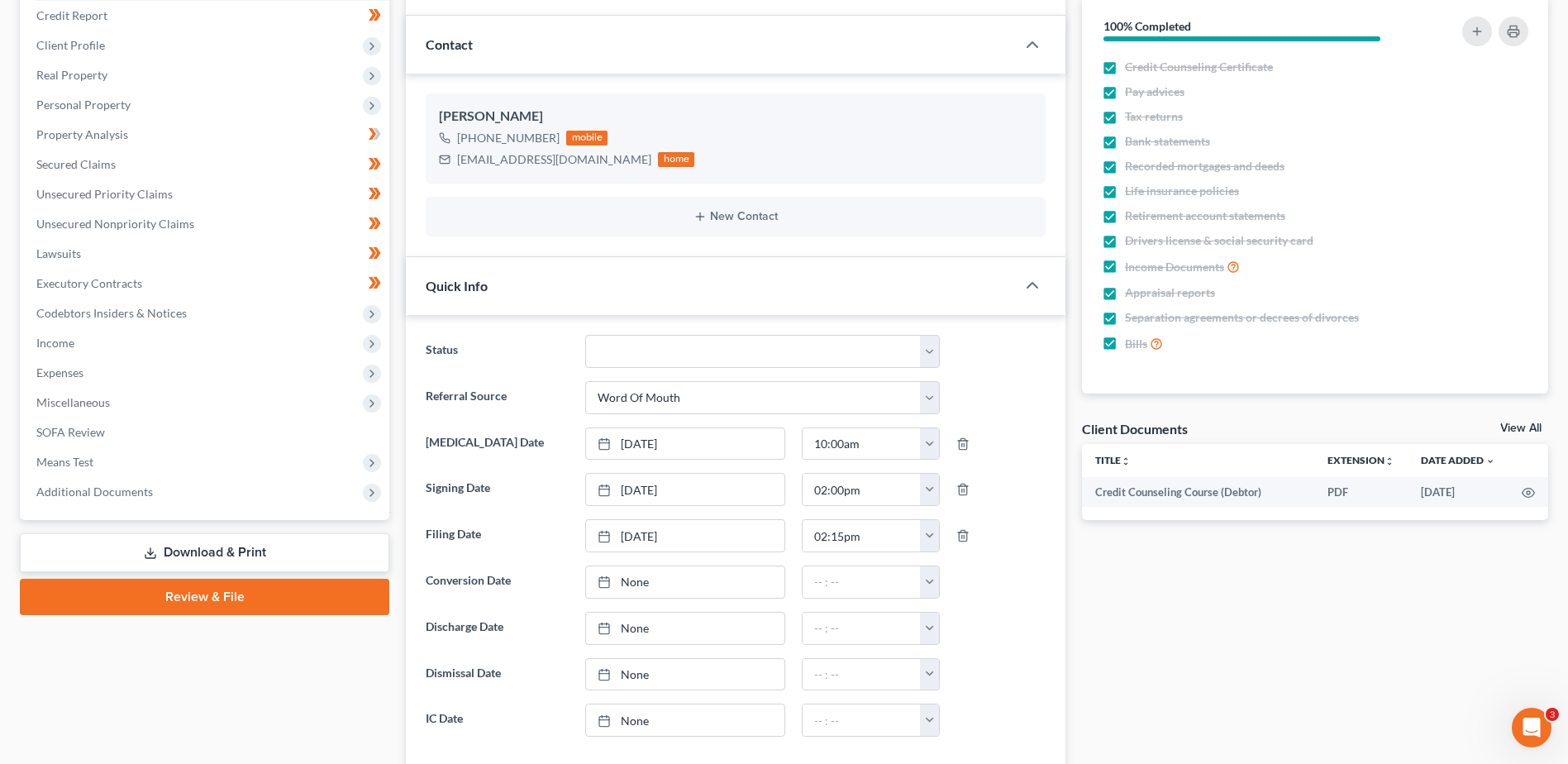 scroll, scrollTop: 248, scrollLeft: 0, axis: vertical 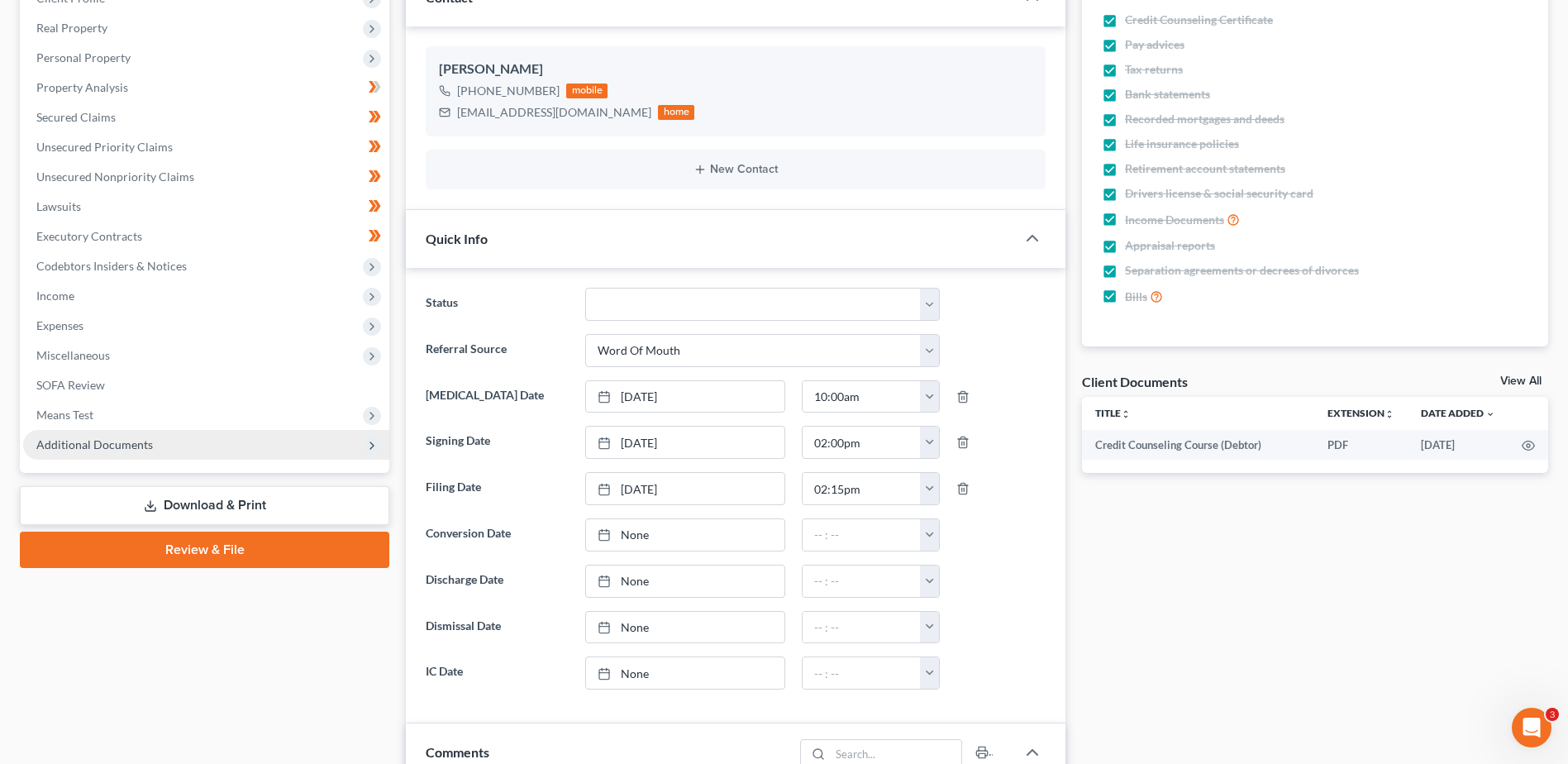 click on "Additional Documents" at bounding box center (94, 444) 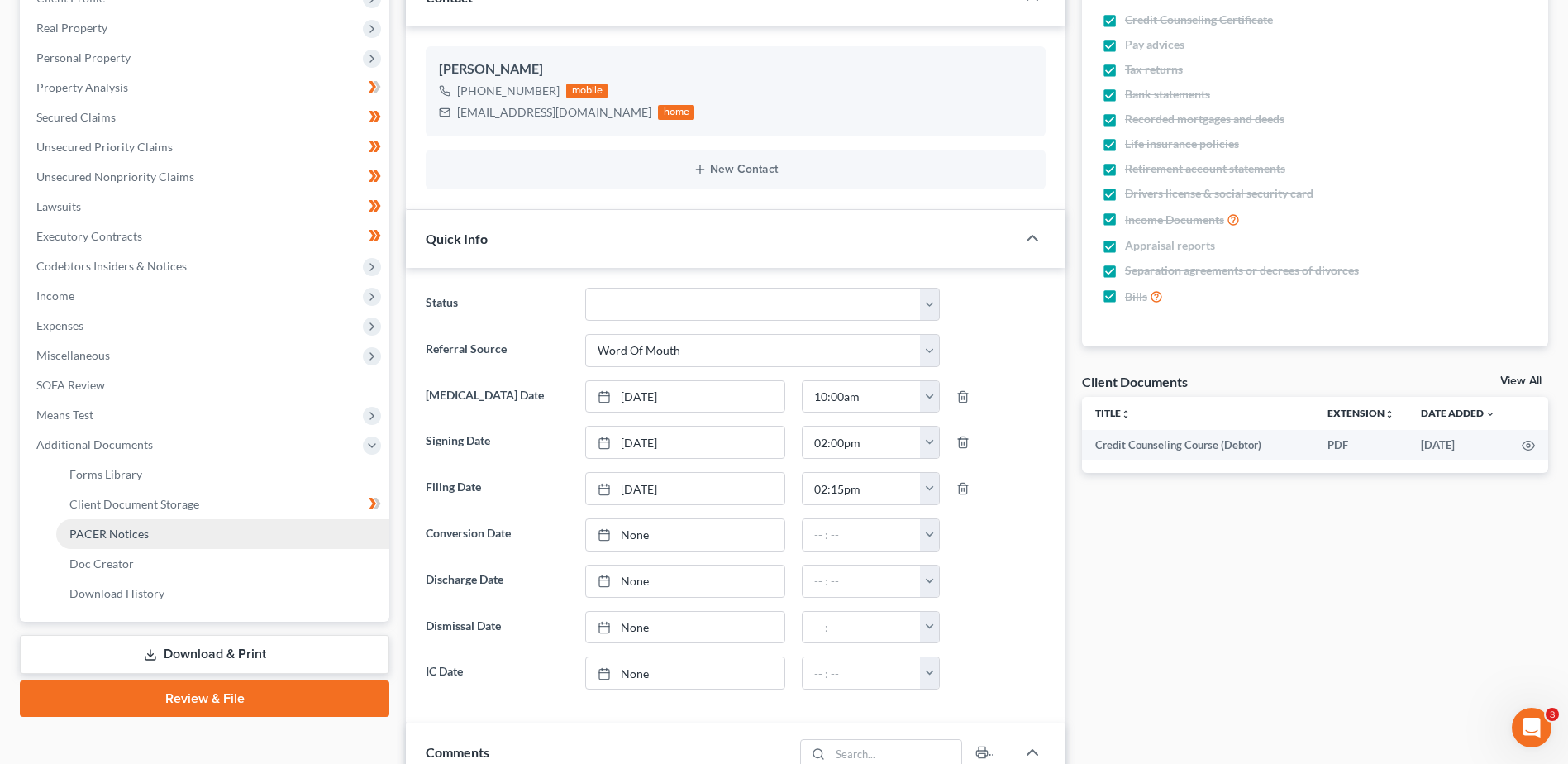 click on "PACER Notices" at bounding box center (109, 533) 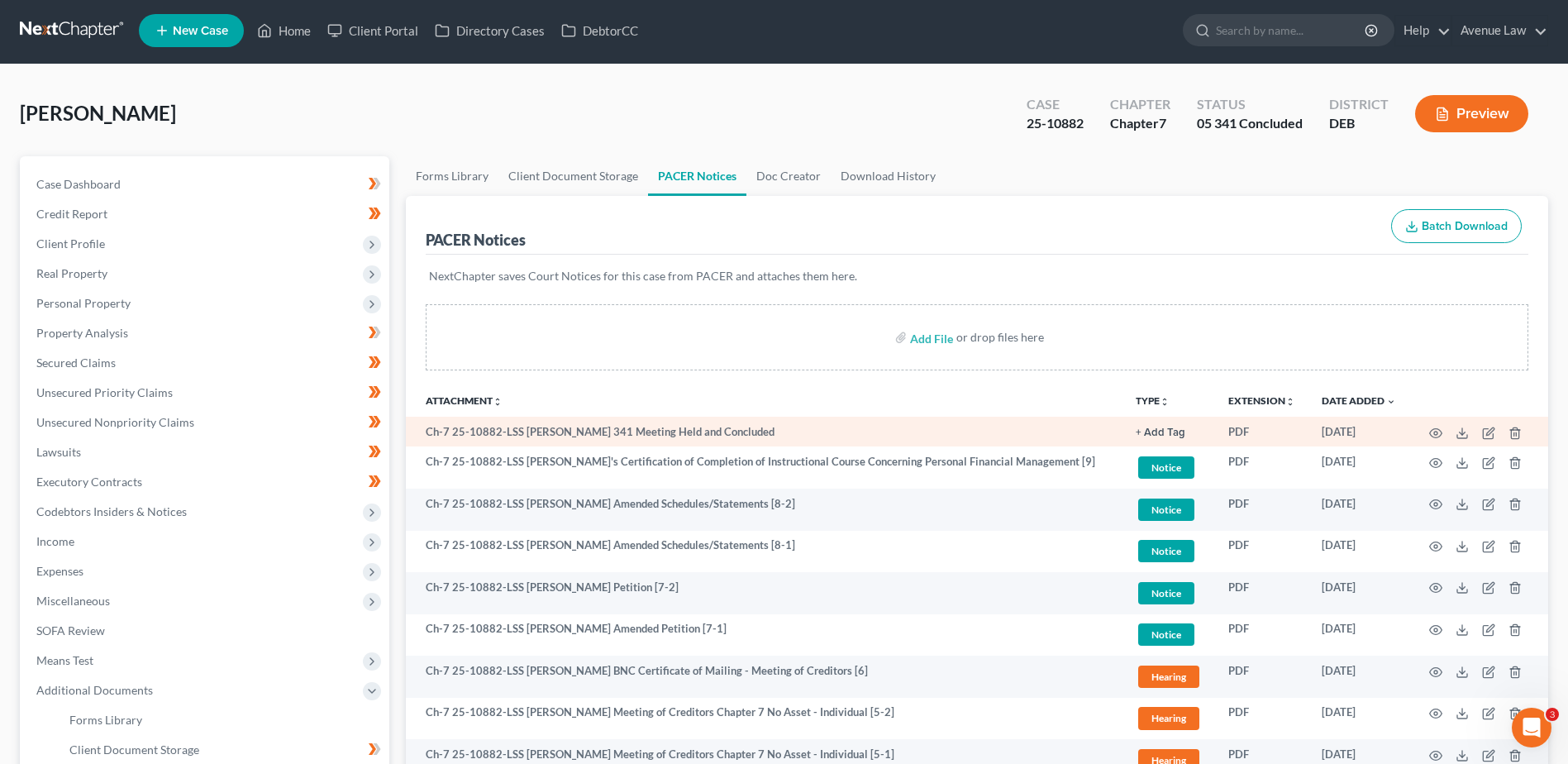 scroll, scrollTop: 0, scrollLeft: 0, axis: both 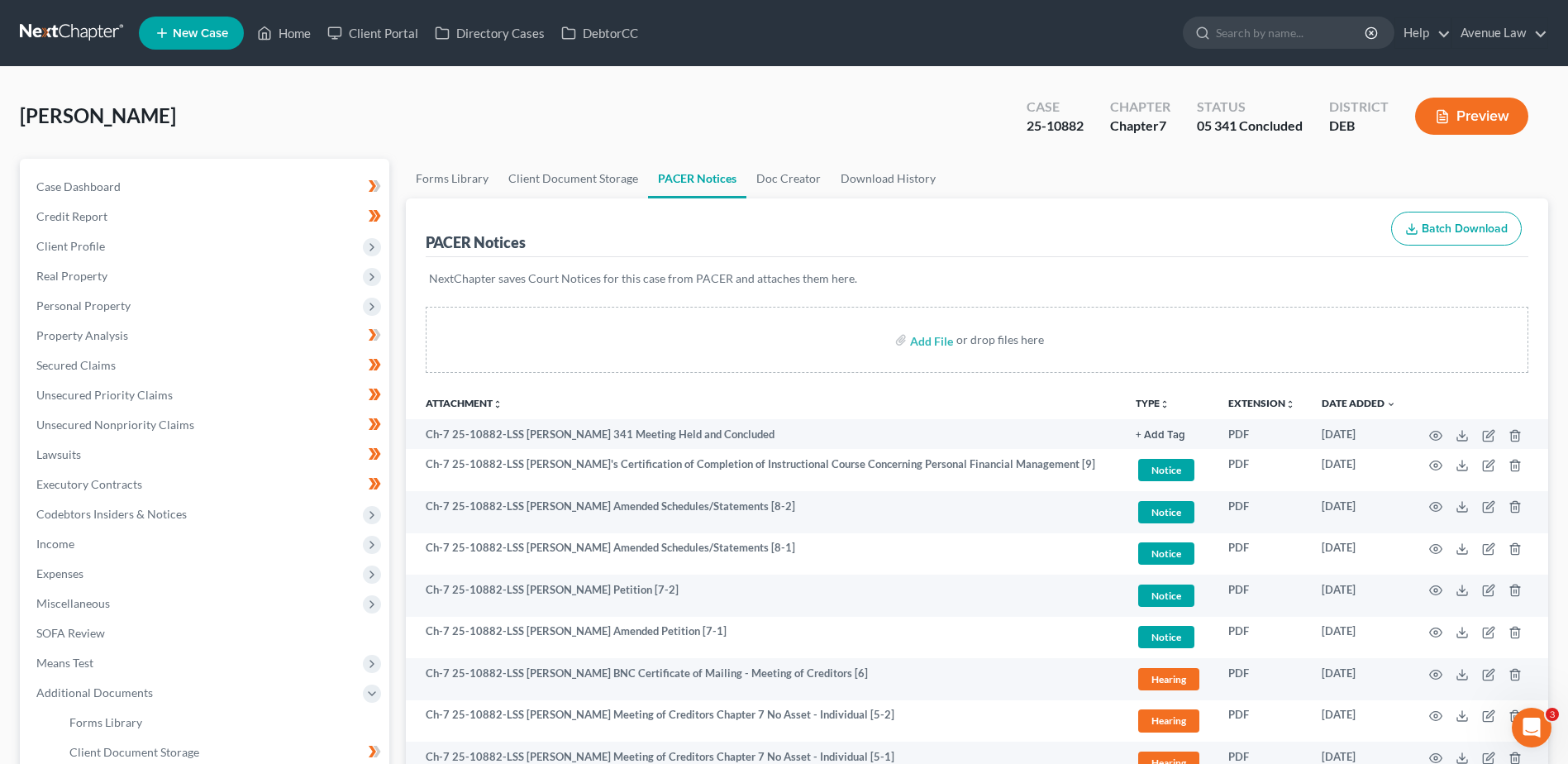 select on "0" 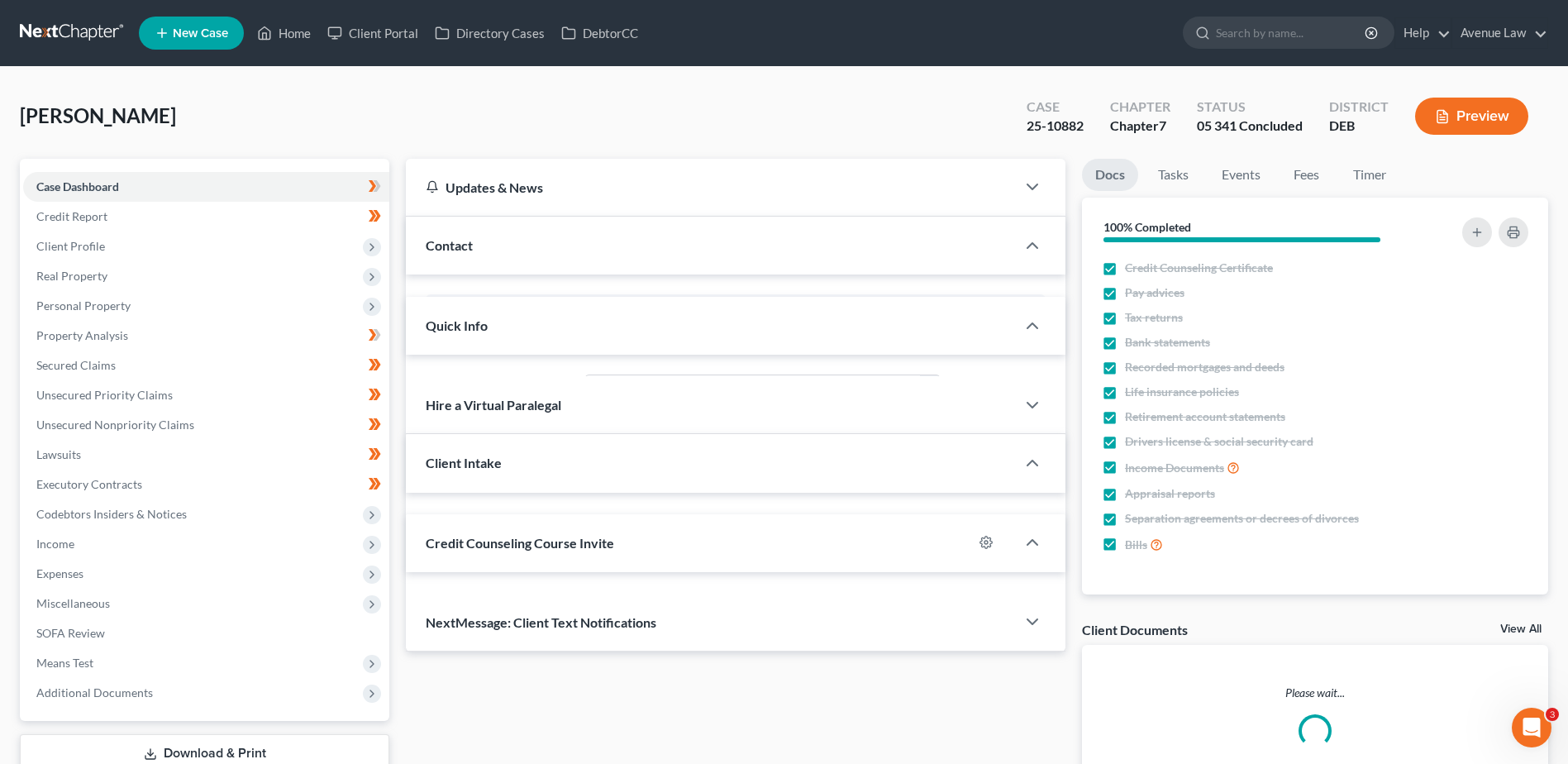 scroll, scrollTop: 248, scrollLeft: 0, axis: vertical 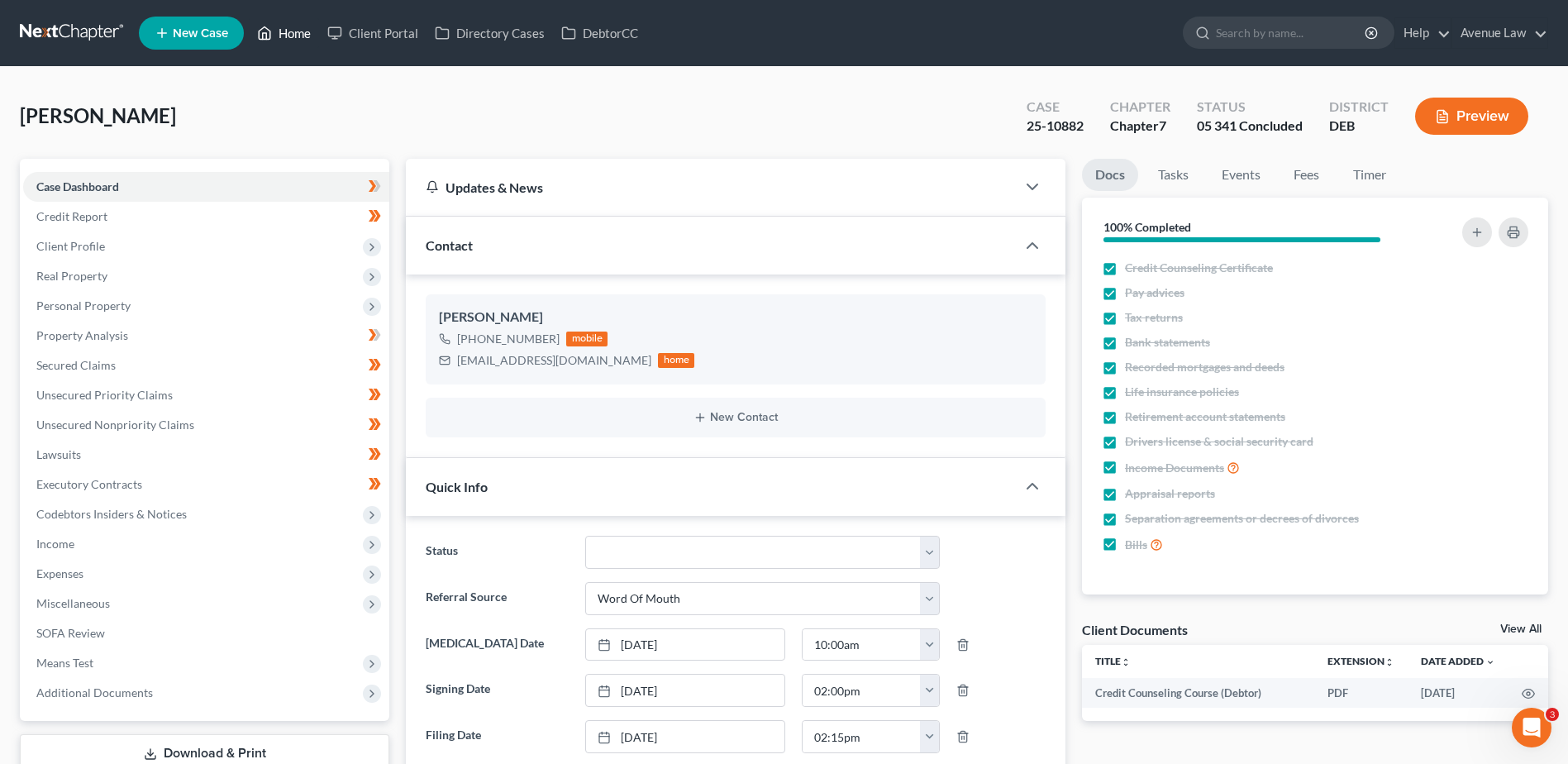 drag, startPoint x: 280, startPoint y: 27, endPoint x: 483, endPoint y: 232, distance: 288.503 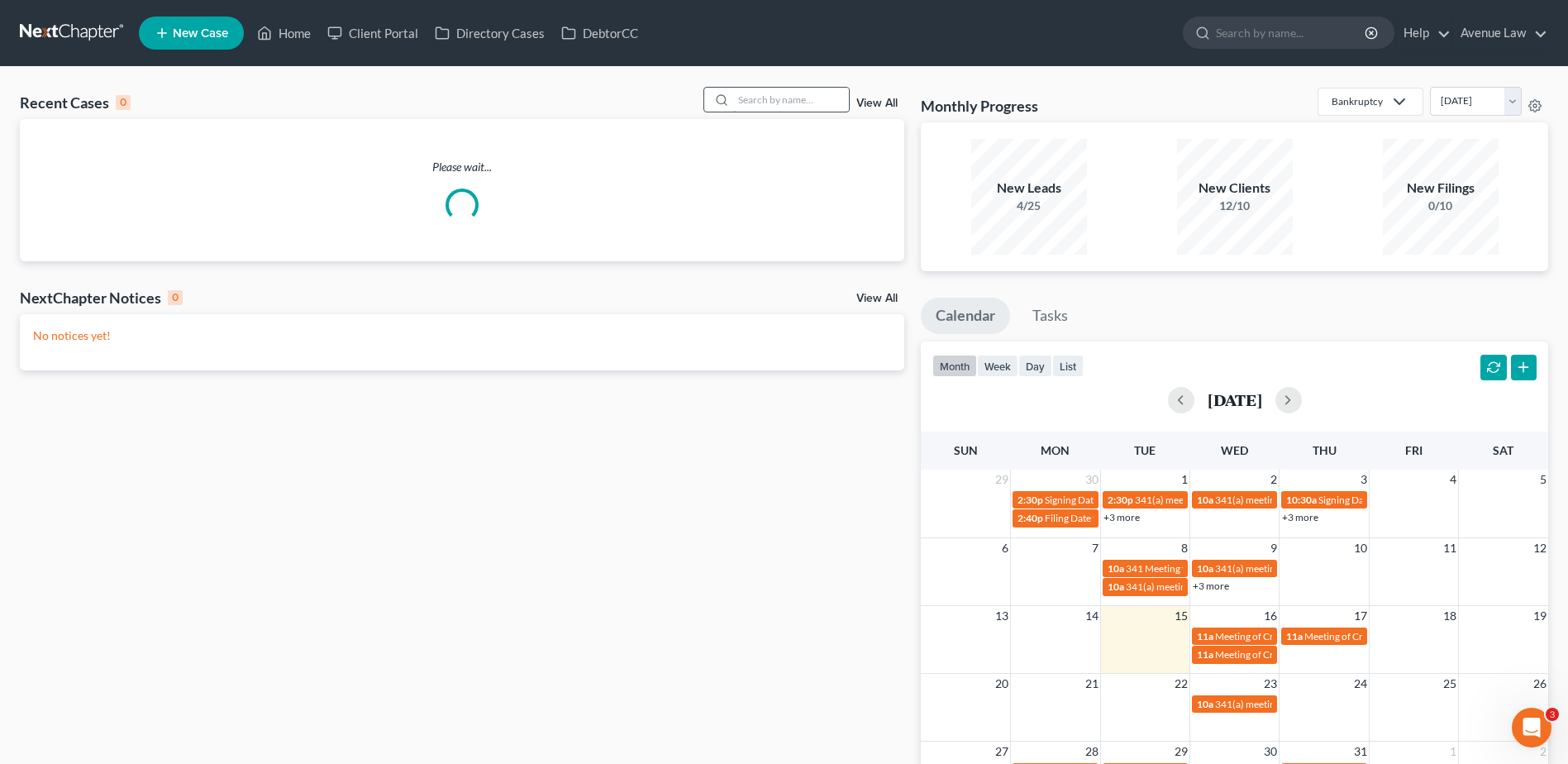 click at bounding box center (791, 99) 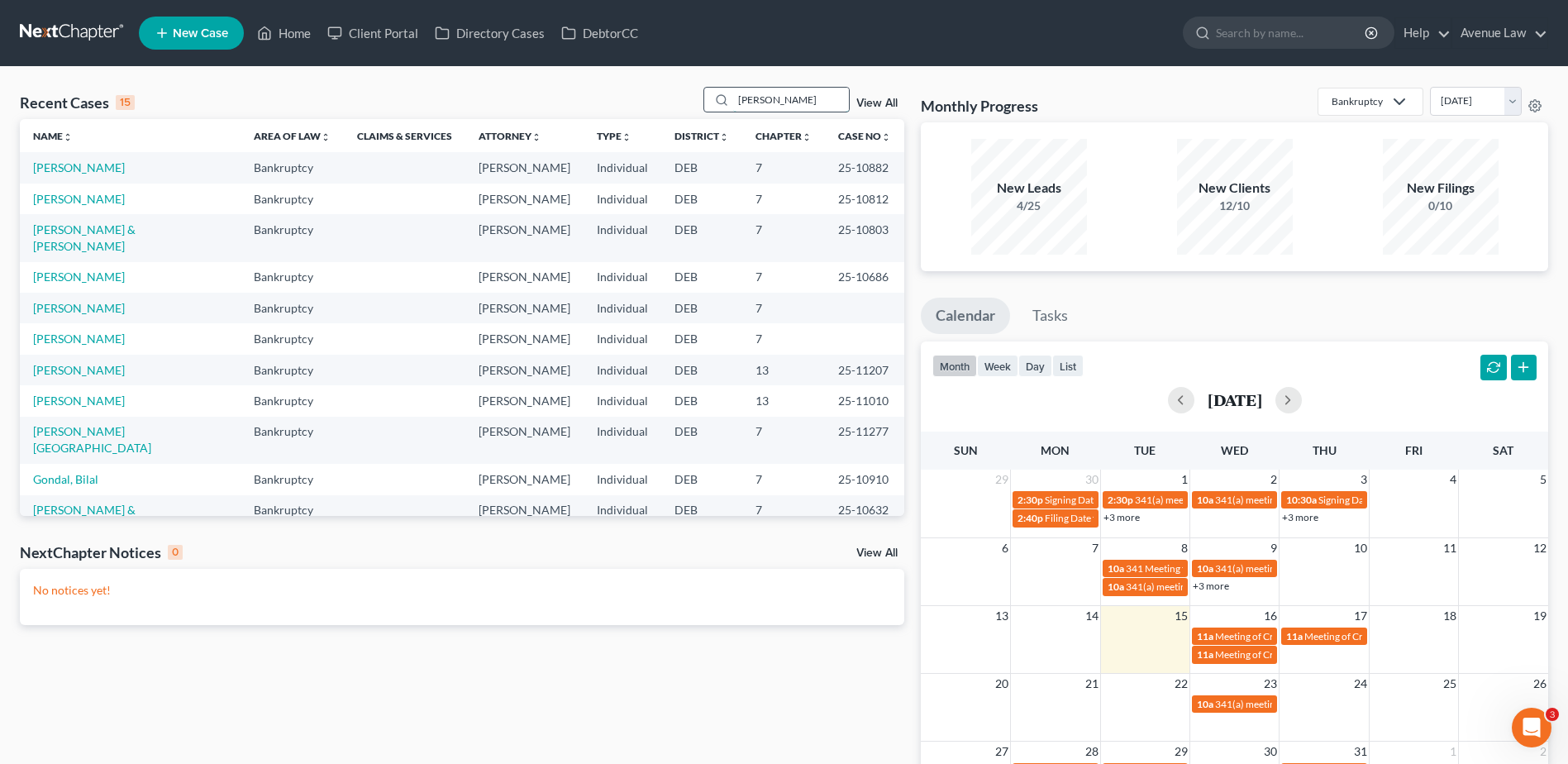 type on "[PERSON_NAME]" 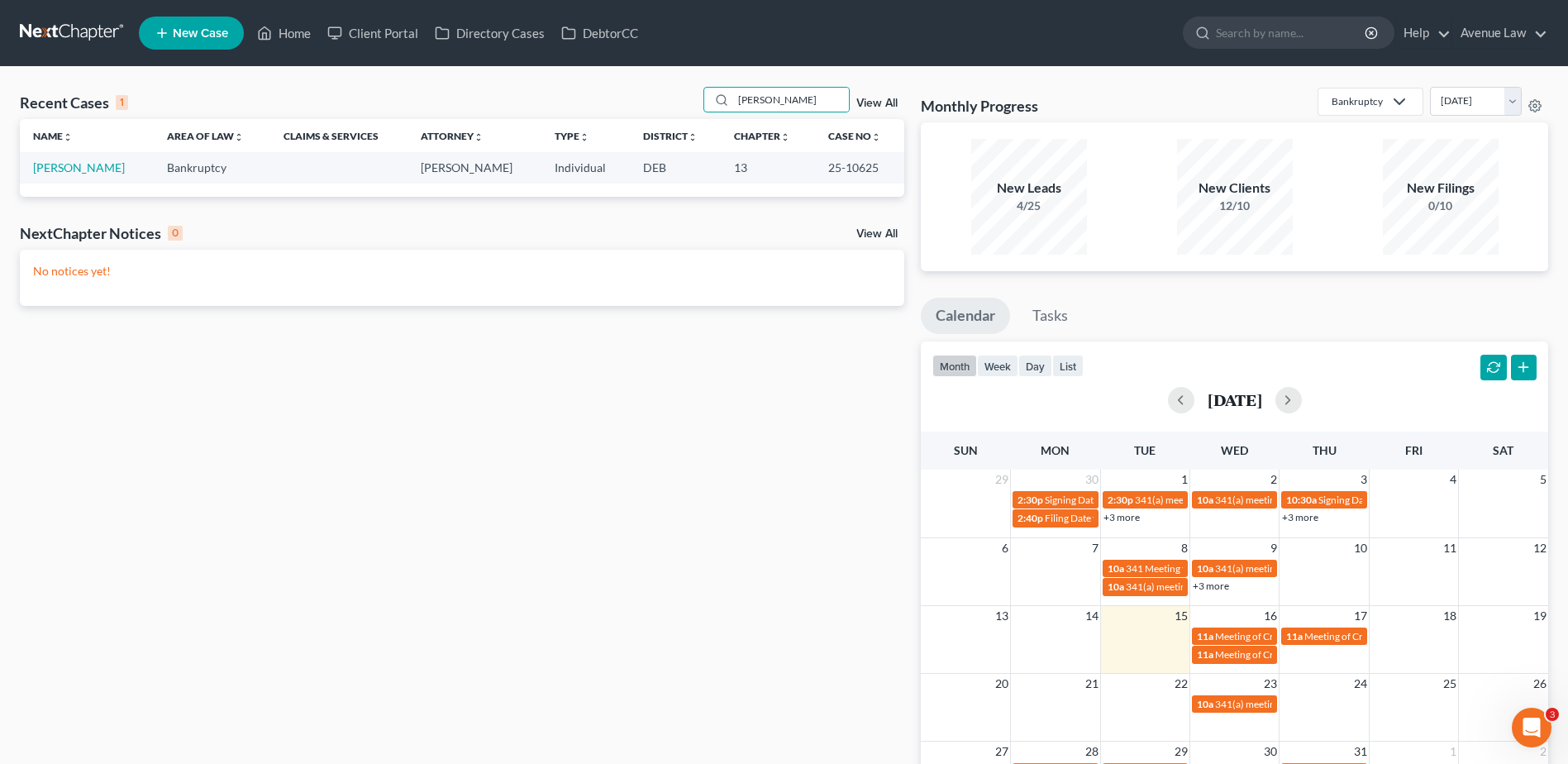 click on "[PERSON_NAME]" at bounding box center [87, 167] 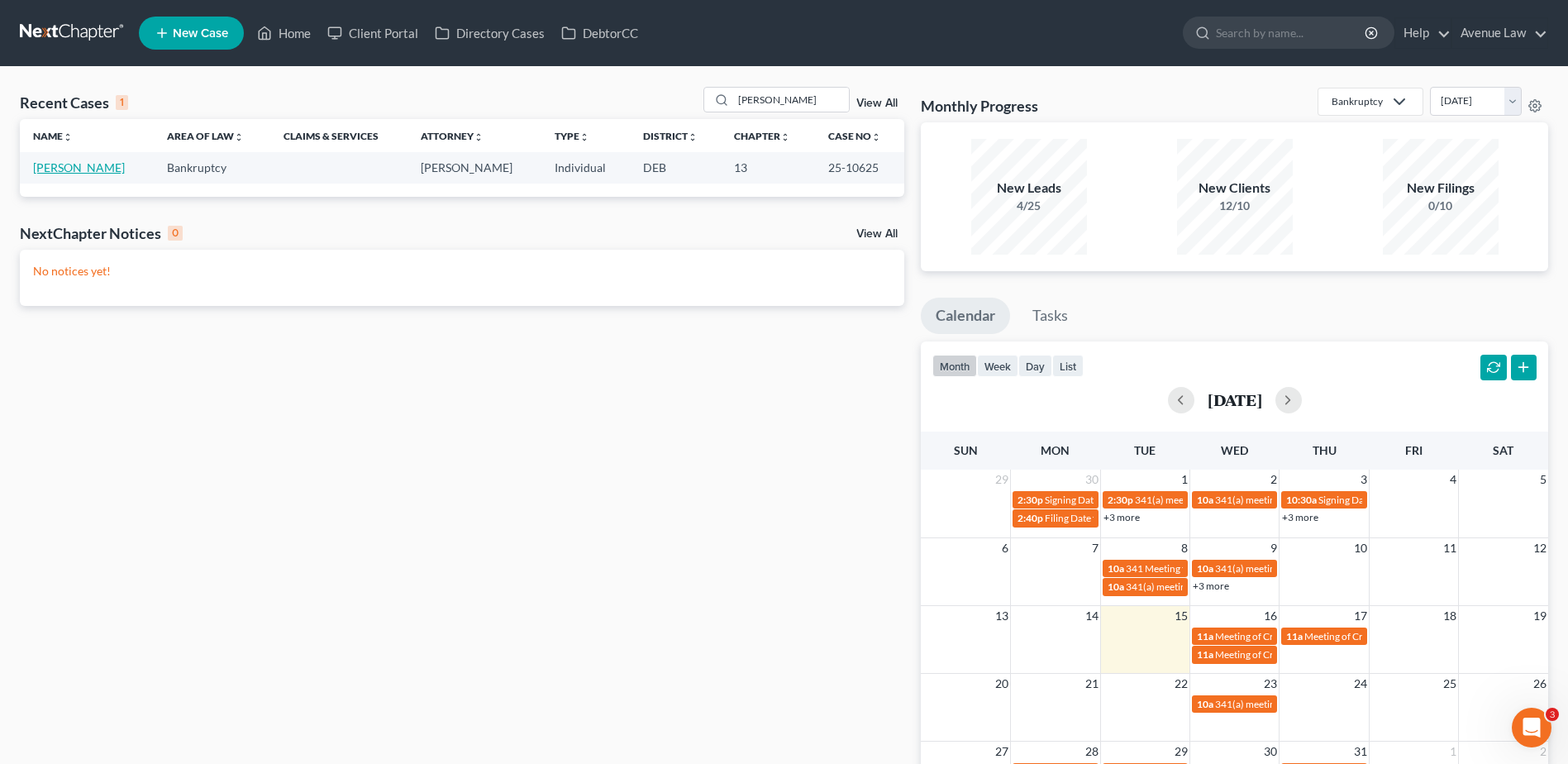 click on "[PERSON_NAME]" at bounding box center (79, 167) 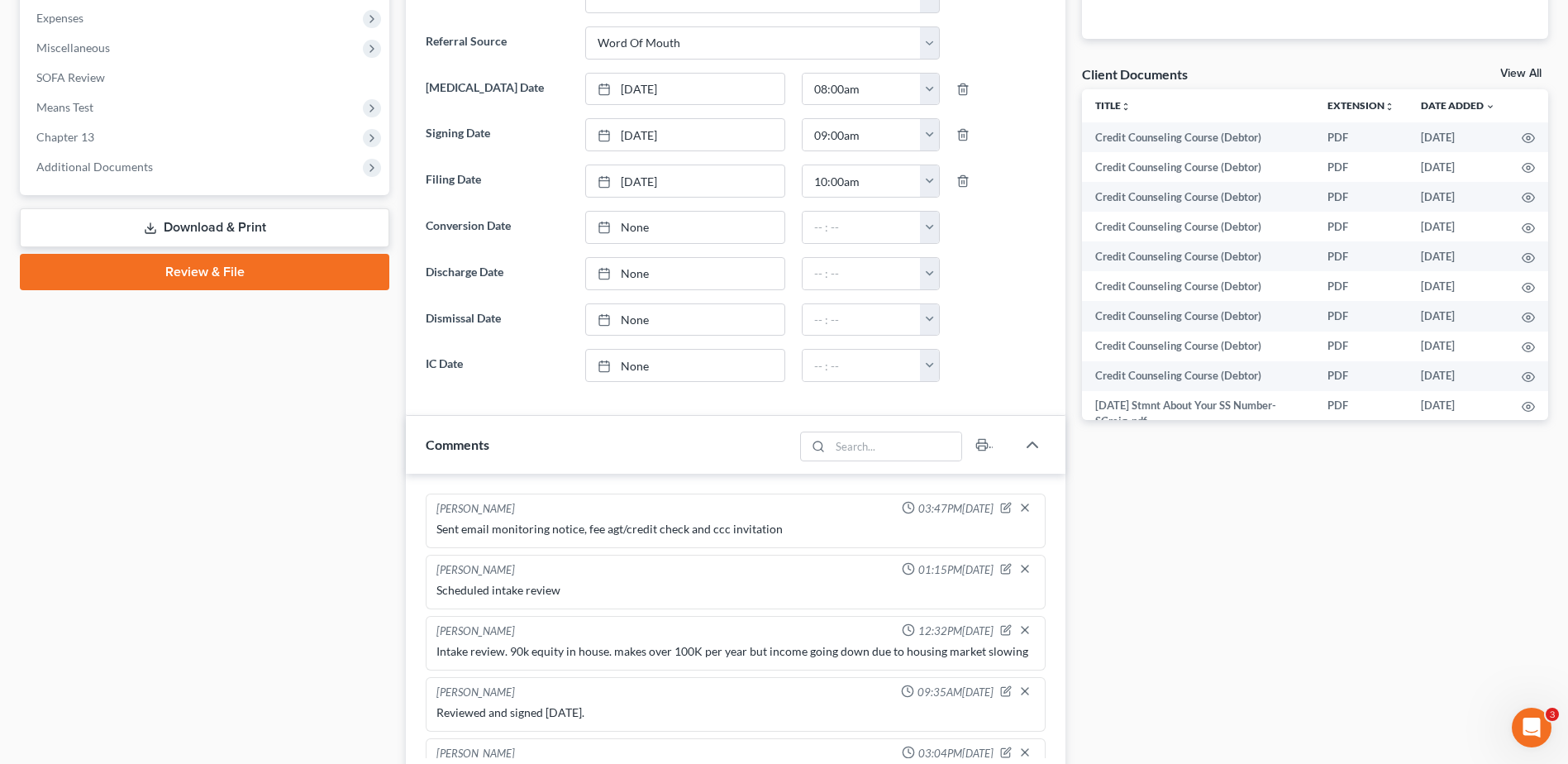 scroll, scrollTop: 579, scrollLeft: 0, axis: vertical 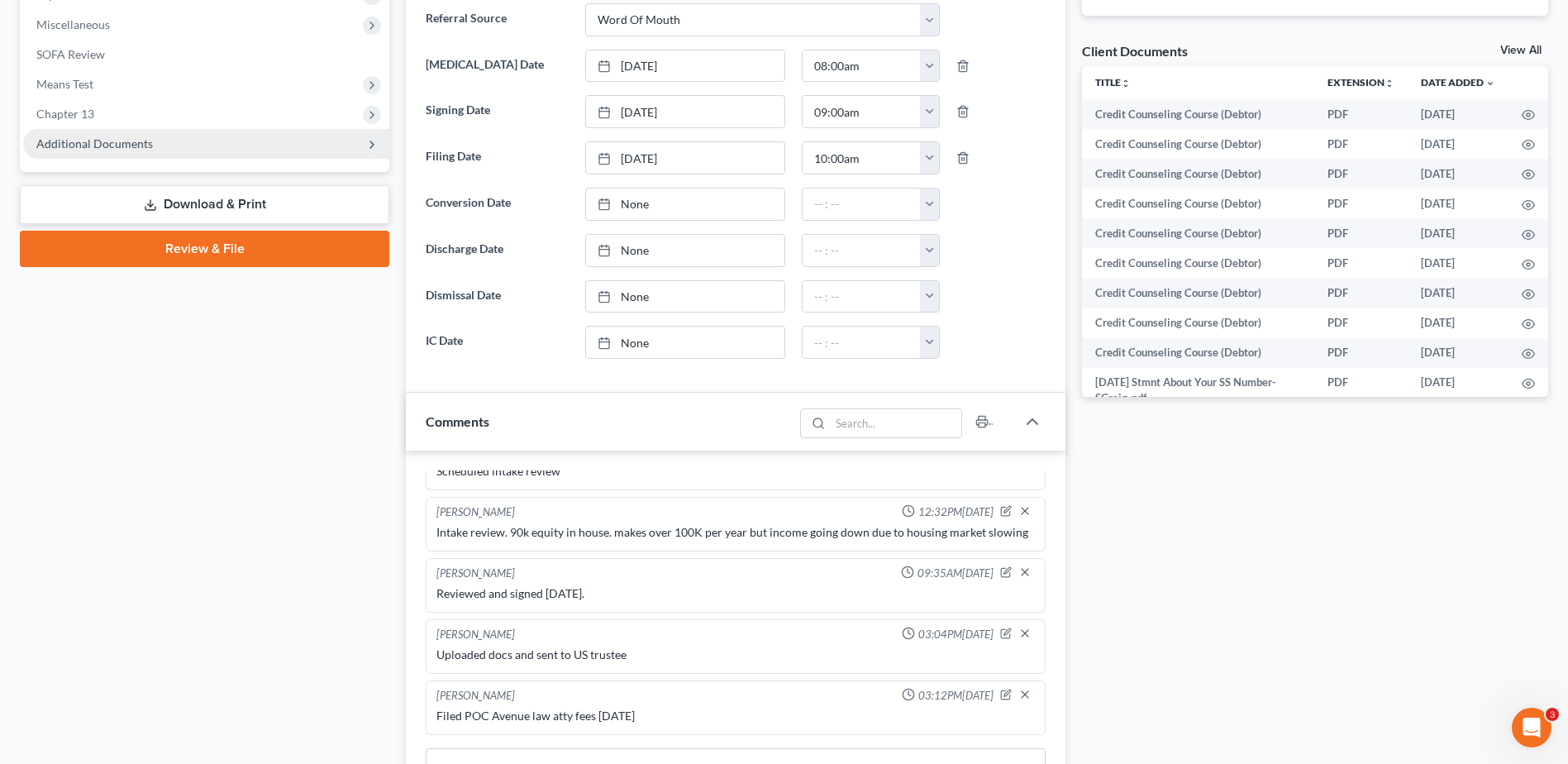 click on "Additional Documents" at bounding box center [94, 143] 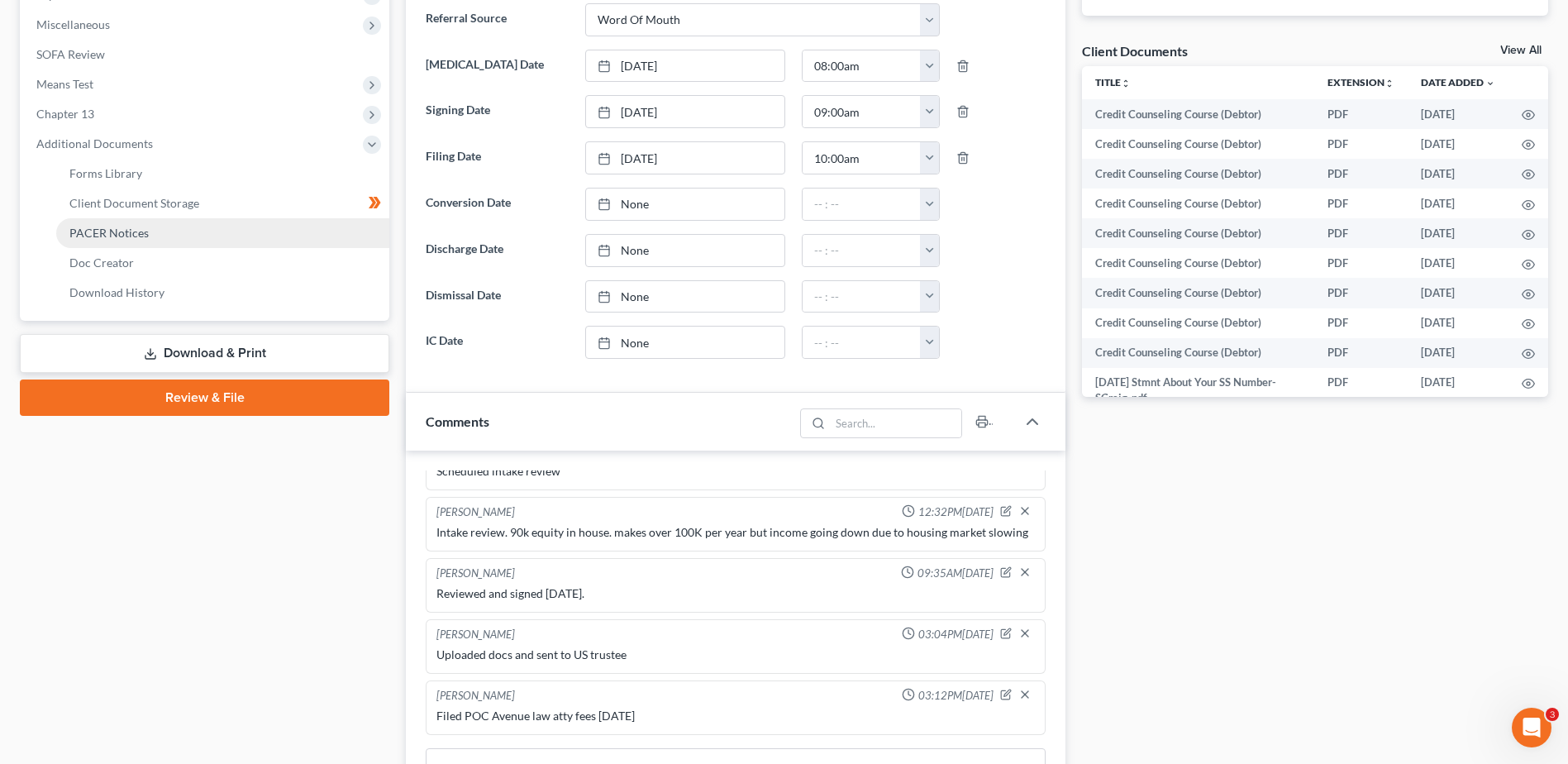 click on "PACER Notices" at bounding box center (109, 232) 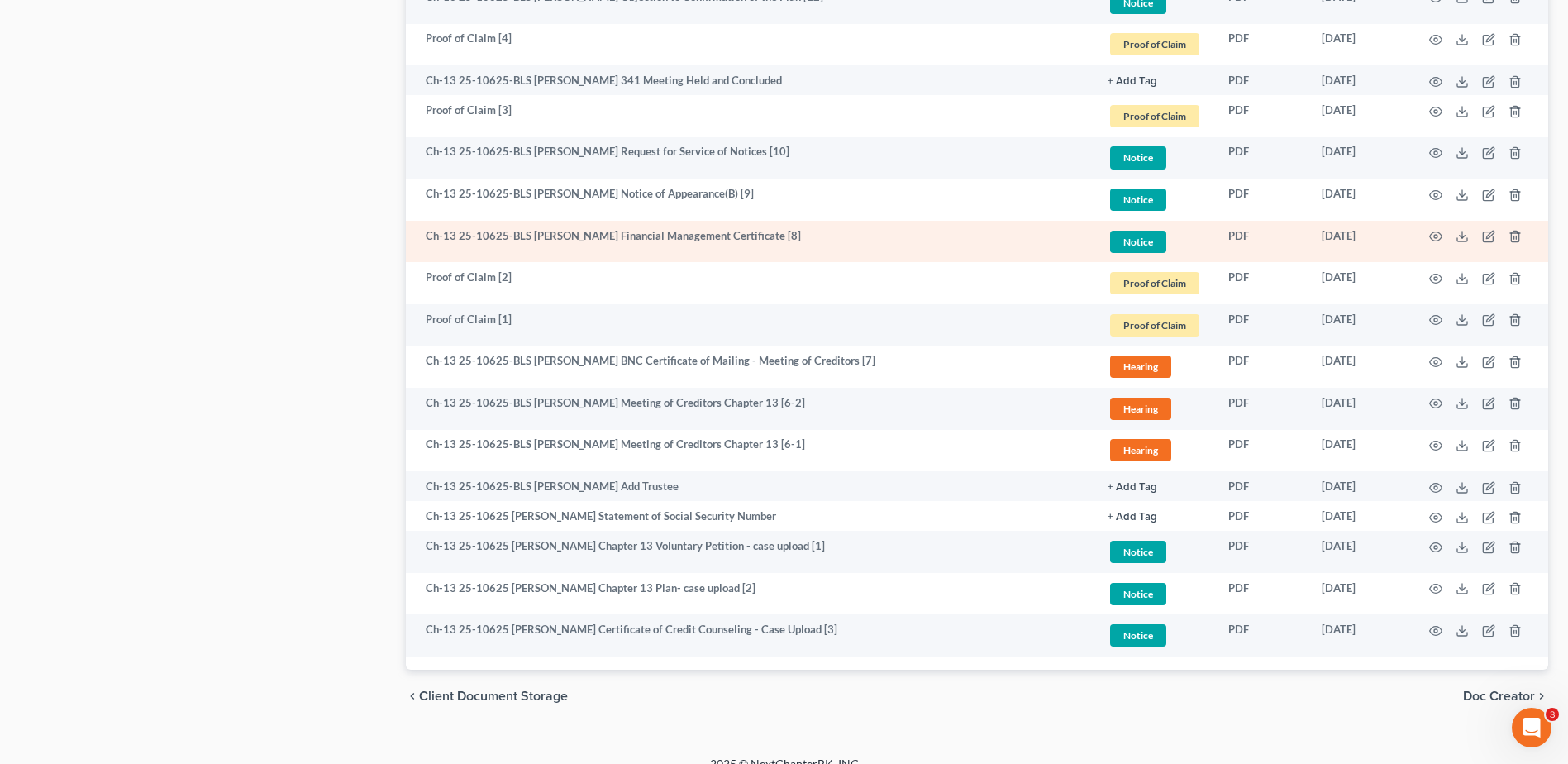 scroll, scrollTop: 1856, scrollLeft: 0, axis: vertical 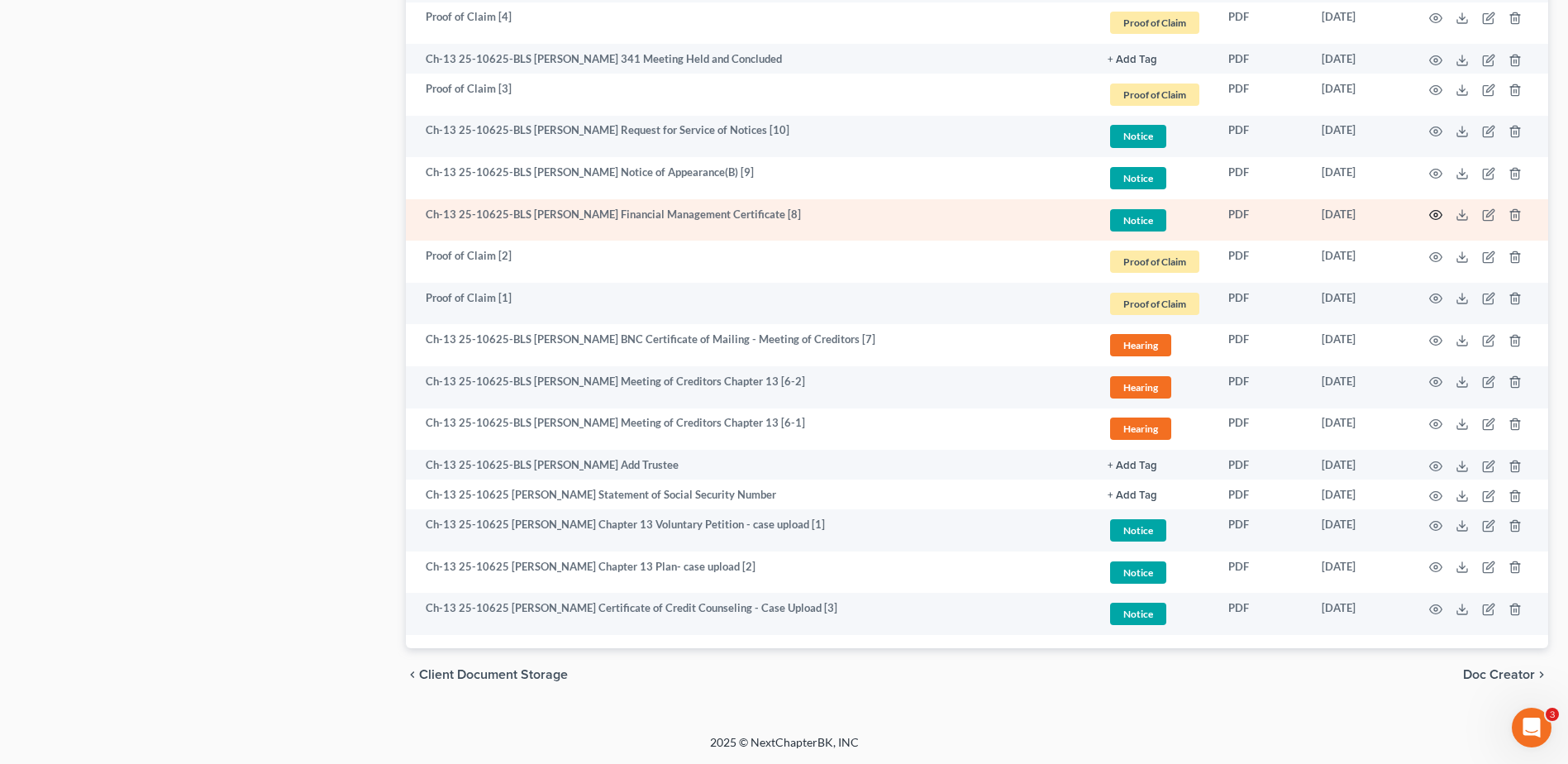 click 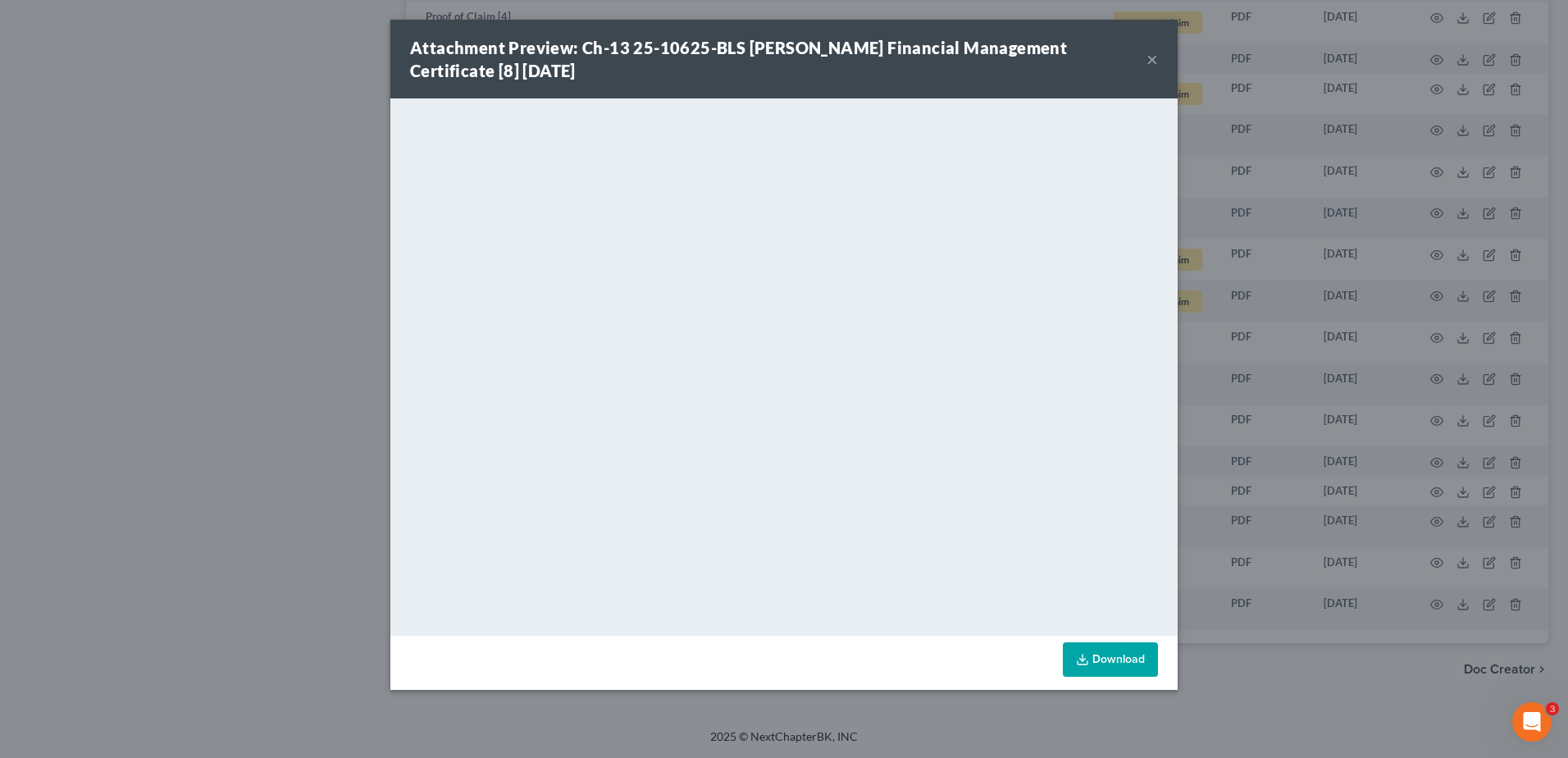 click on "×" at bounding box center [1152, 59] 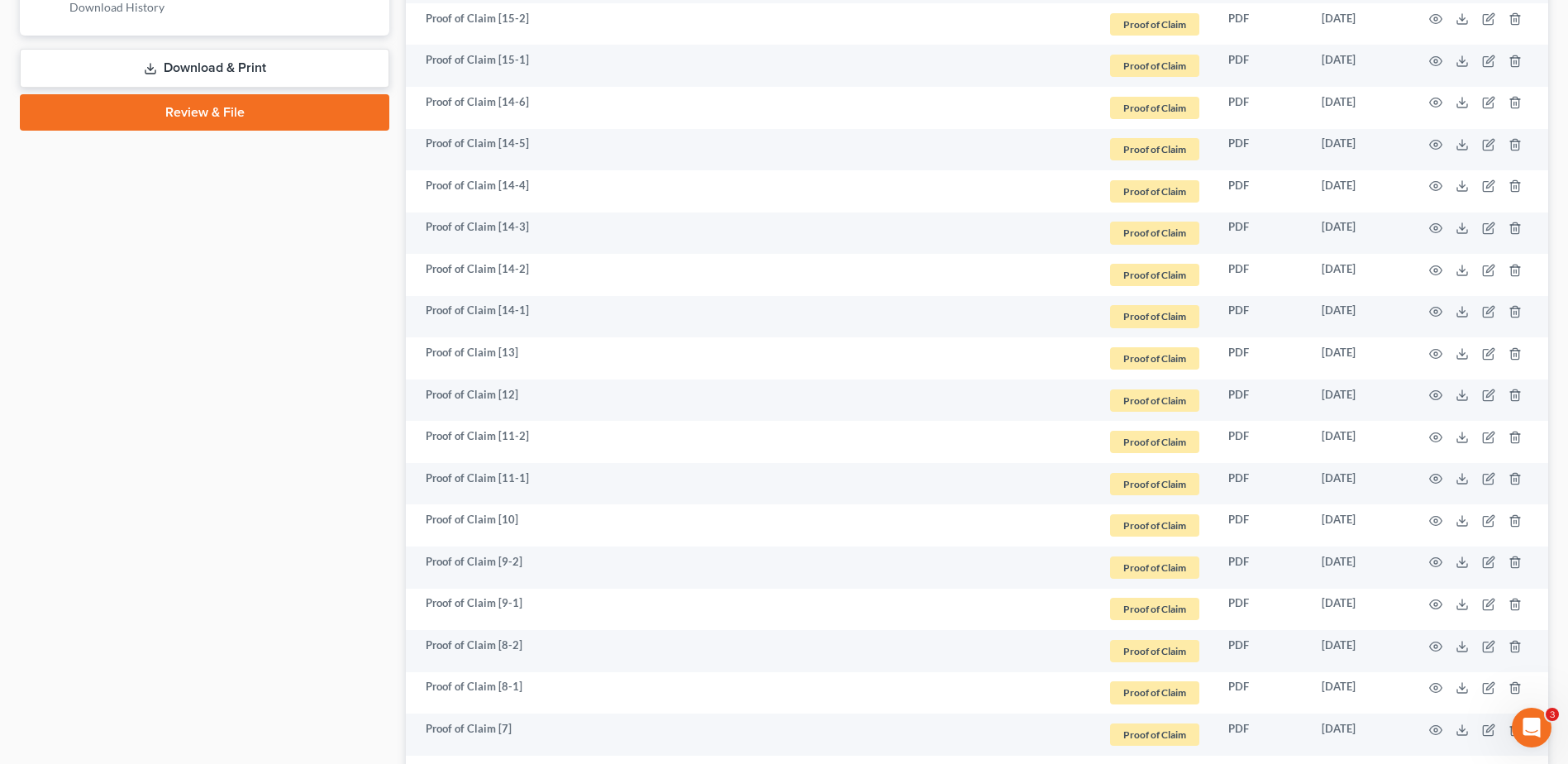 scroll, scrollTop: 0, scrollLeft: 0, axis: both 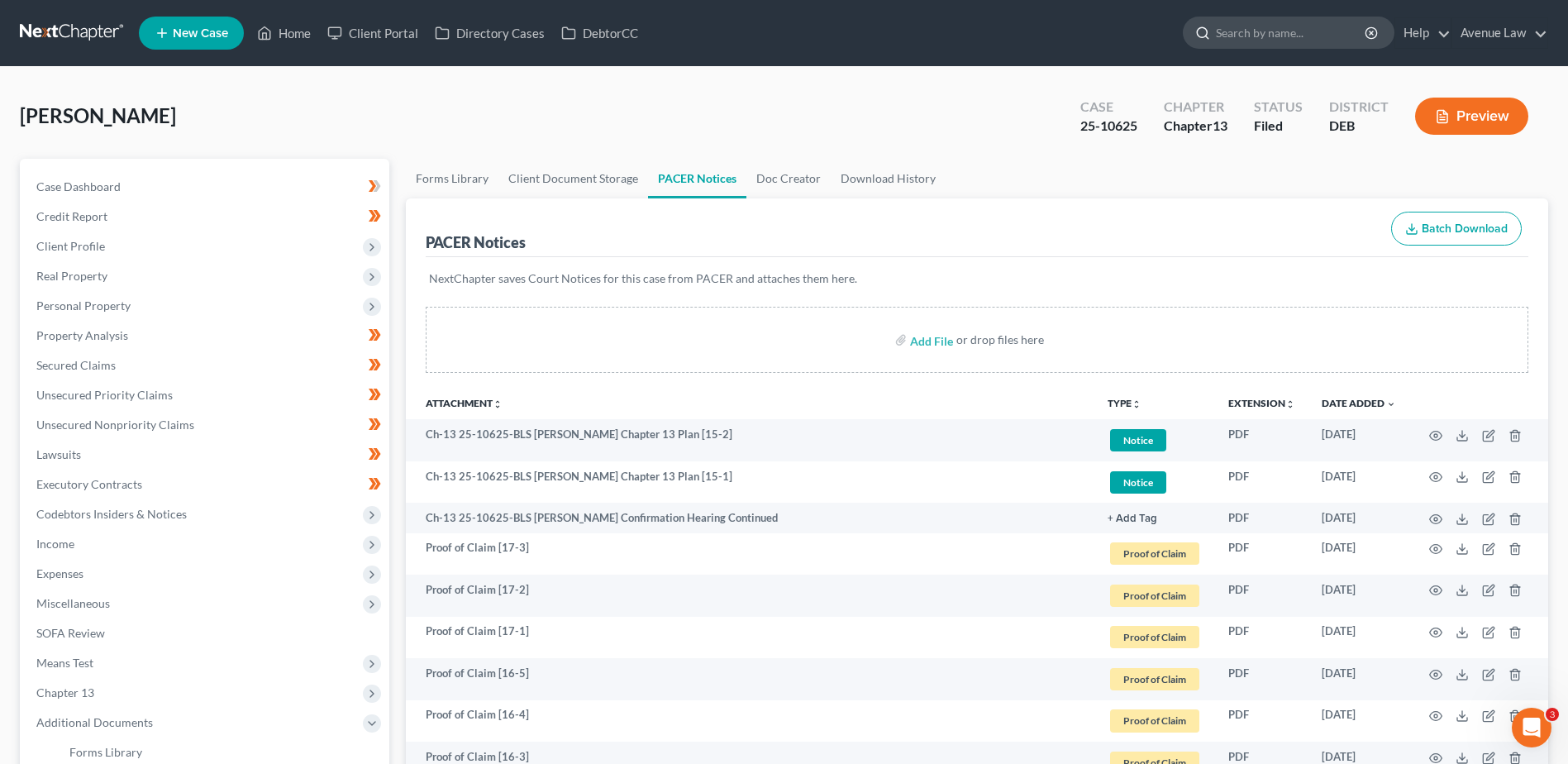click at bounding box center [1291, 32] 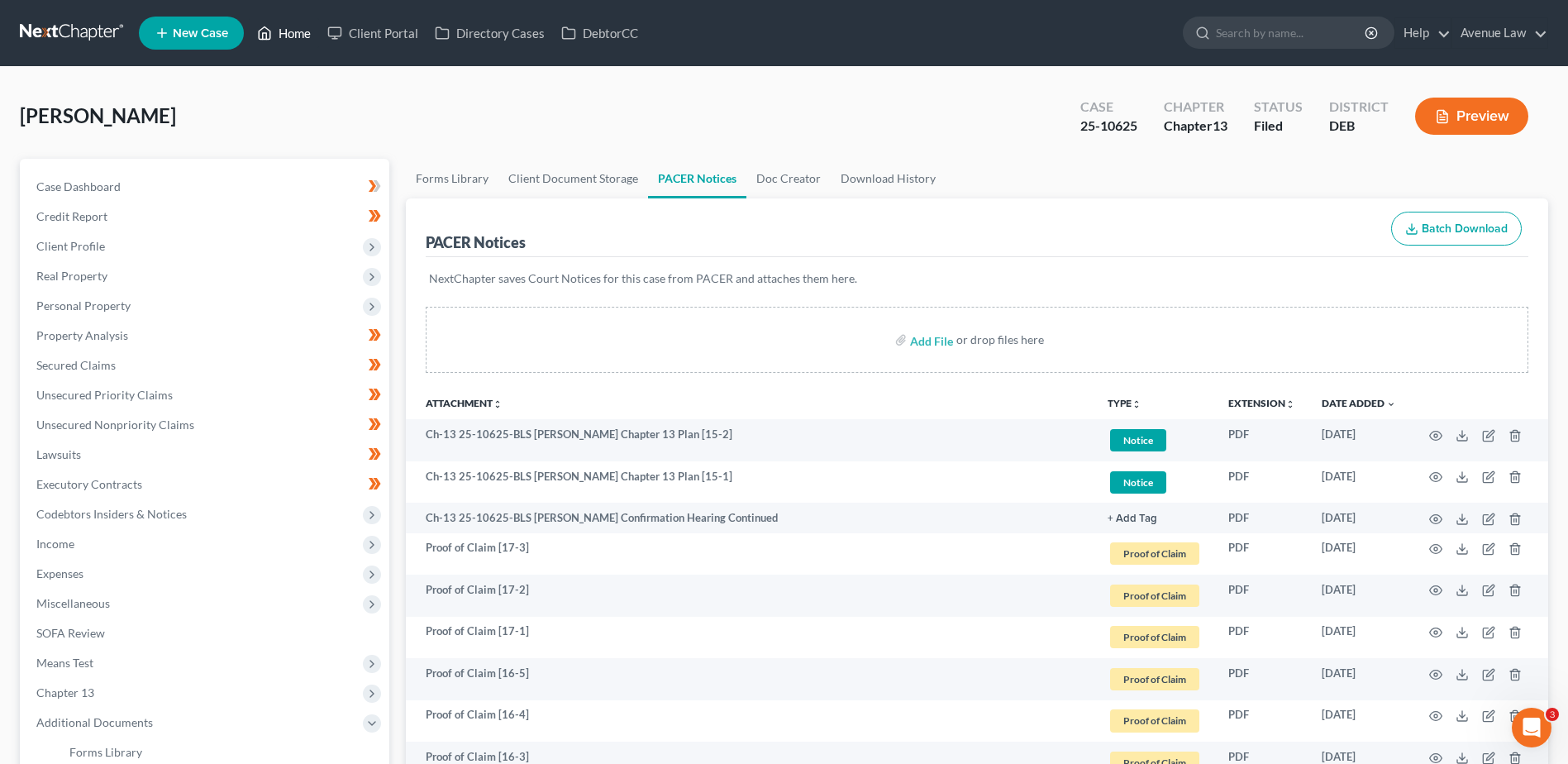 click on "Home" at bounding box center [284, 33] 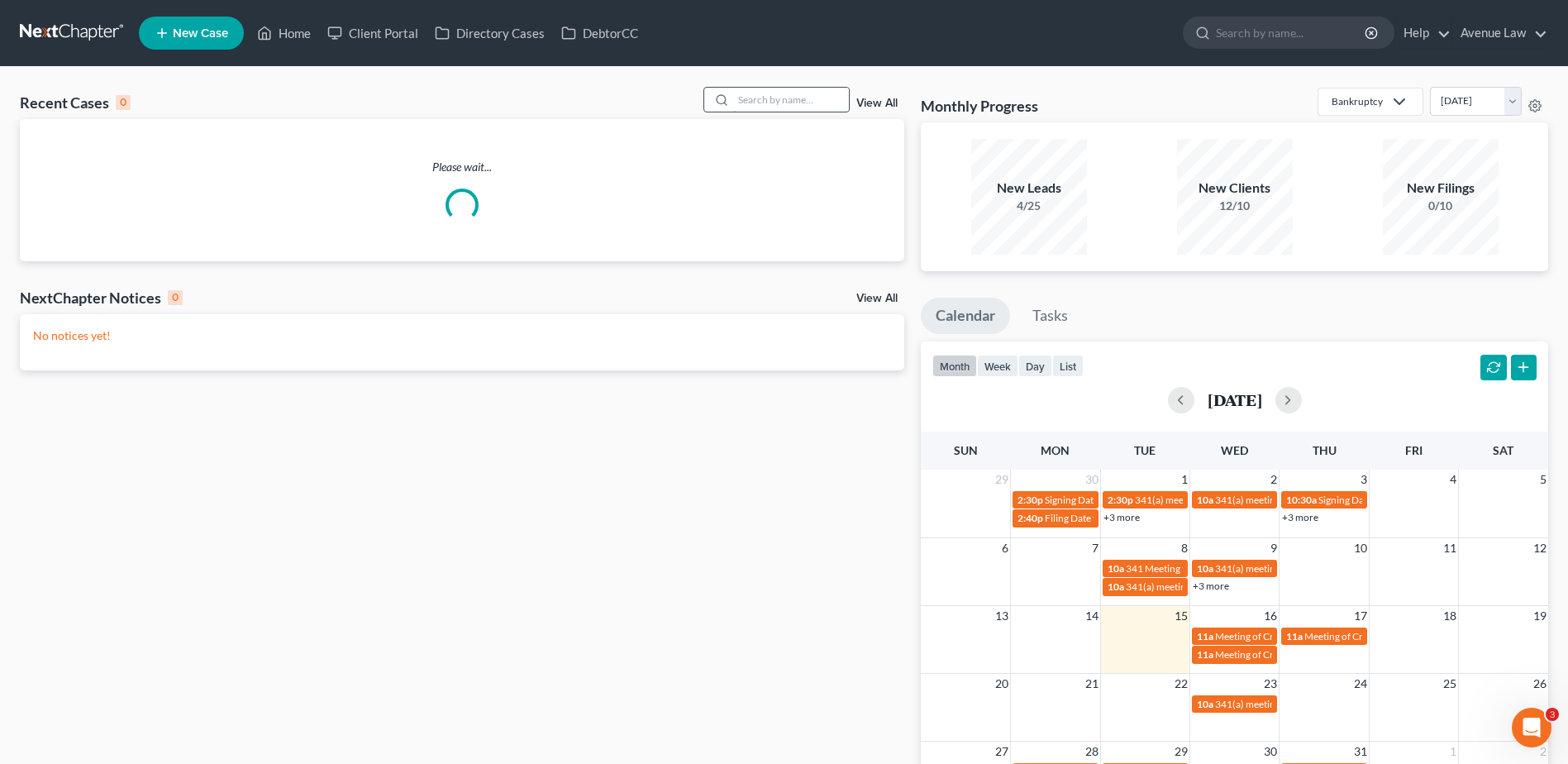 click at bounding box center (791, 99) 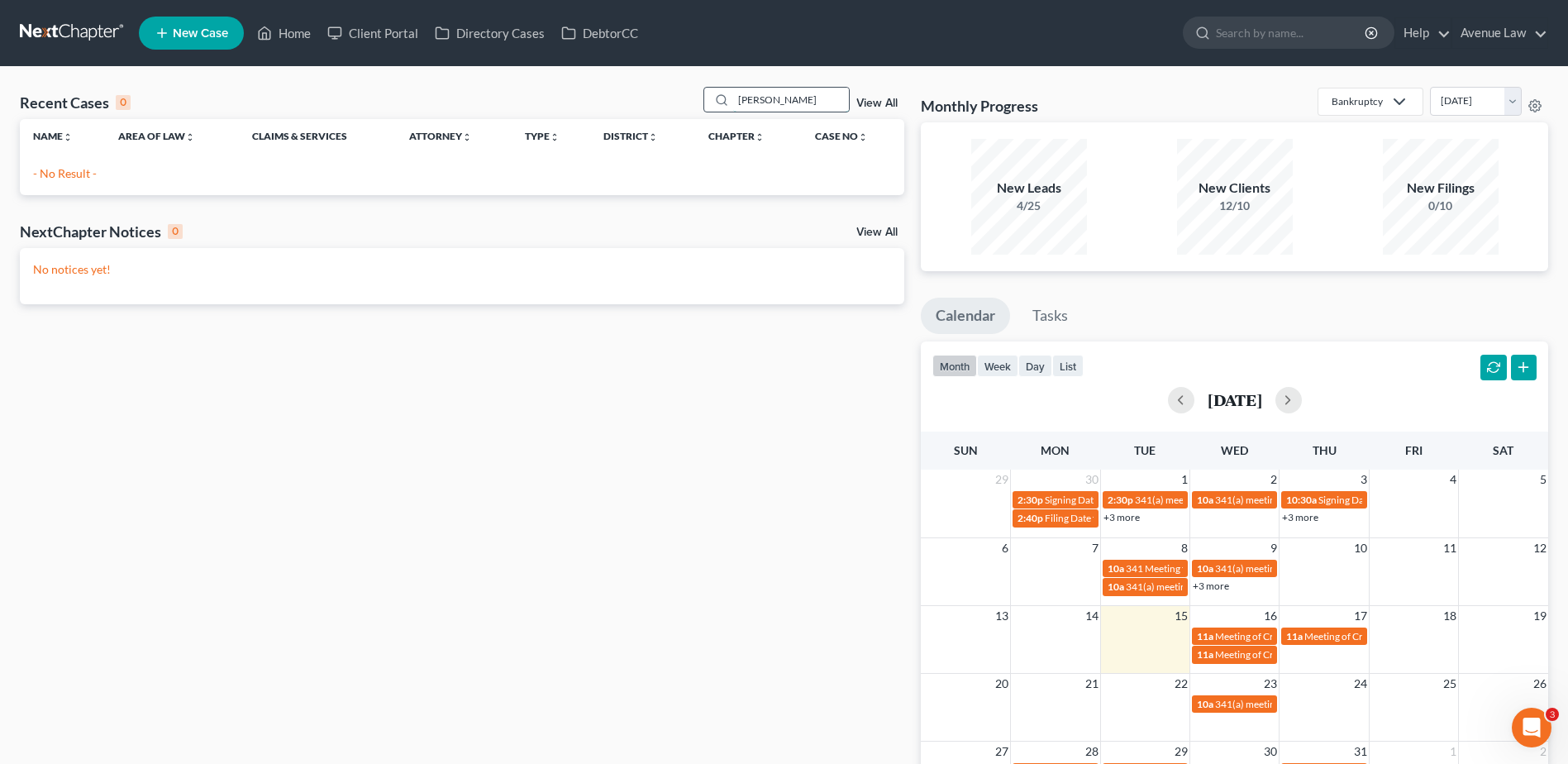 type on "[PERSON_NAME]" 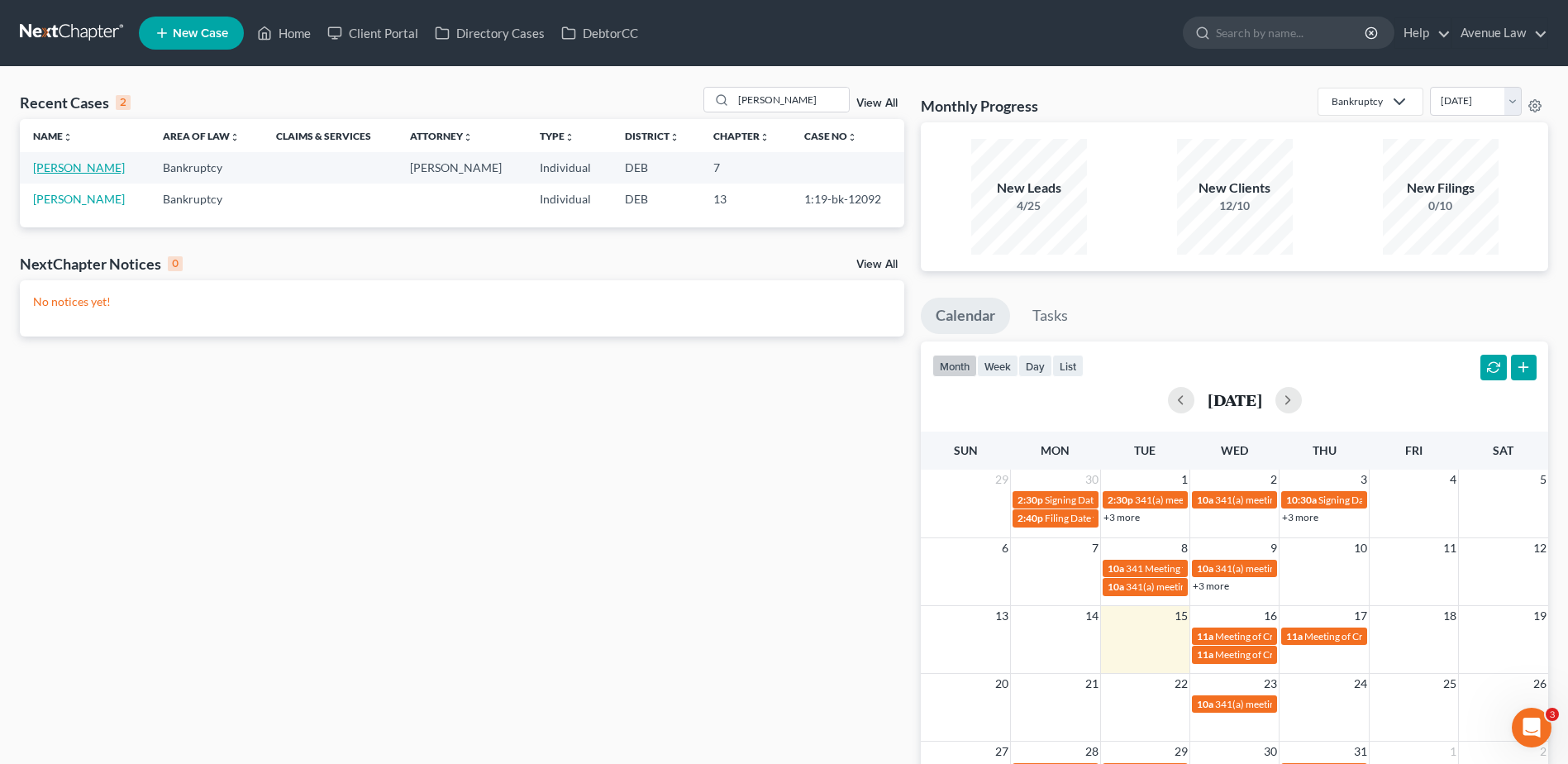 click on "[PERSON_NAME]" at bounding box center (79, 167) 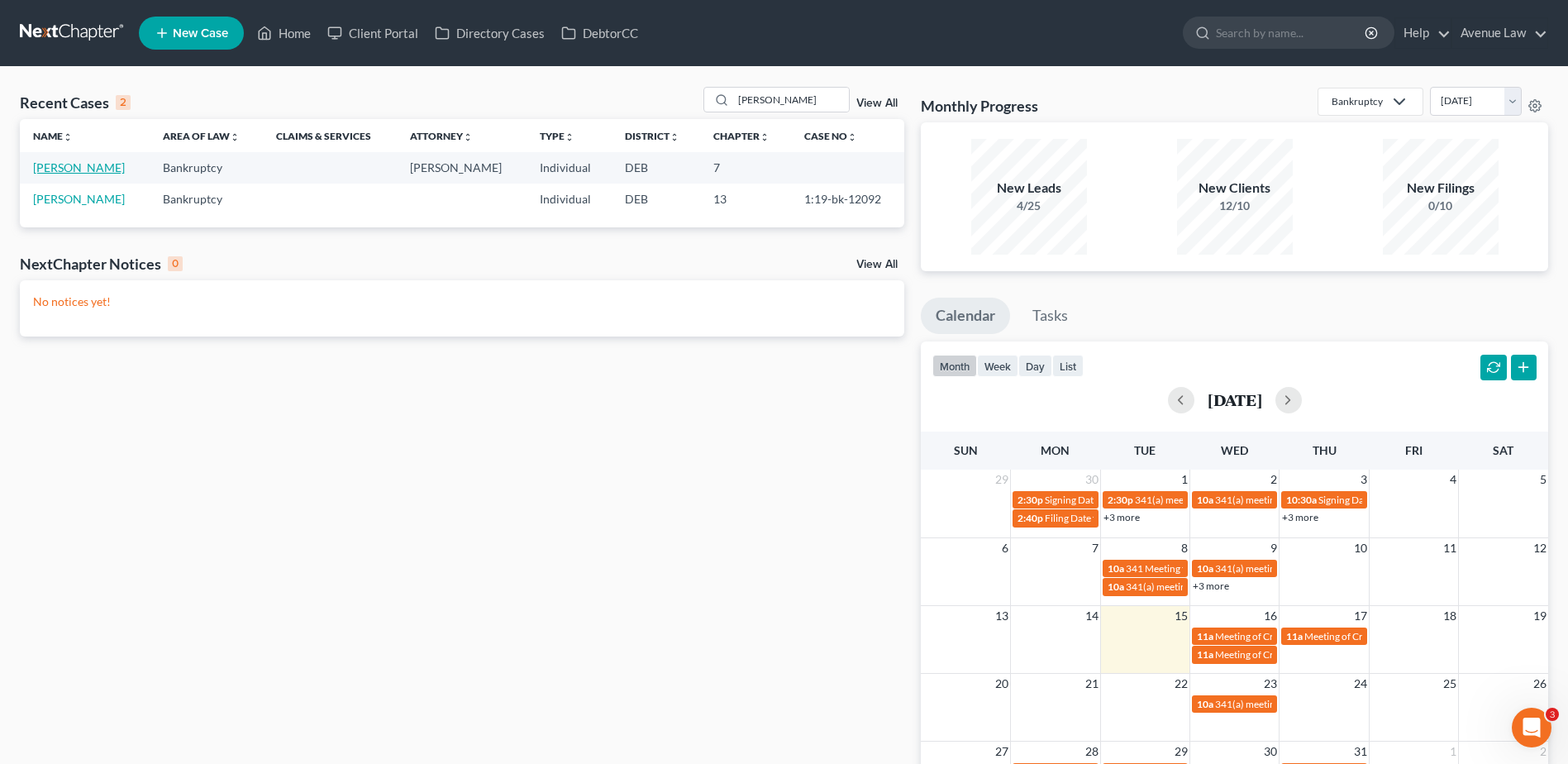 select on "0" 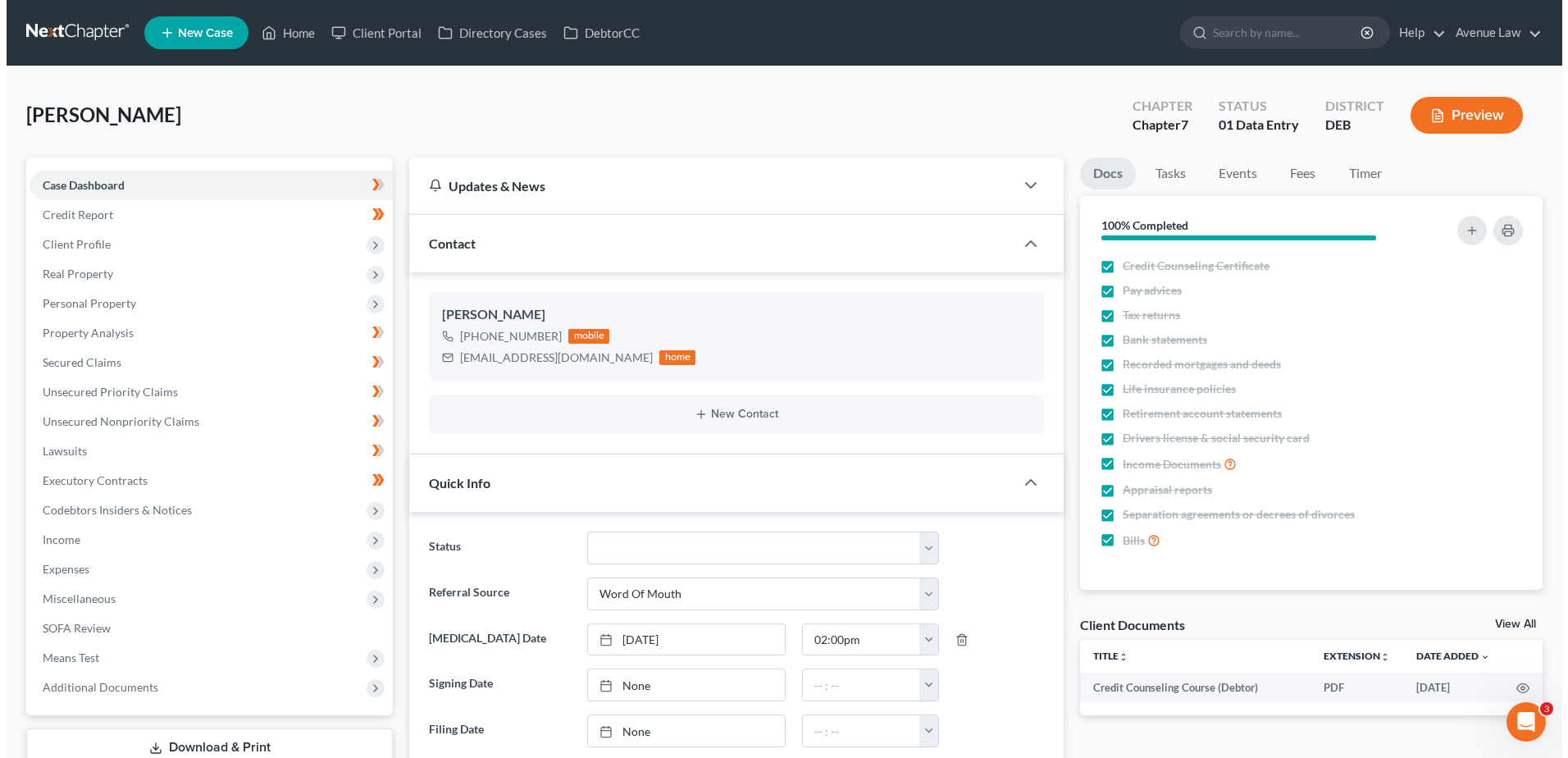 scroll, scrollTop: 51, scrollLeft: 0, axis: vertical 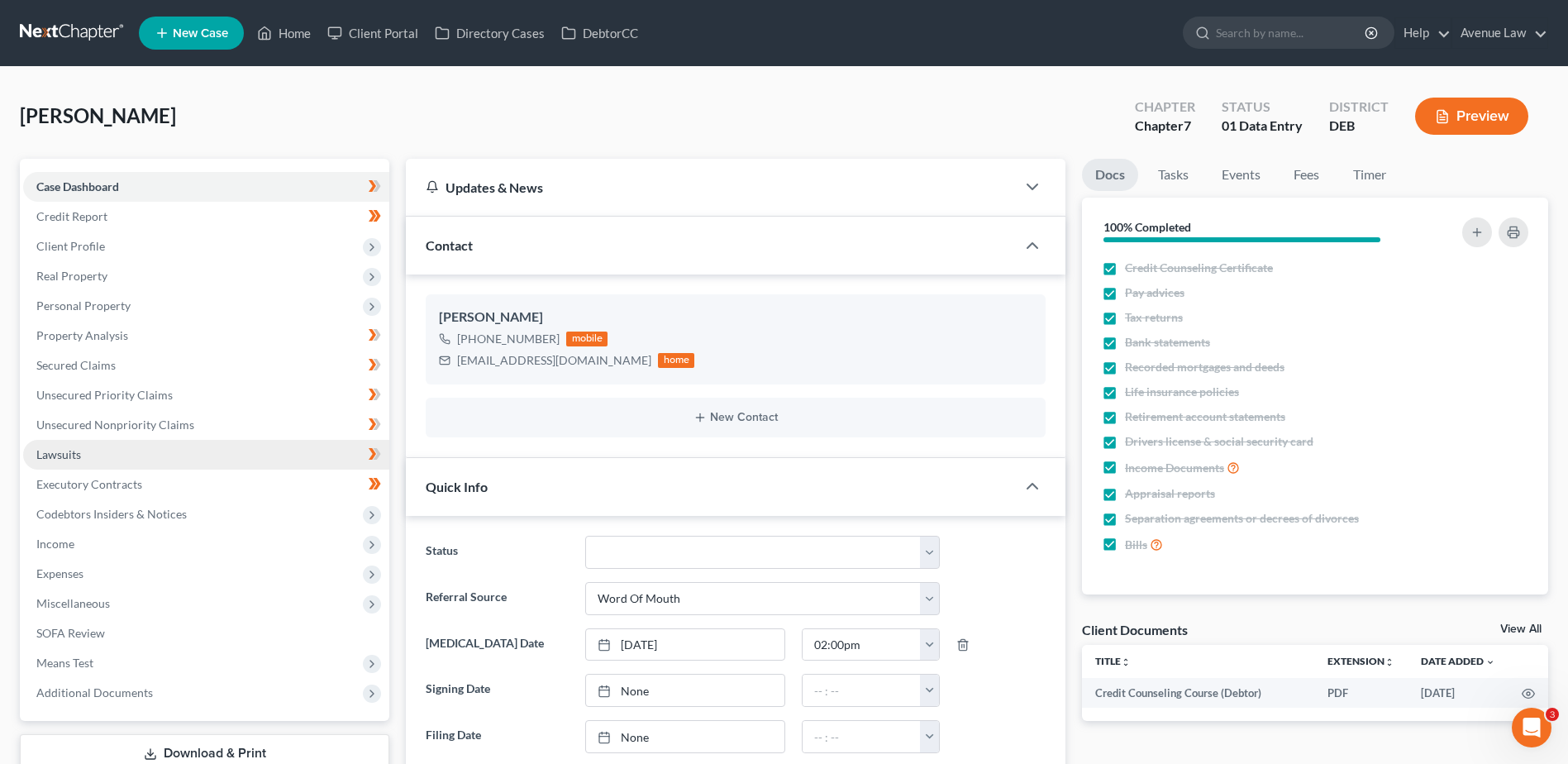 click on "Lawsuits" at bounding box center (206, 455) 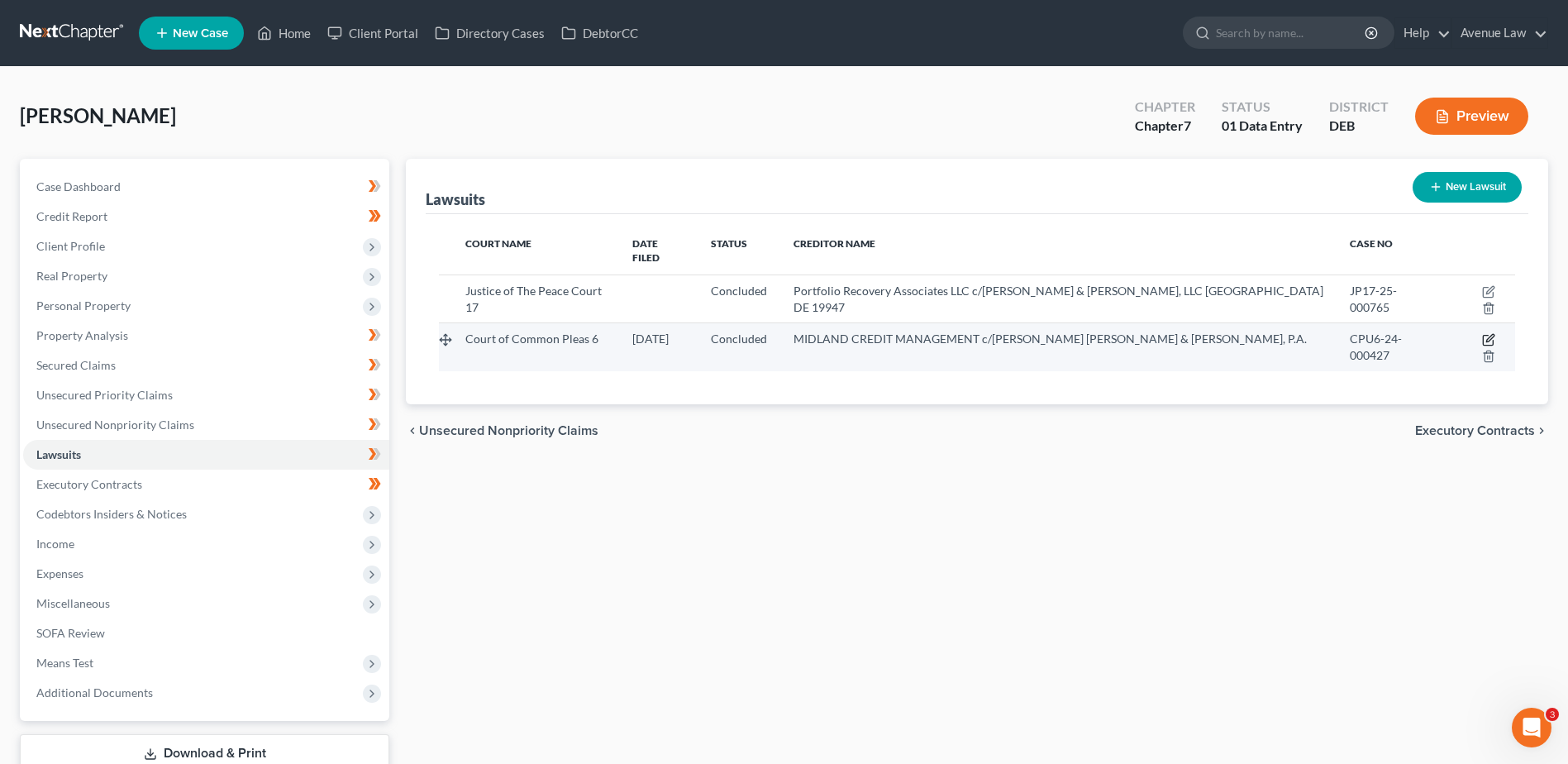 click 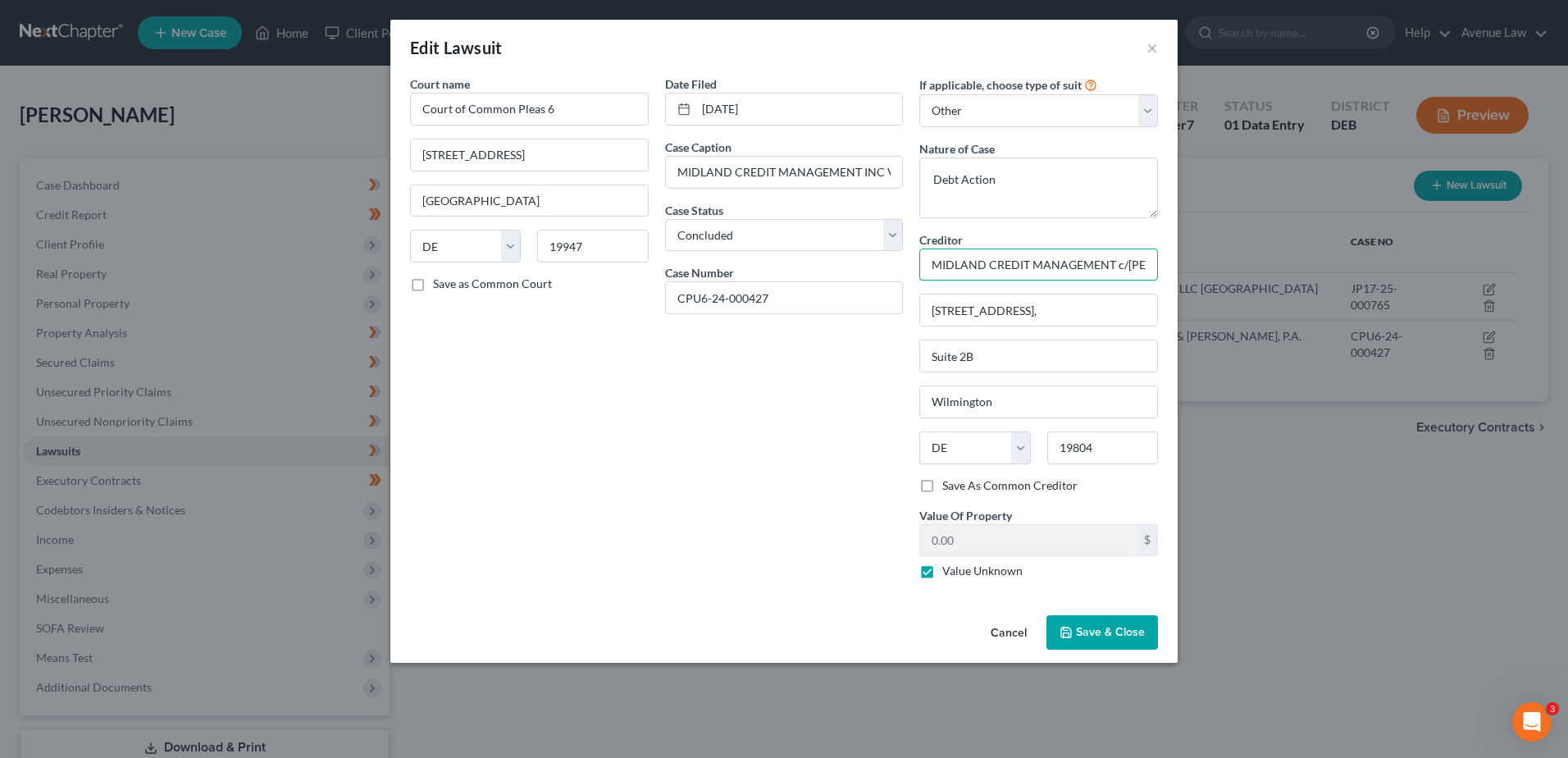 click on "MIDLAND CREDIT MANAGEMENT c/[PERSON_NAME] [PERSON_NAME] & [PERSON_NAME], P.A." at bounding box center [1038, 265] 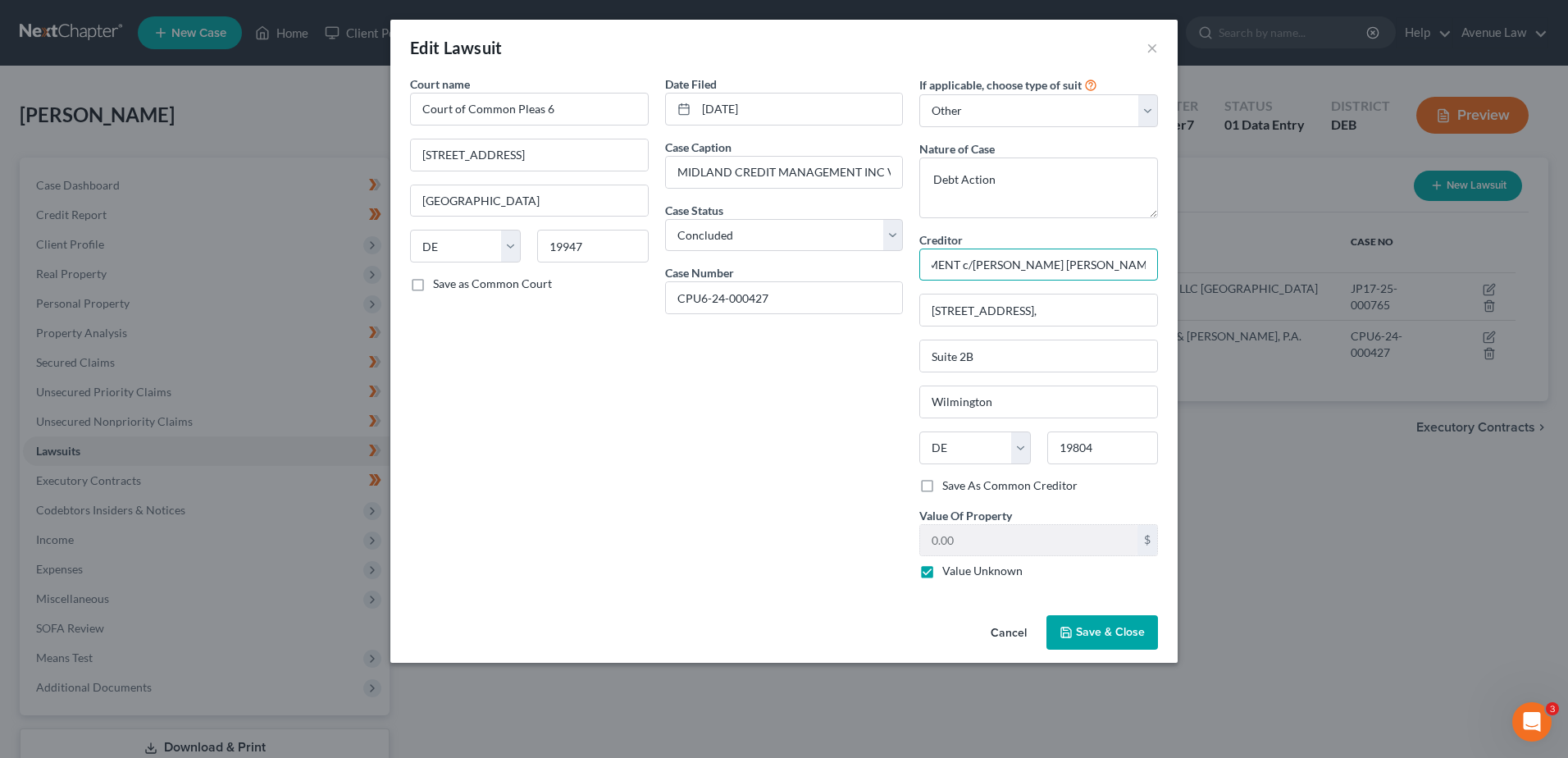 scroll, scrollTop: 0, scrollLeft: 173, axis: horizontal 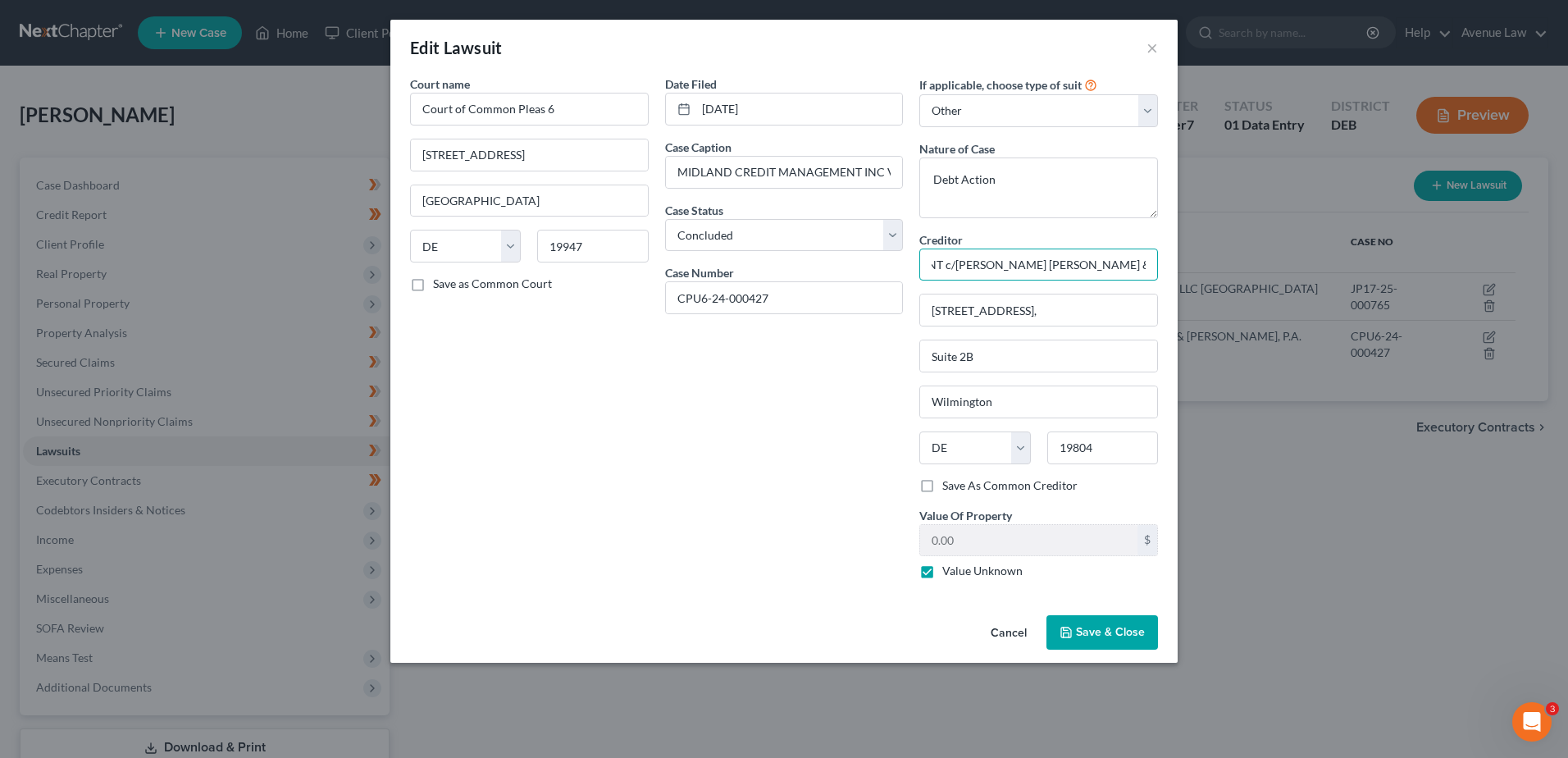 paste on "[PERSON_NAME]" 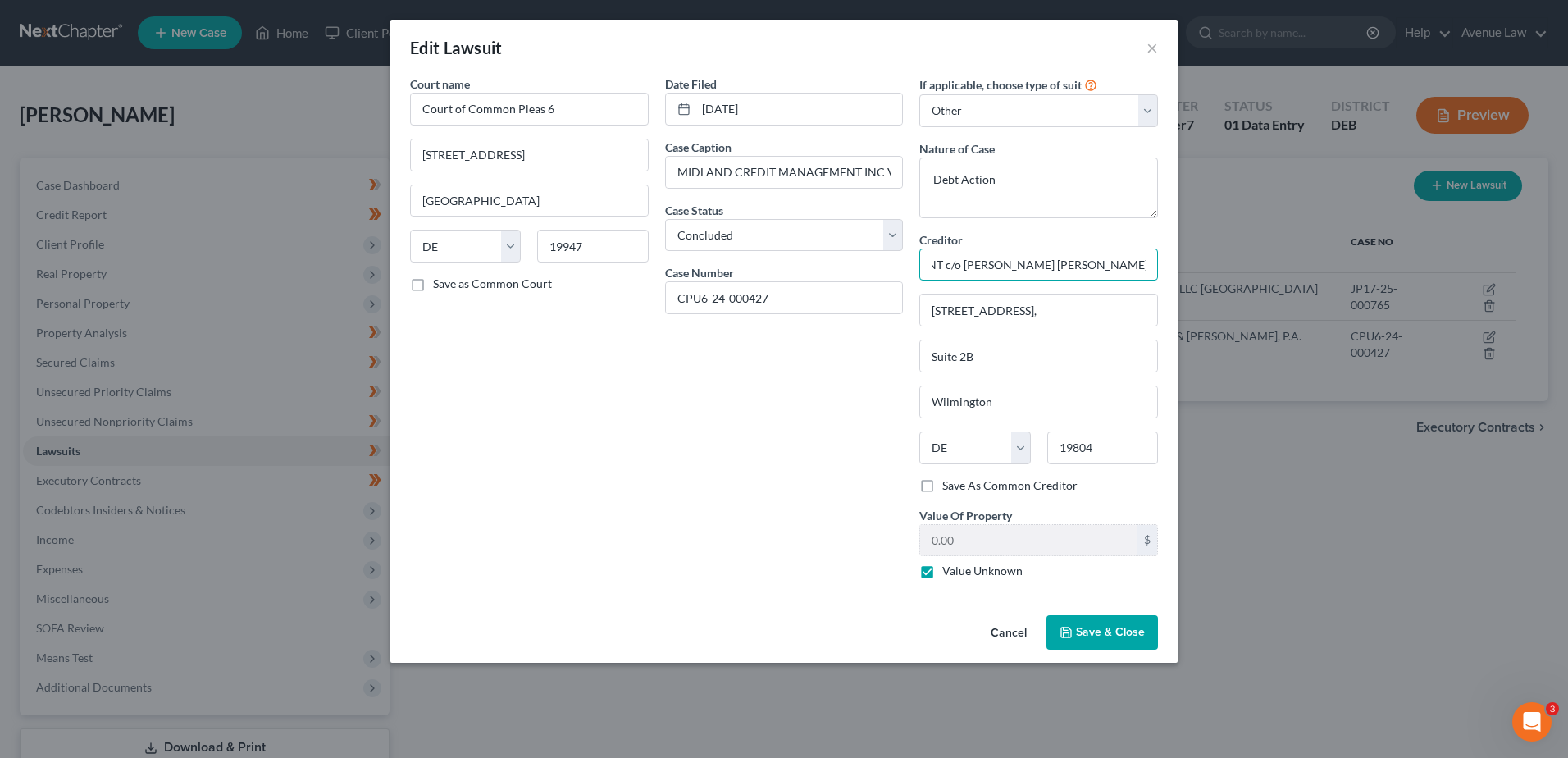 drag, startPoint x: 1069, startPoint y: 265, endPoint x: 1022, endPoint y: 263, distance: 47.042534 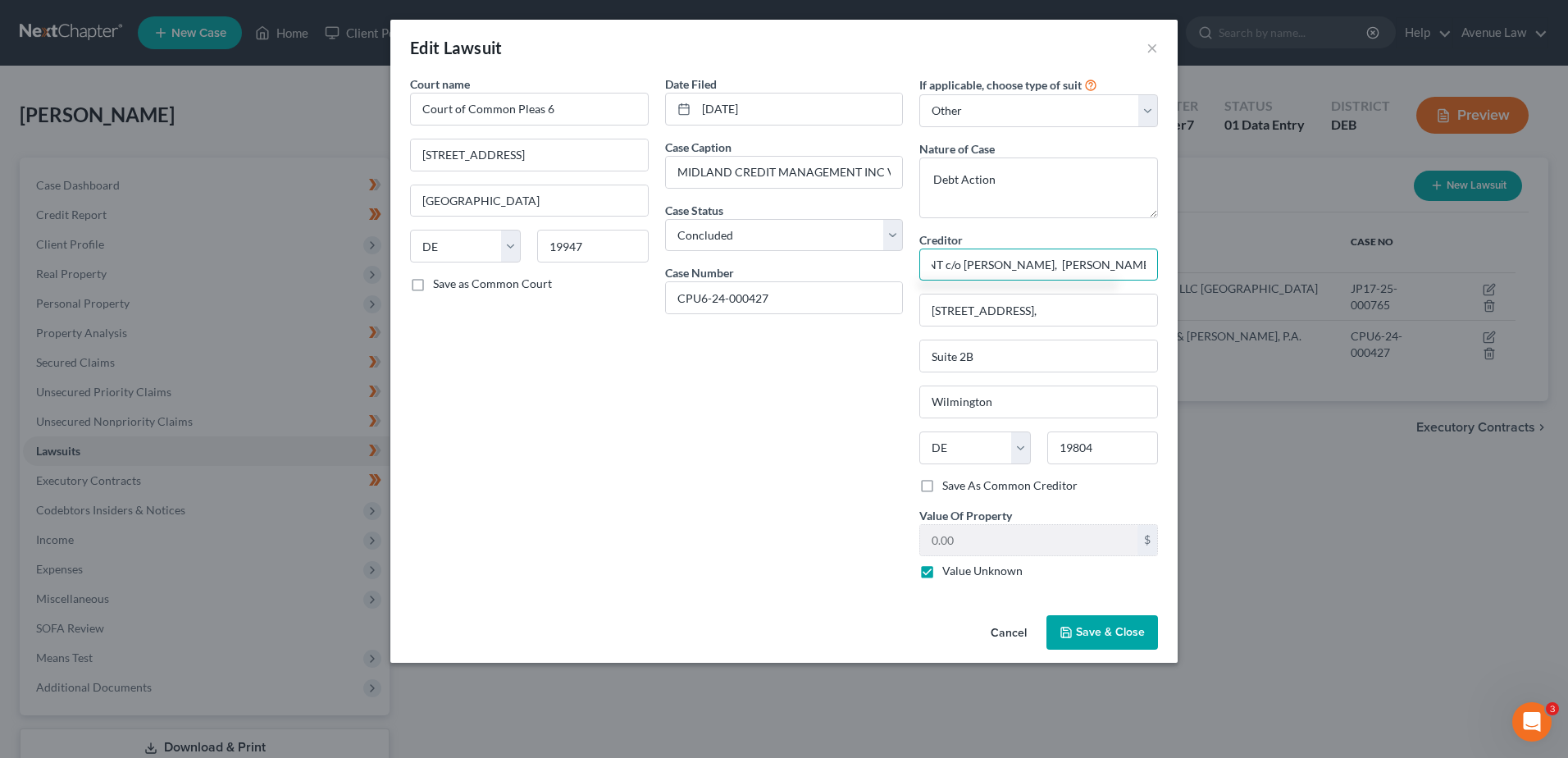 type on "MIDLAND CREDIT MANAGEMENT c/o [PERSON_NAME],  [PERSON_NAME], [PERSON_NAME] & [PERSON_NAME], P.A." 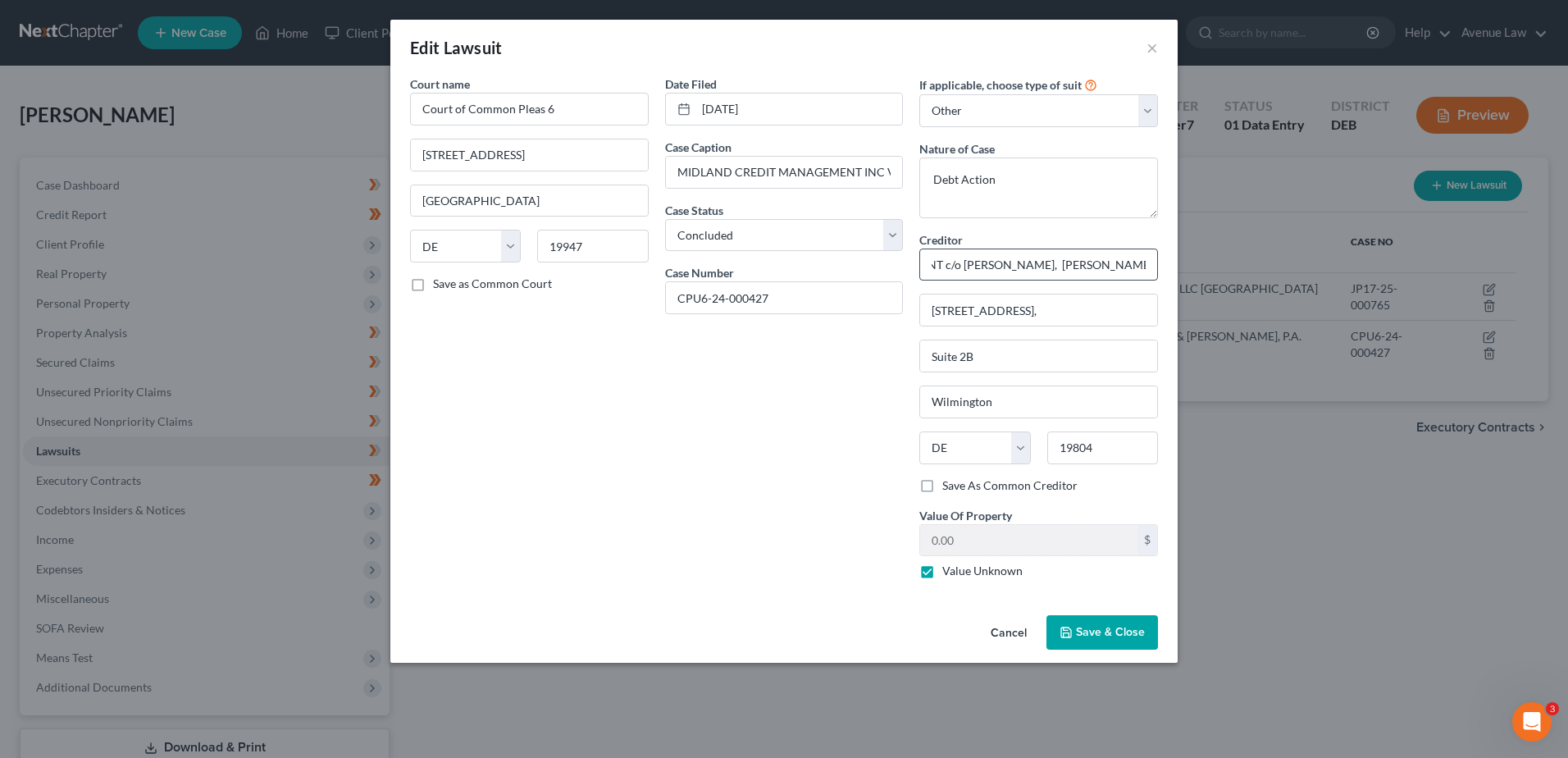scroll, scrollTop: 0, scrollLeft: 0, axis: both 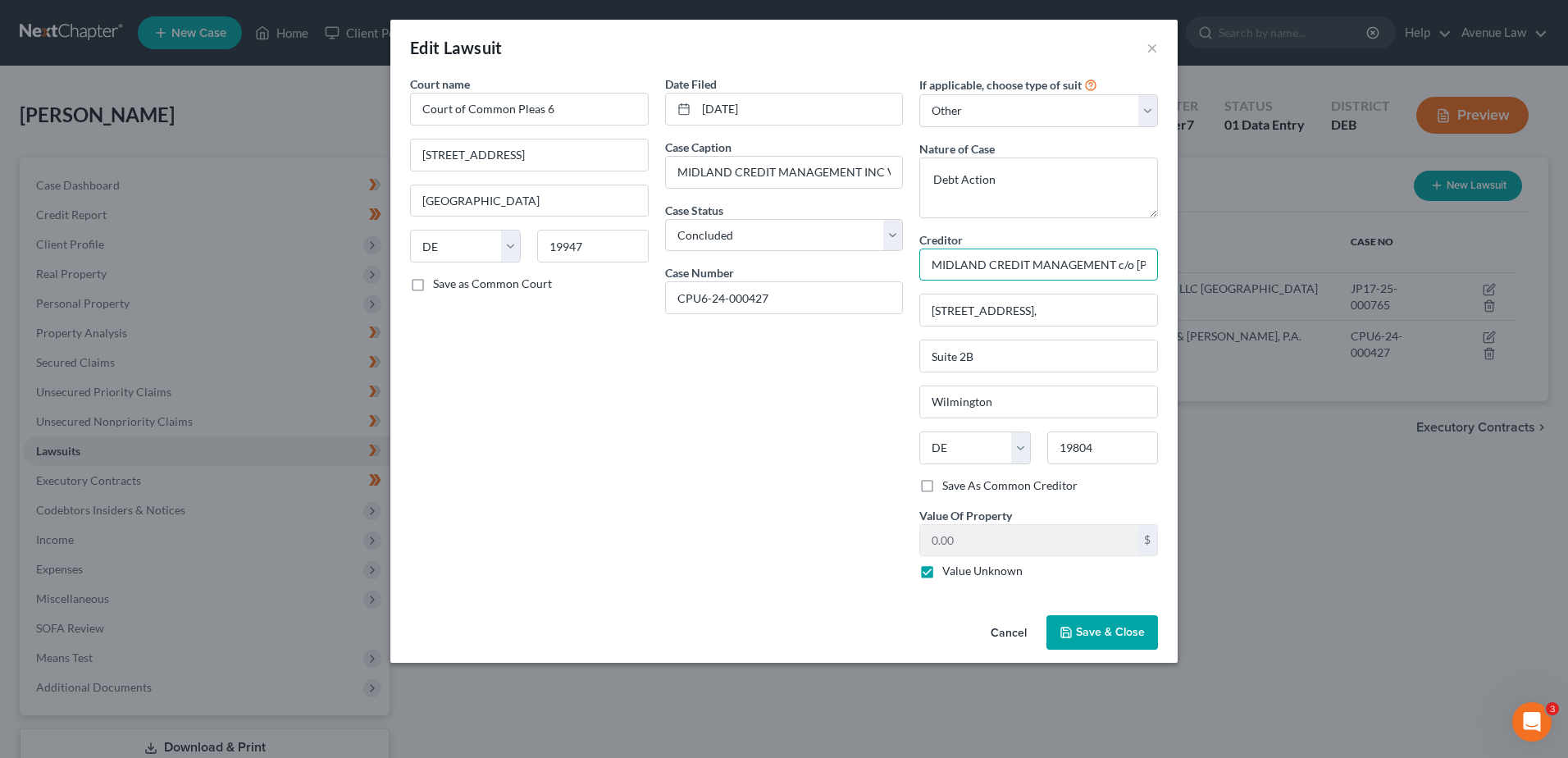 click on "MIDLAND CREDIT MANAGEMENT c/o [PERSON_NAME],  [PERSON_NAME], [PERSON_NAME] & [PERSON_NAME], P.A." at bounding box center [1038, 265] 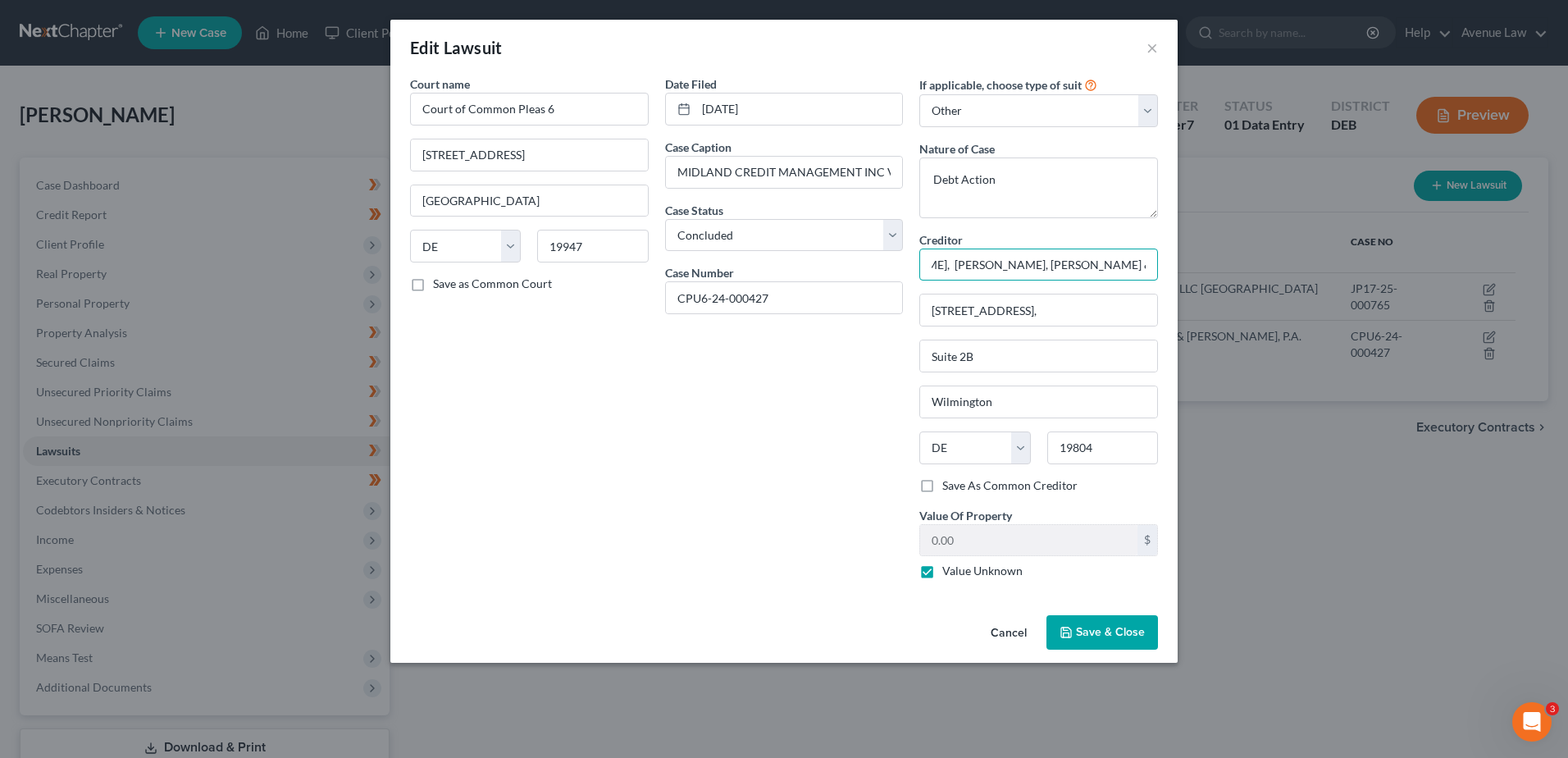scroll, scrollTop: 0, scrollLeft: 292, axis: horizontal 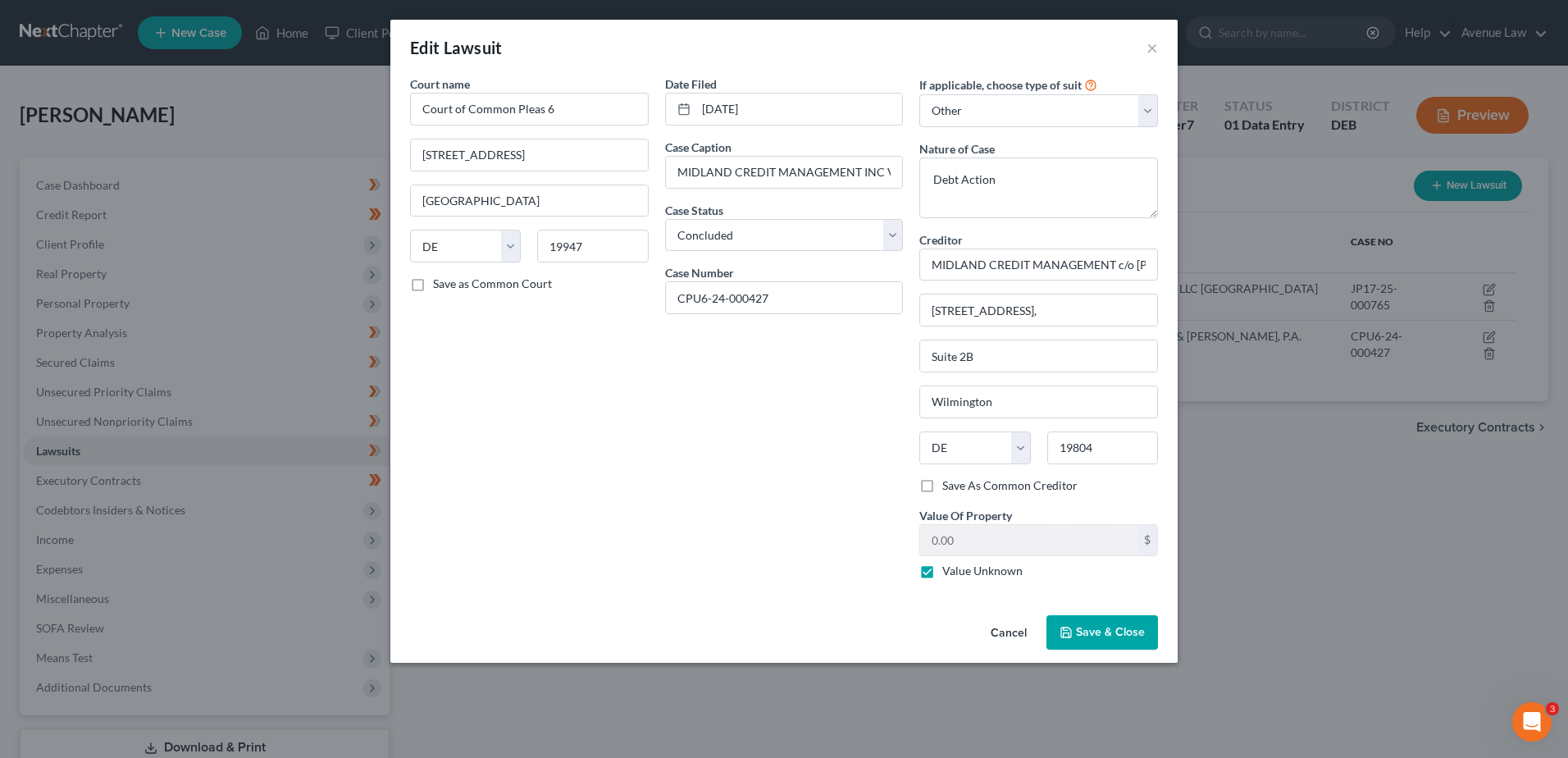 click on "Save & Close" at bounding box center [1102, 632] 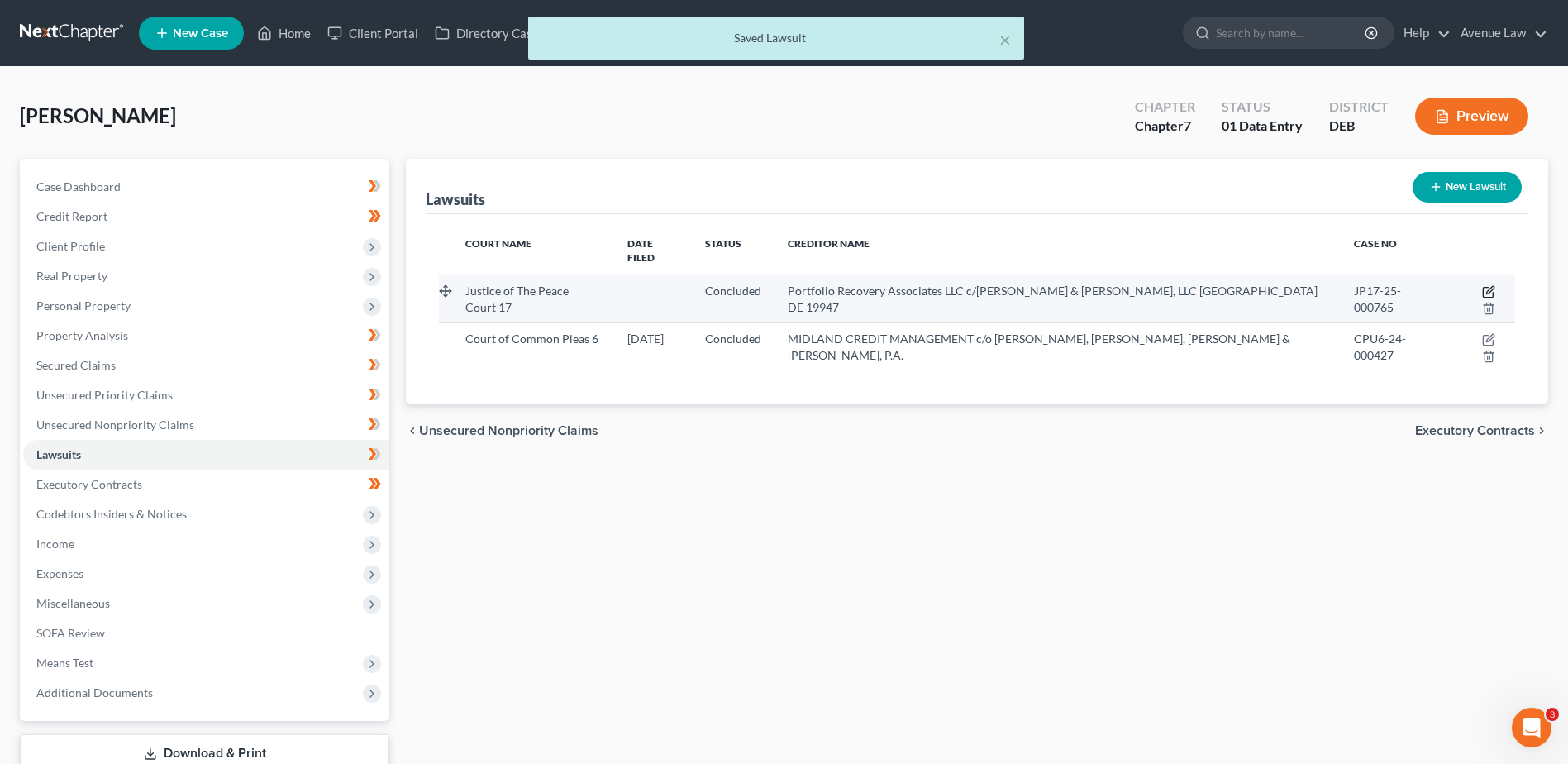 click 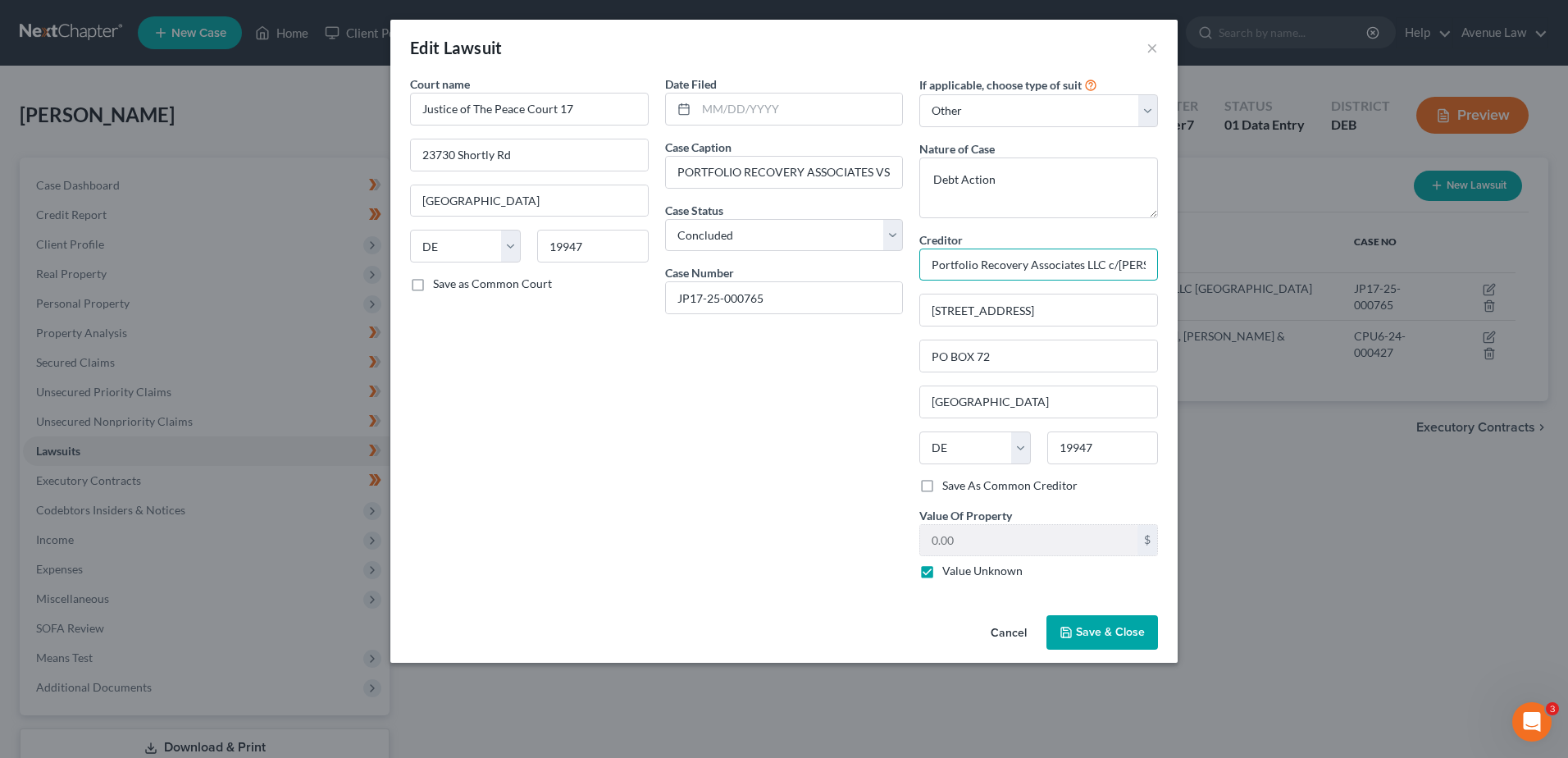 click on "Portfolio Recovery Associates LLC c/[PERSON_NAME] & [PERSON_NAME], LLC  [GEOGRAPHIC_DATA] DE 19947" at bounding box center (1038, 265) 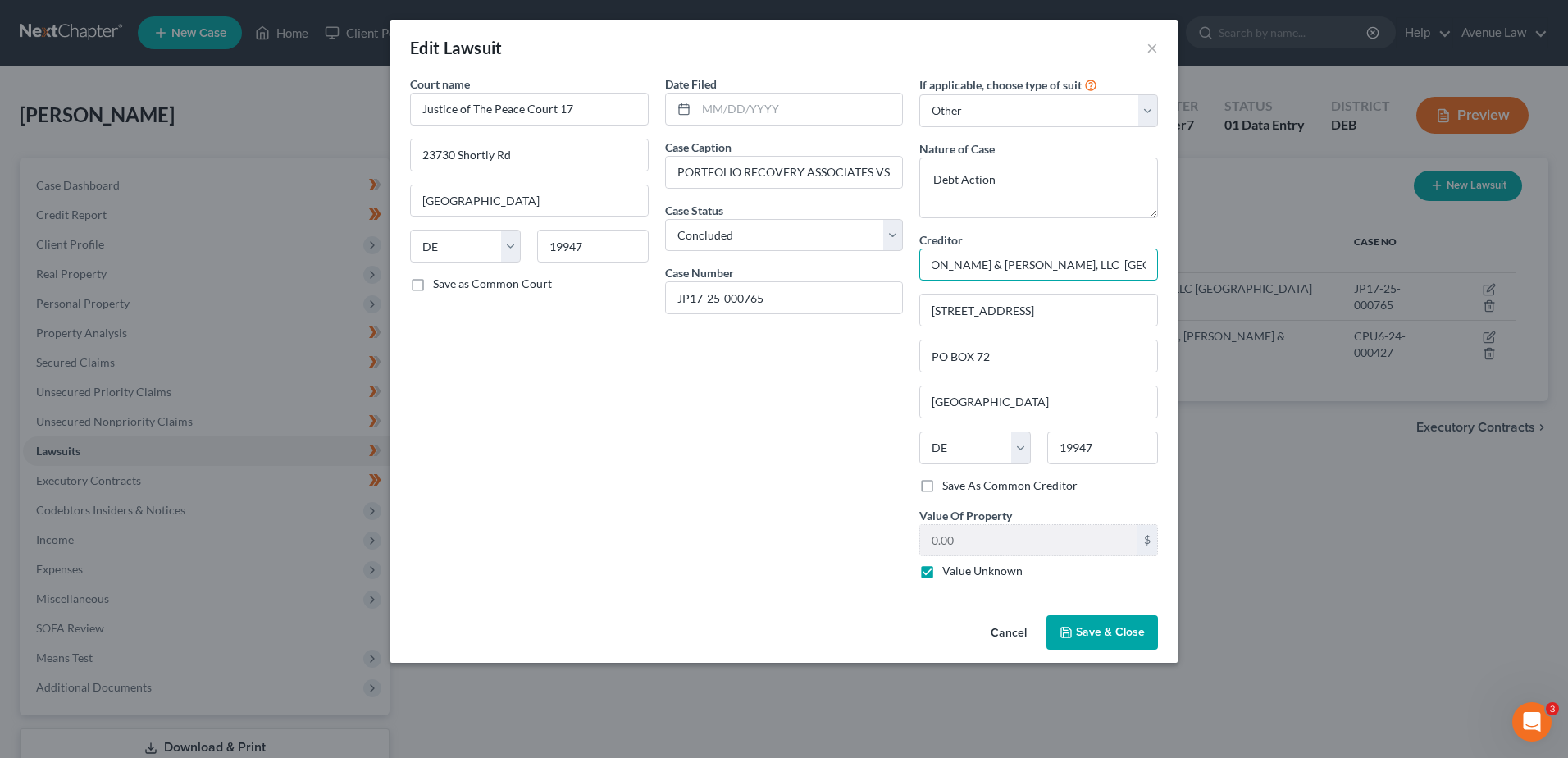 scroll, scrollTop: 0, scrollLeft: 250, axis: horizontal 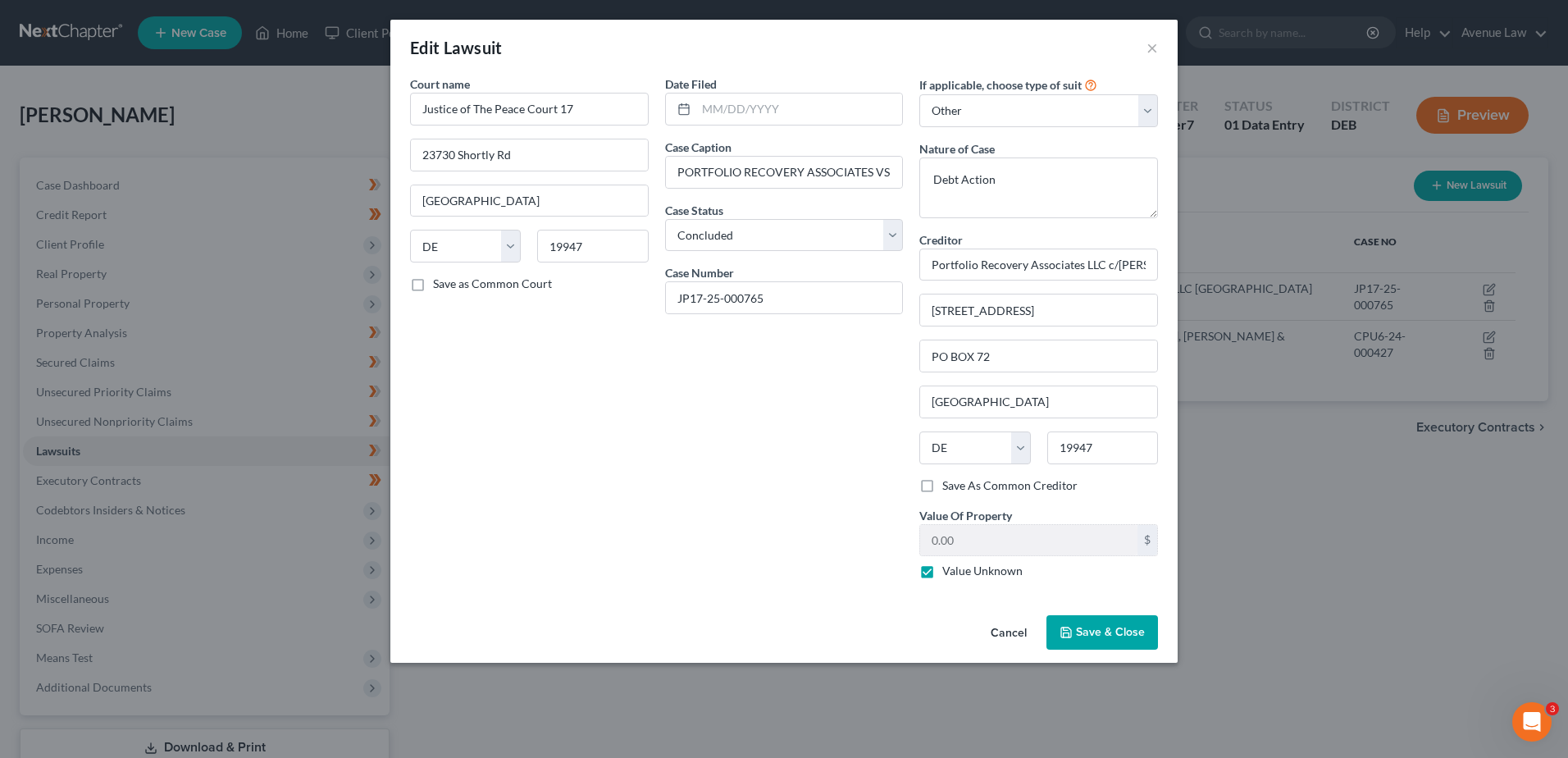 click on "Save & Close" at bounding box center (1110, 632) 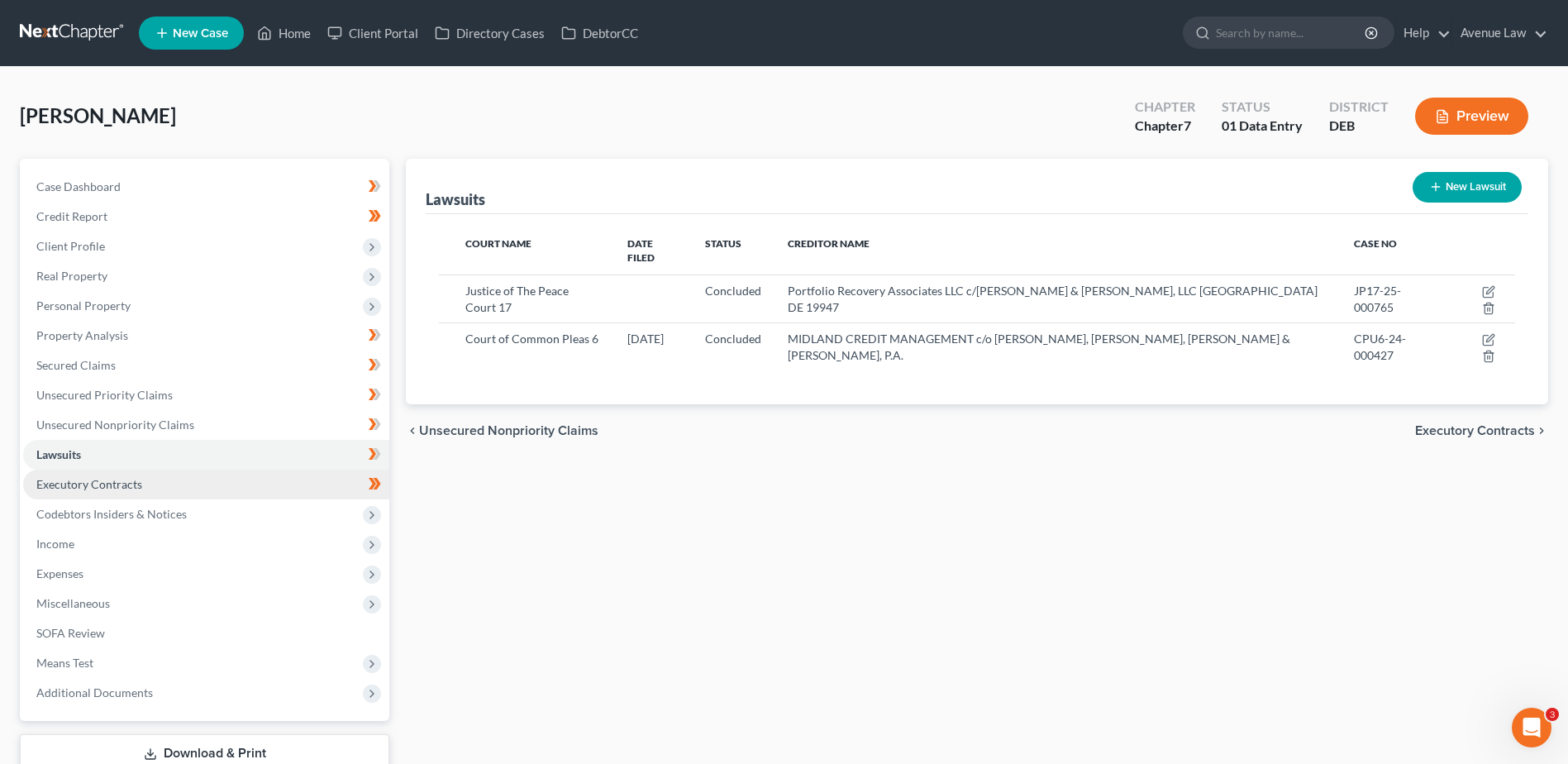 click on "Executory Contracts" at bounding box center (89, 484) 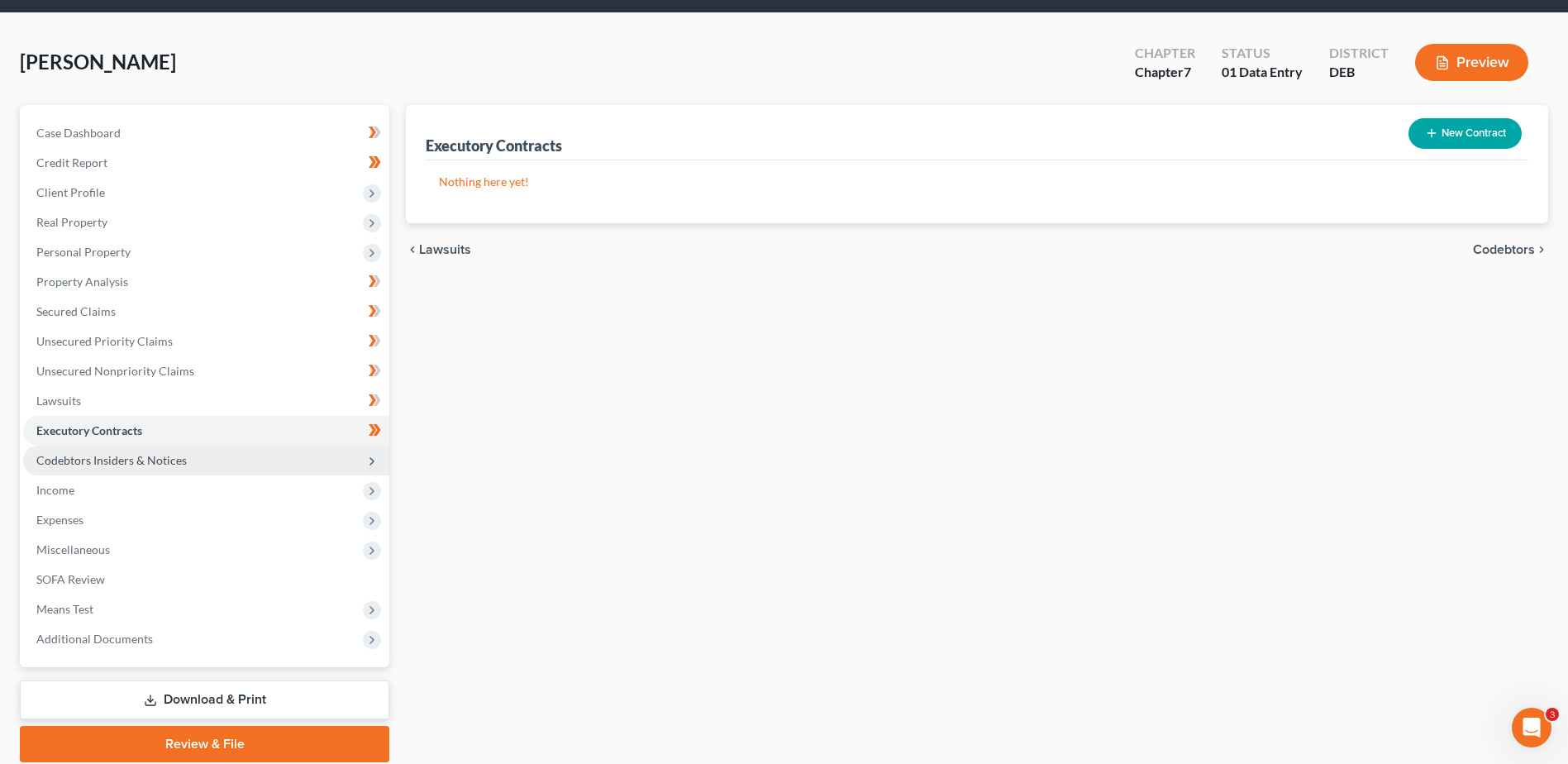 scroll, scrollTop: 83, scrollLeft: 0, axis: vertical 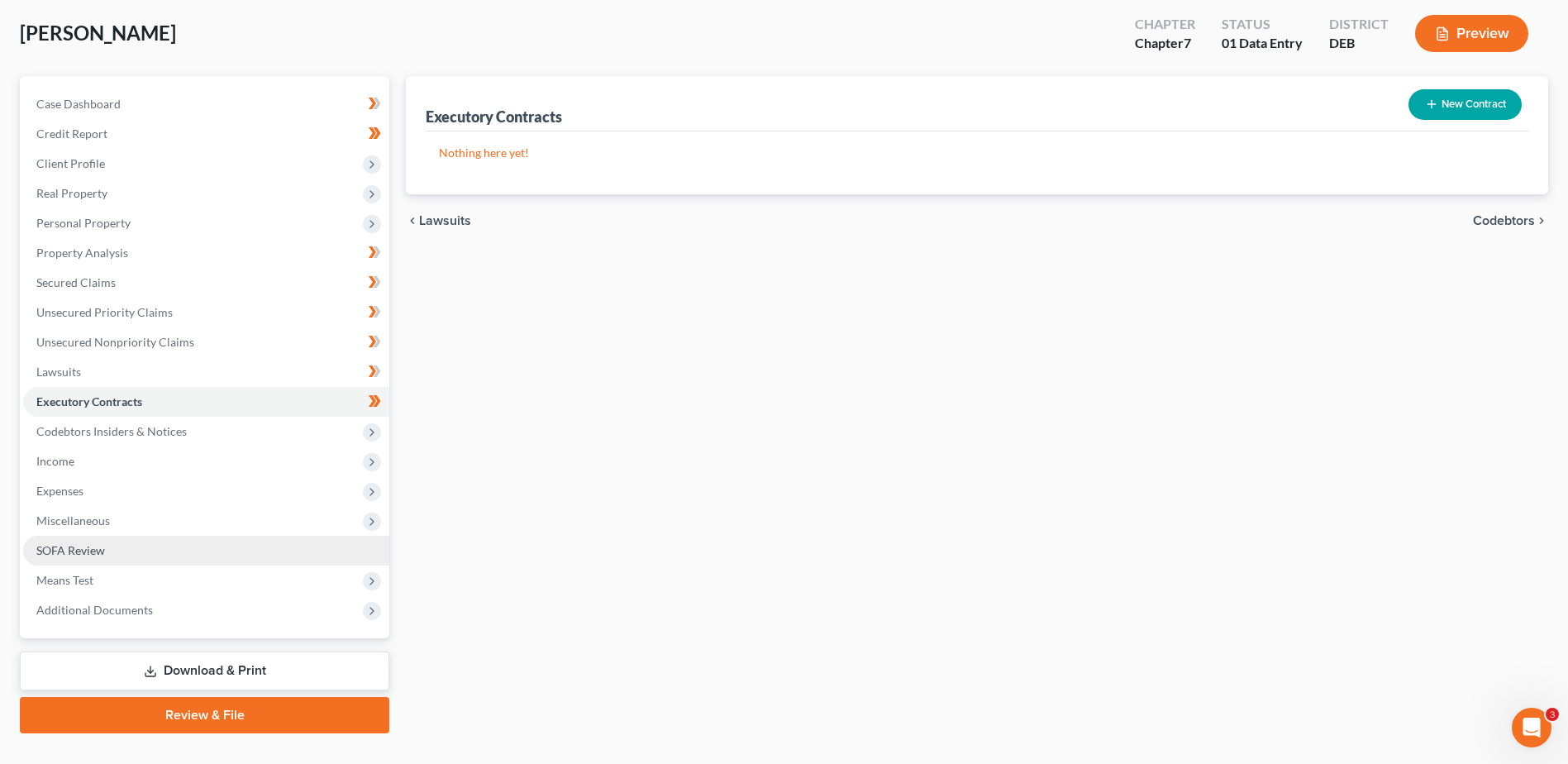 click on "SOFA Review" at bounding box center [70, 550] 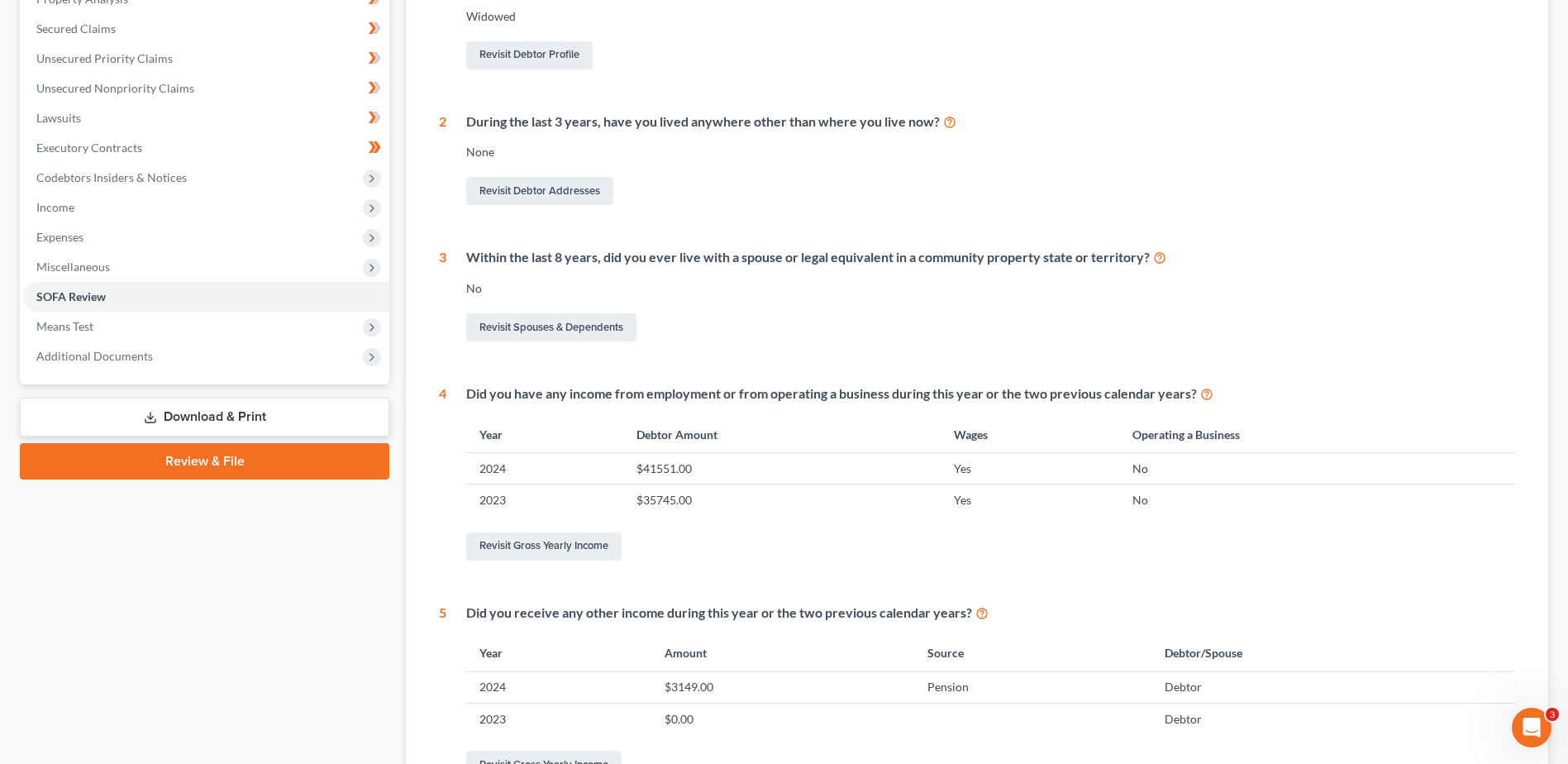 scroll, scrollTop: 0, scrollLeft: 0, axis: both 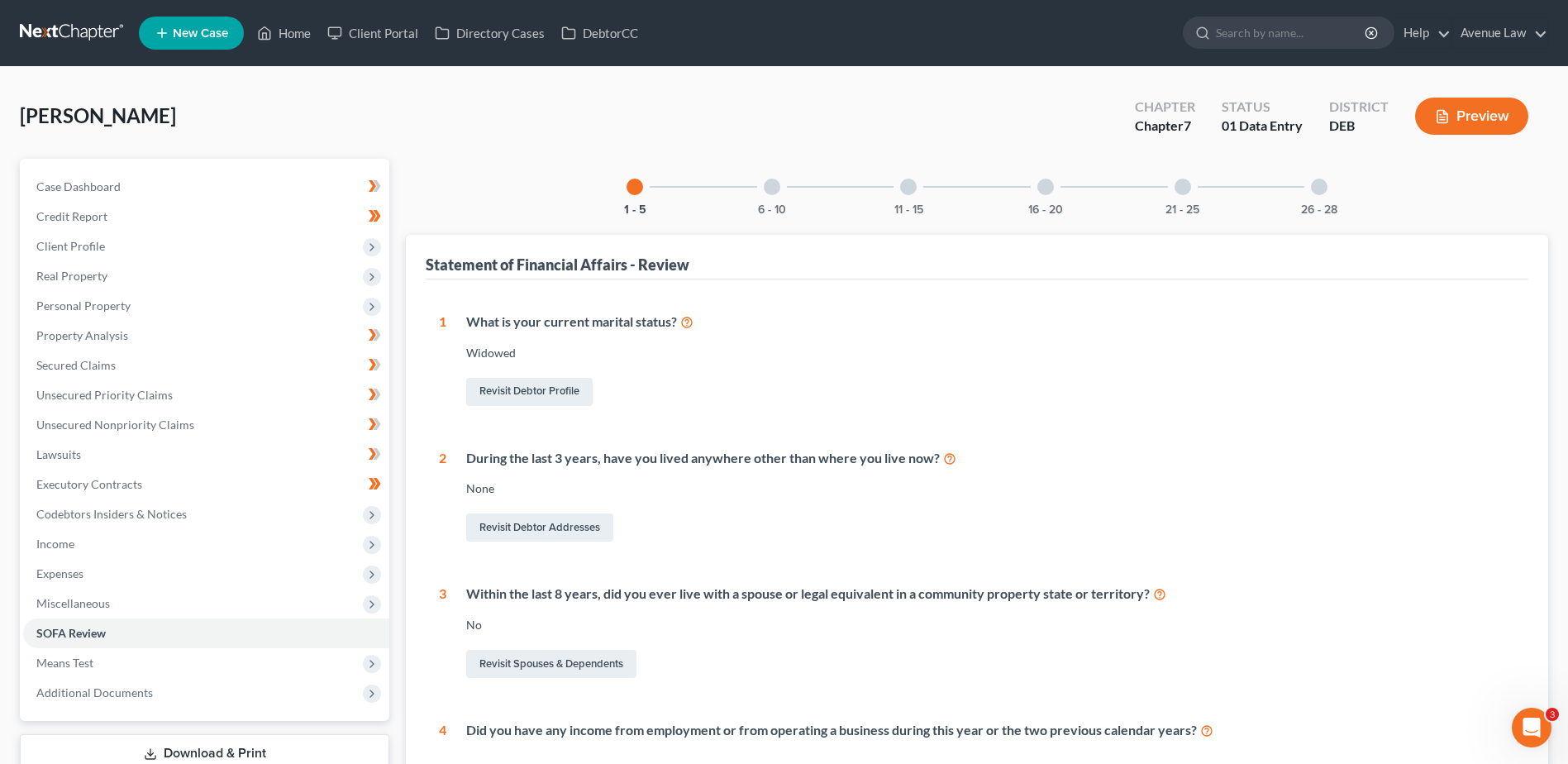click at bounding box center (772, 187) 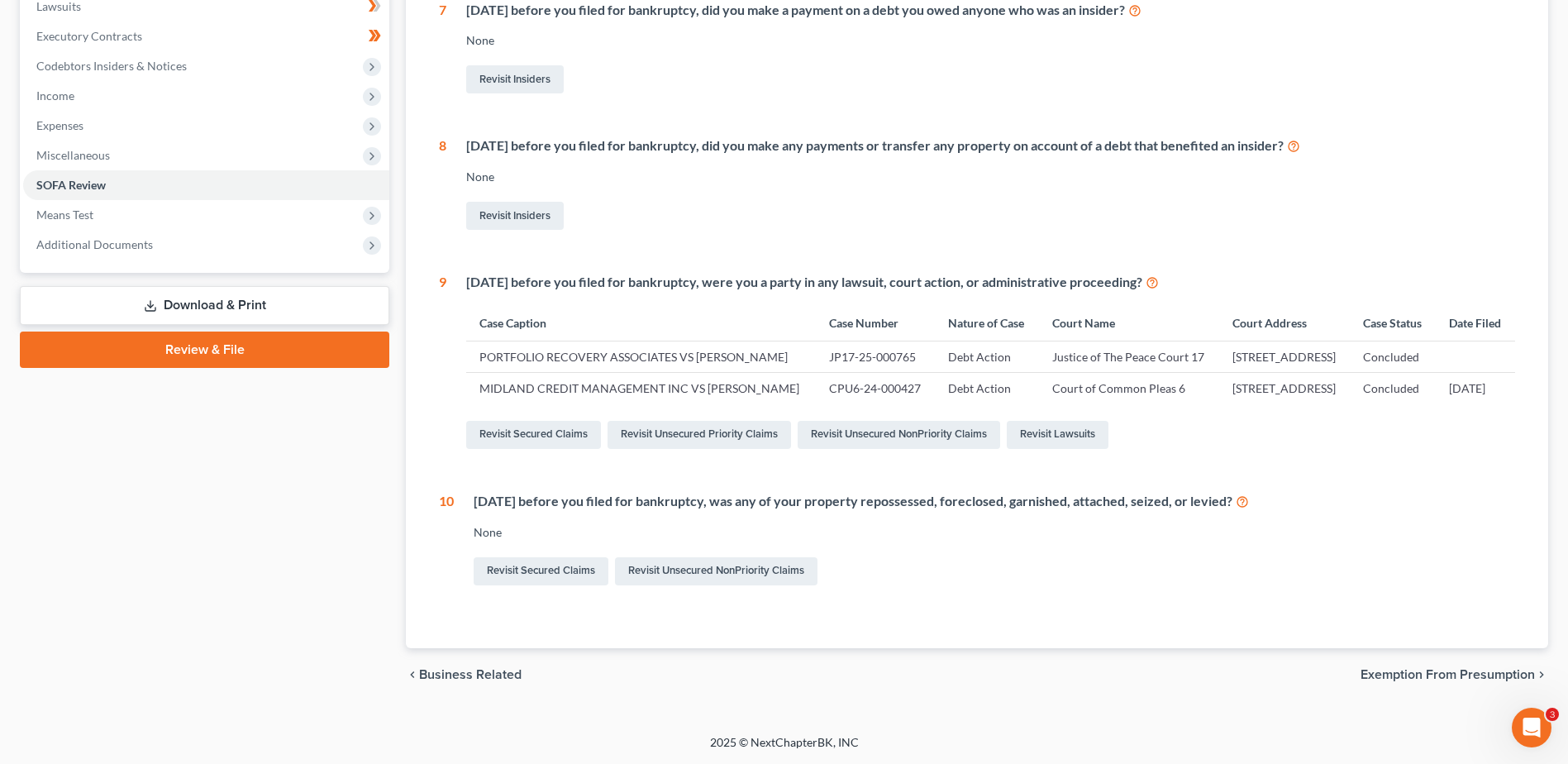 scroll, scrollTop: 498, scrollLeft: 0, axis: vertical 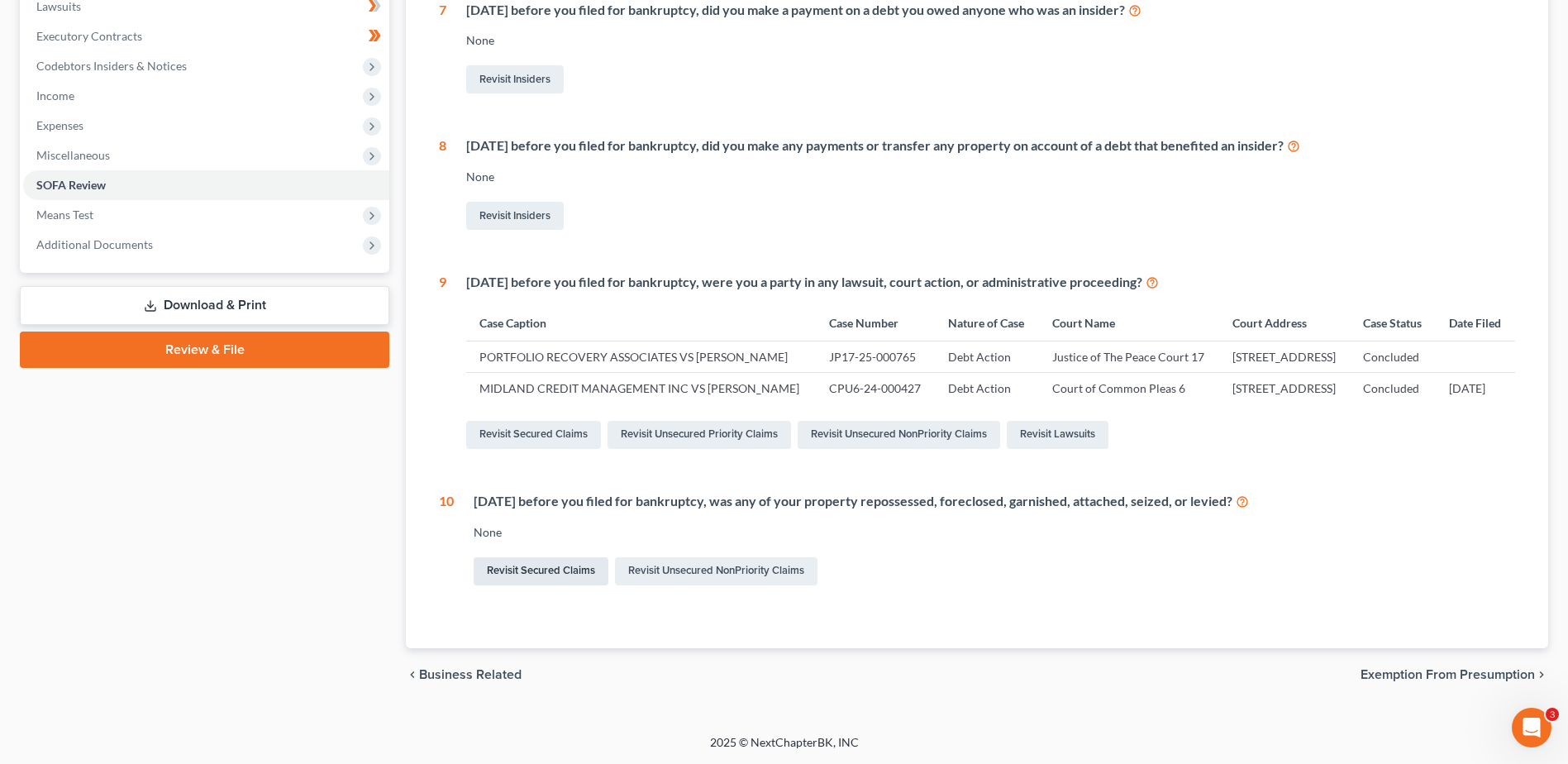 click on "Revisit Secured Claims" at bounding box center (541, 571) 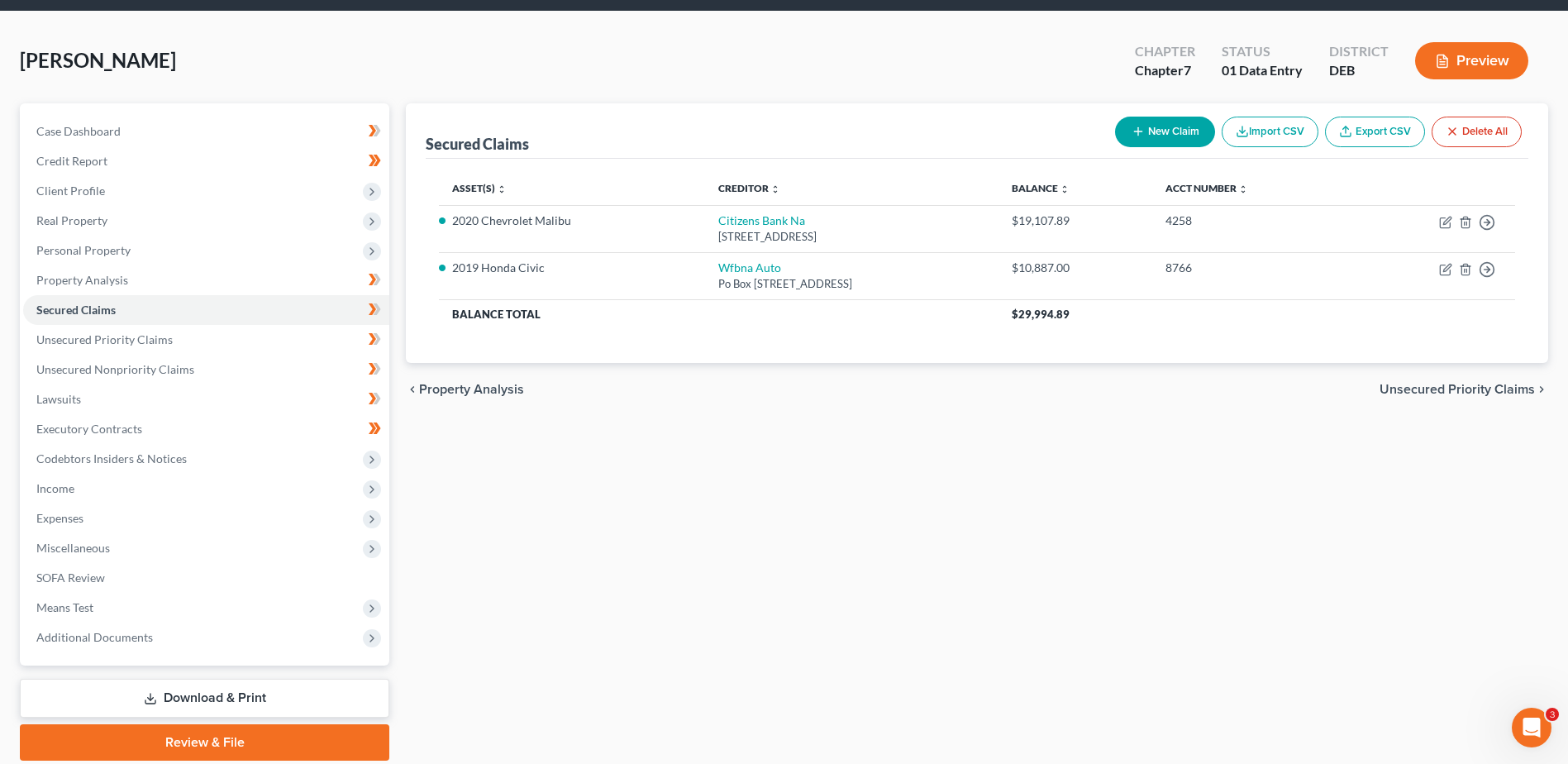 scroll, scrollTop: 0, scrollLeft: 0, axis: both 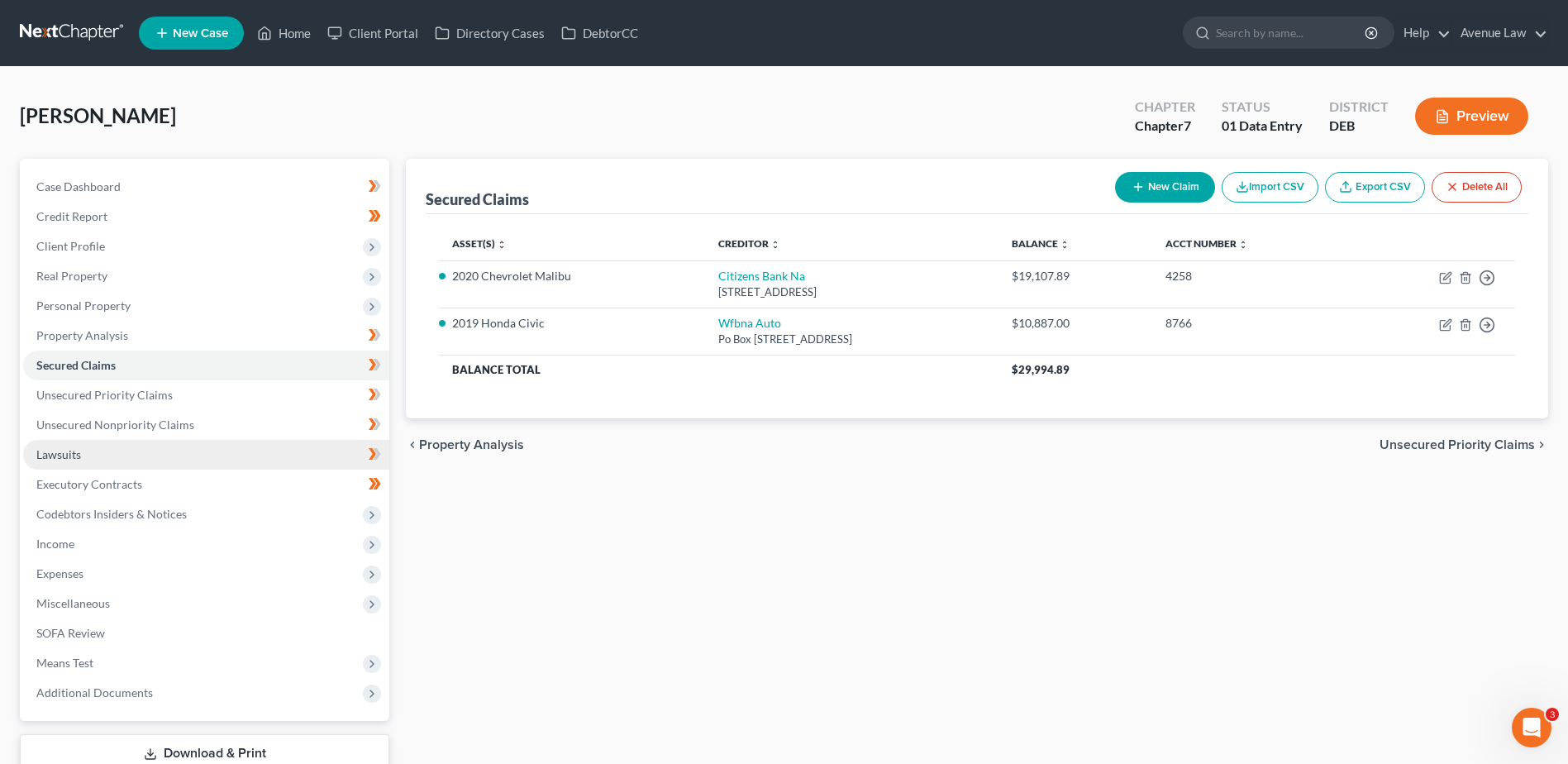 click on "Lawsuits" at bounding box center (206, 455) 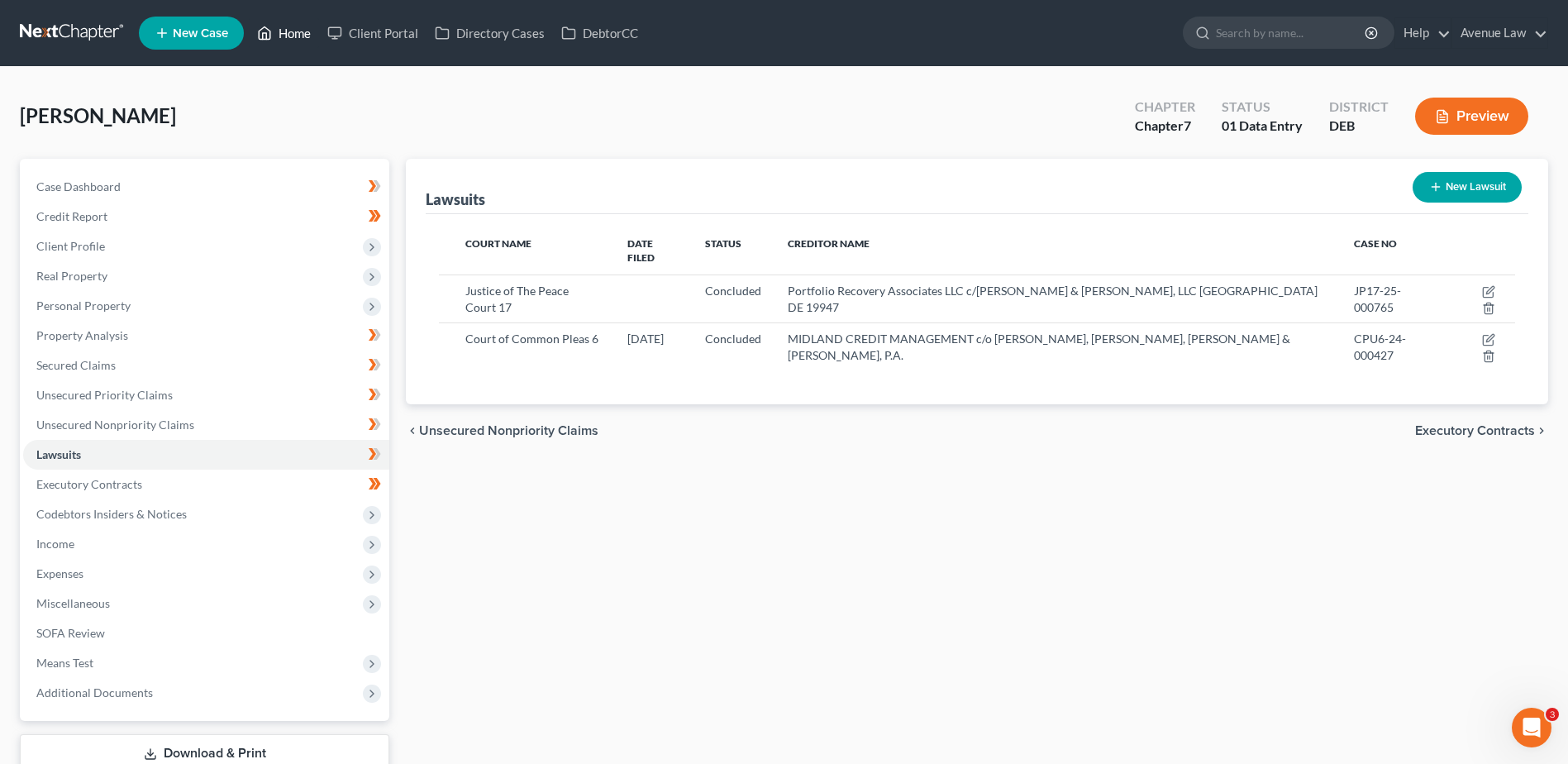 click on "Home" at bounding box center (284, 33) 